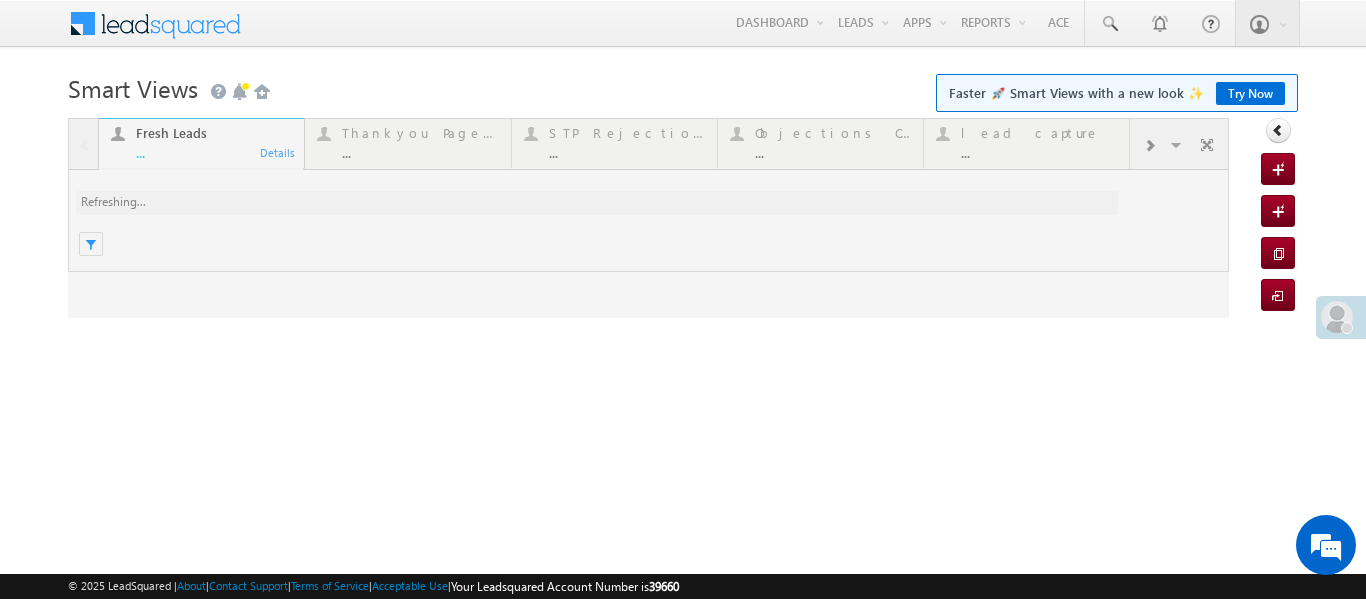 scroll, scrollTop: 0, scrollLeft: 0, axis: both 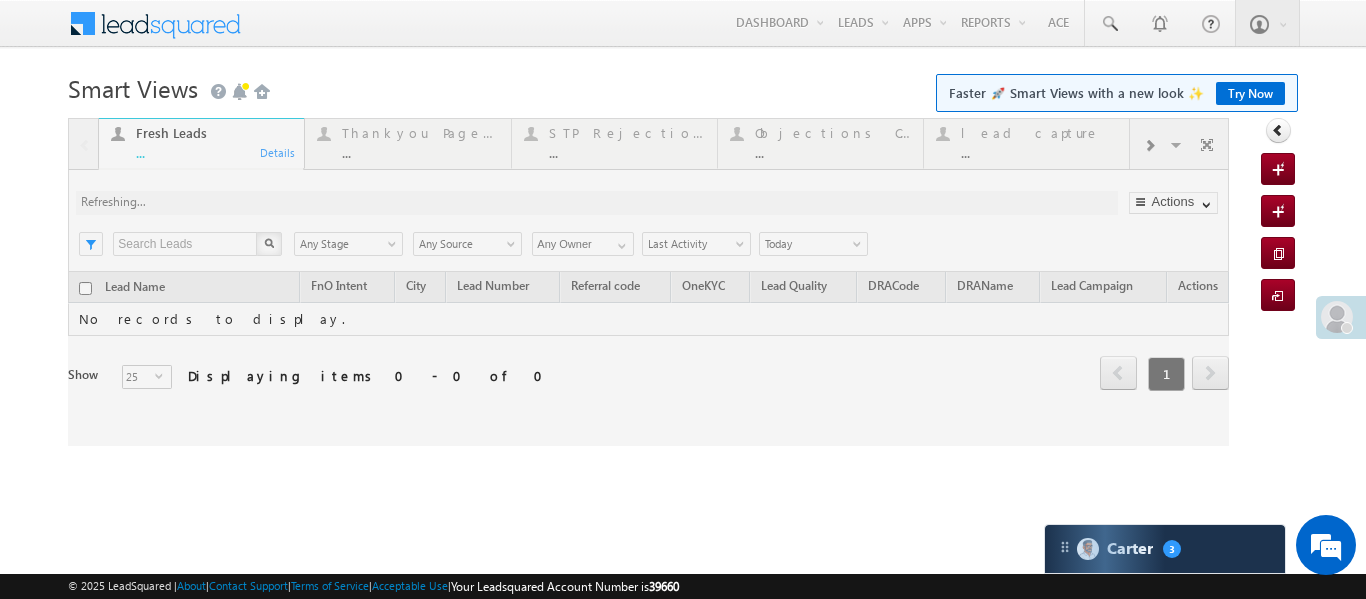 click at bounding box center (1341, 317) 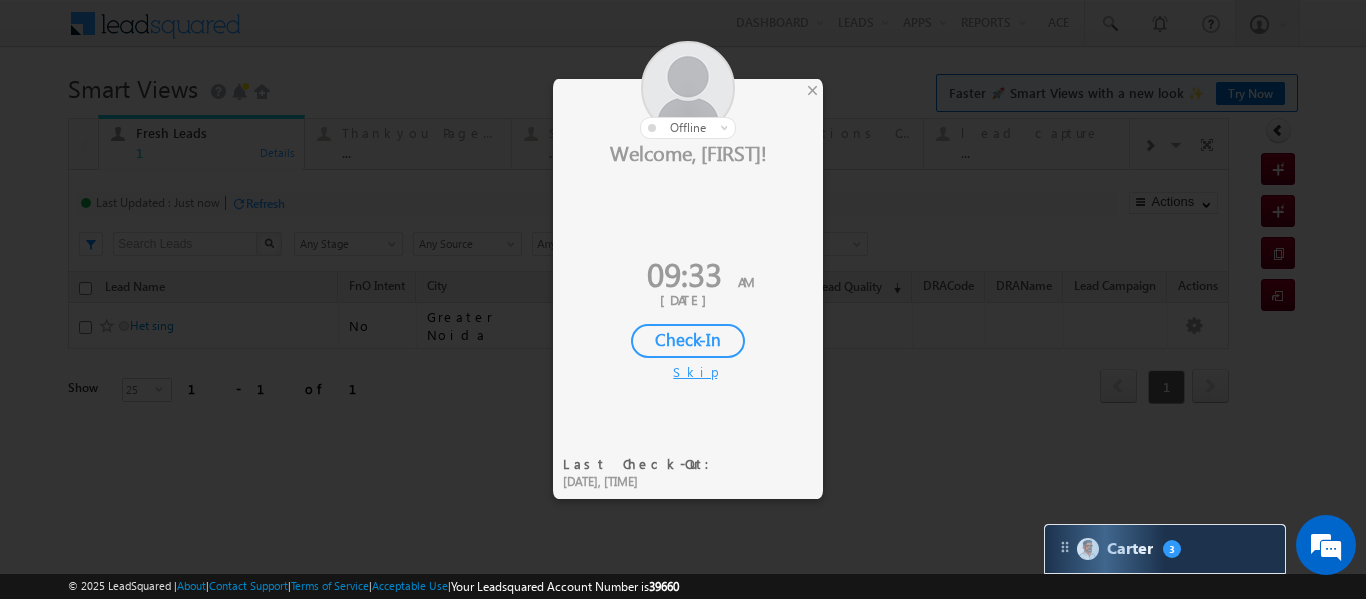 click on "Check-In" at bounding box center [688, 341] 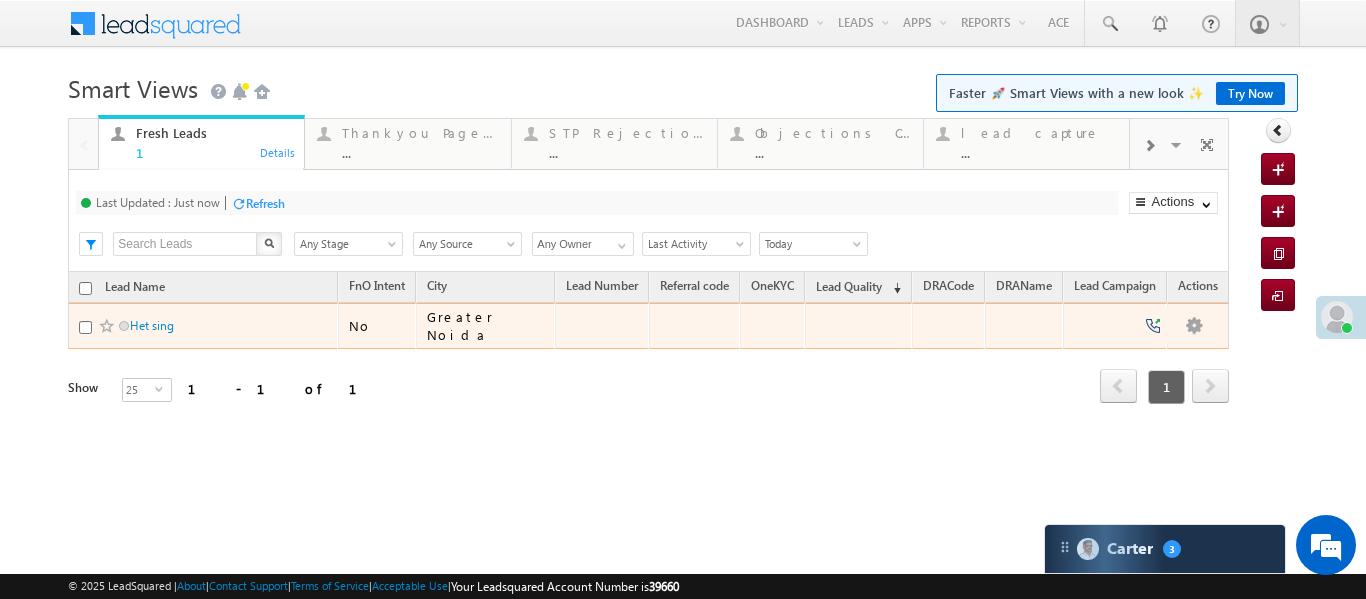 scroll, scrollTop: 0, scrollLeft: 0, axis: both 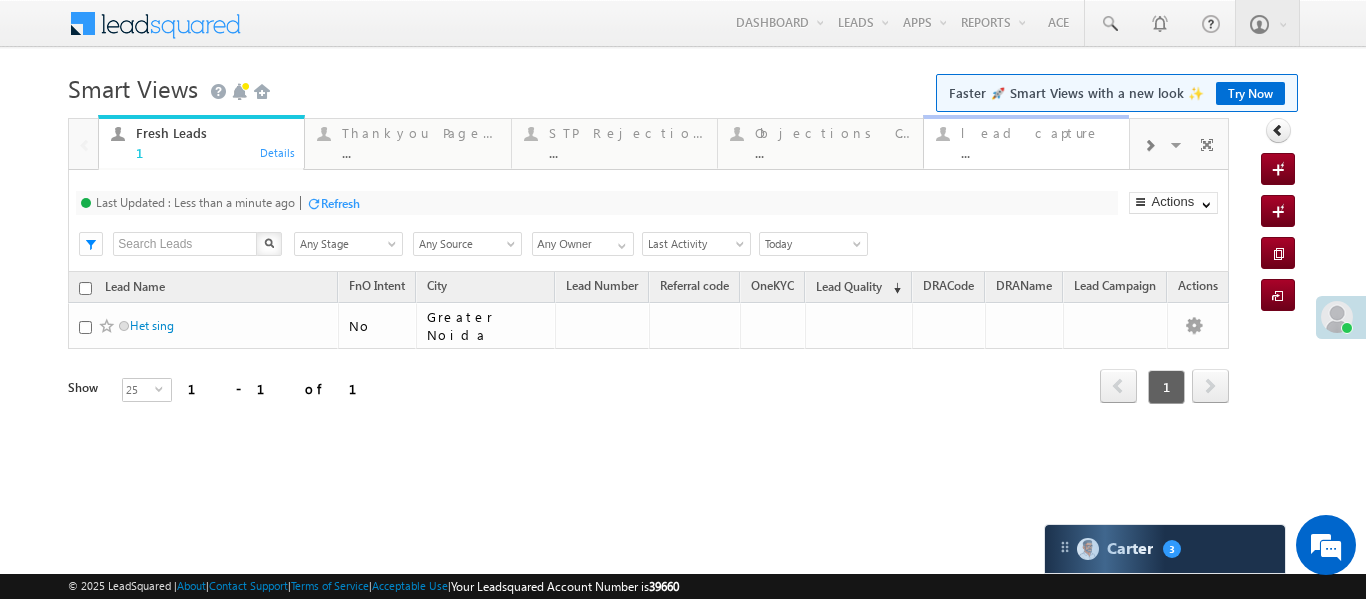 click on "lead capture" at bounding box center (1039, 133) 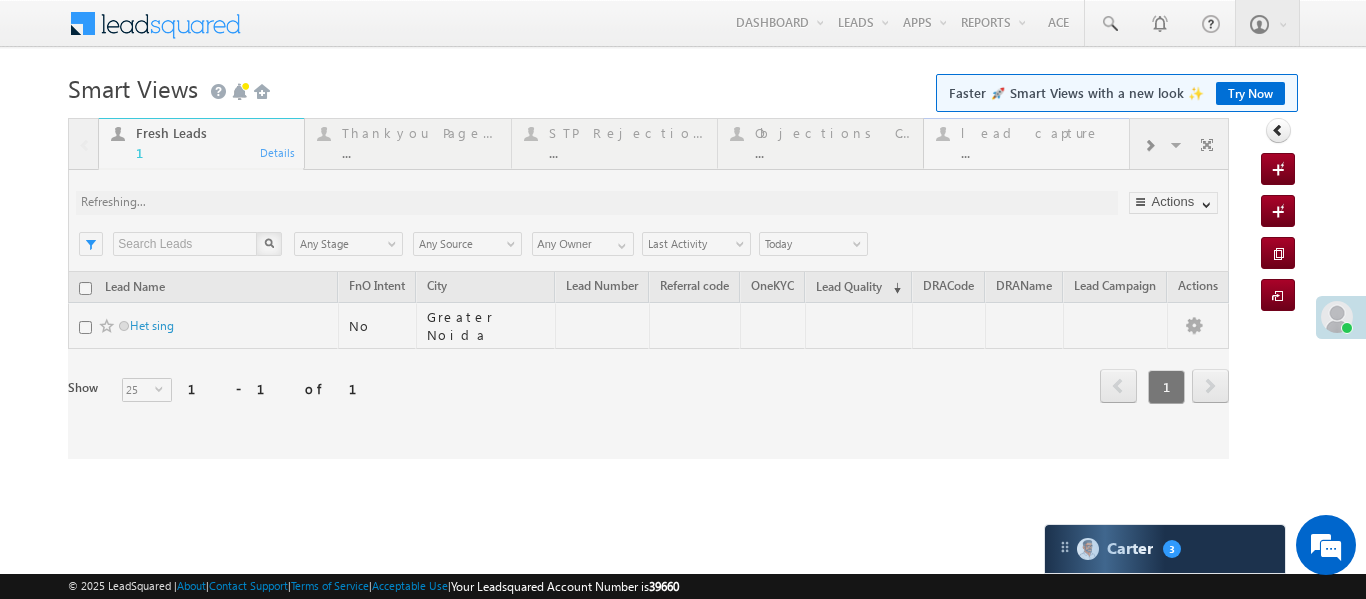 click at bounding box center [648, 288] 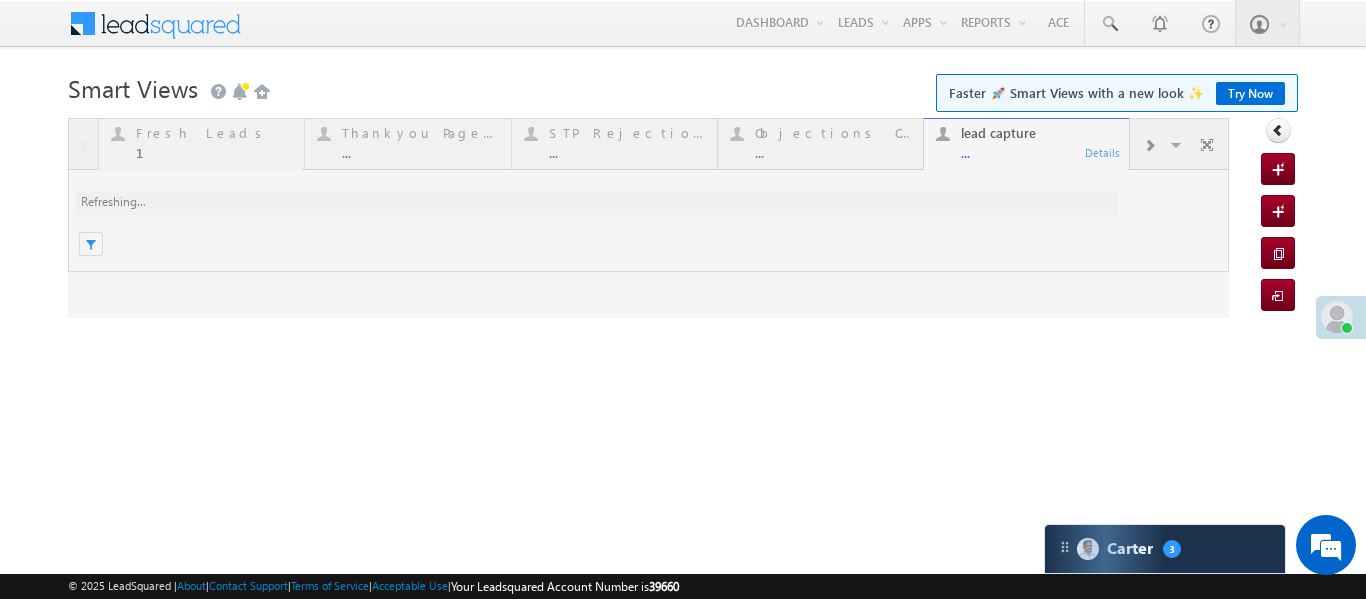 scroll, scrollTop: 0, scrollLeft: 0, axis: both 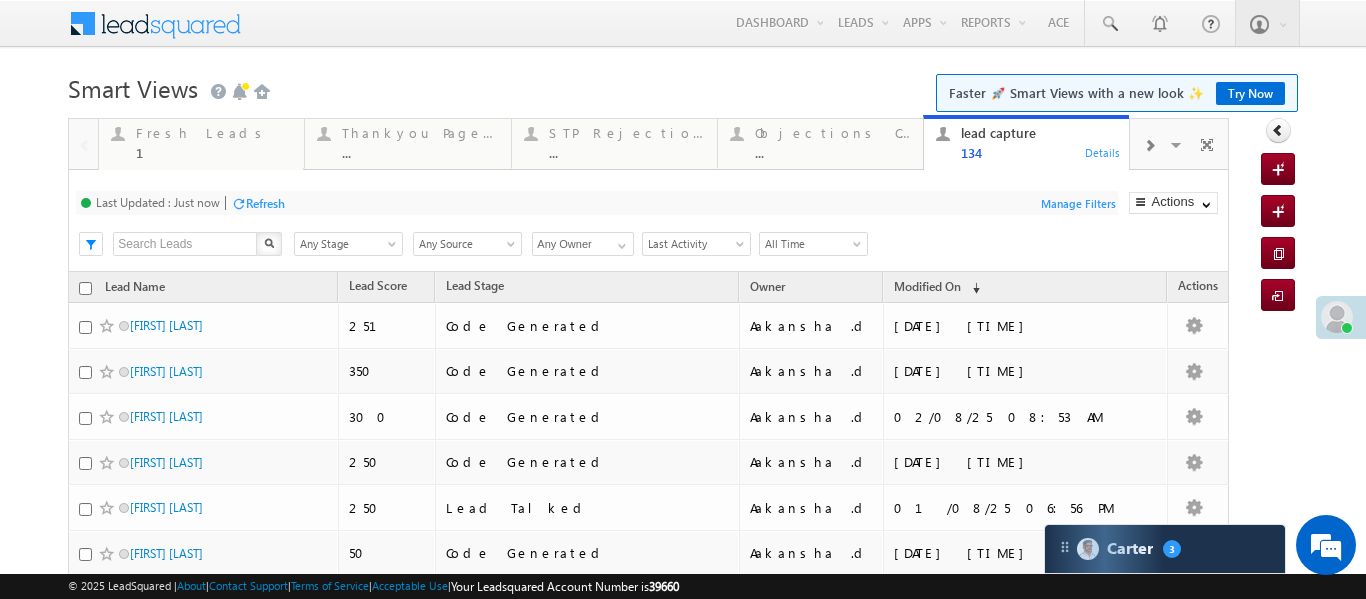 click at bounding box center (1149, 144) 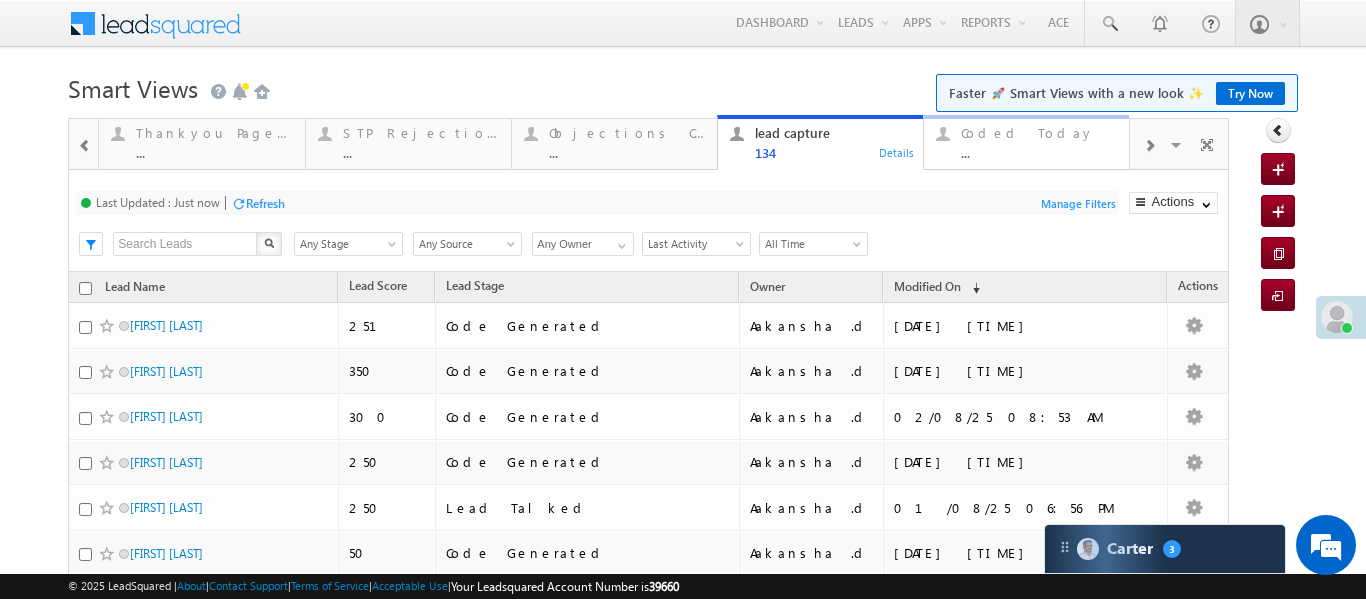click on "..." at bounding box center [1039, 152] 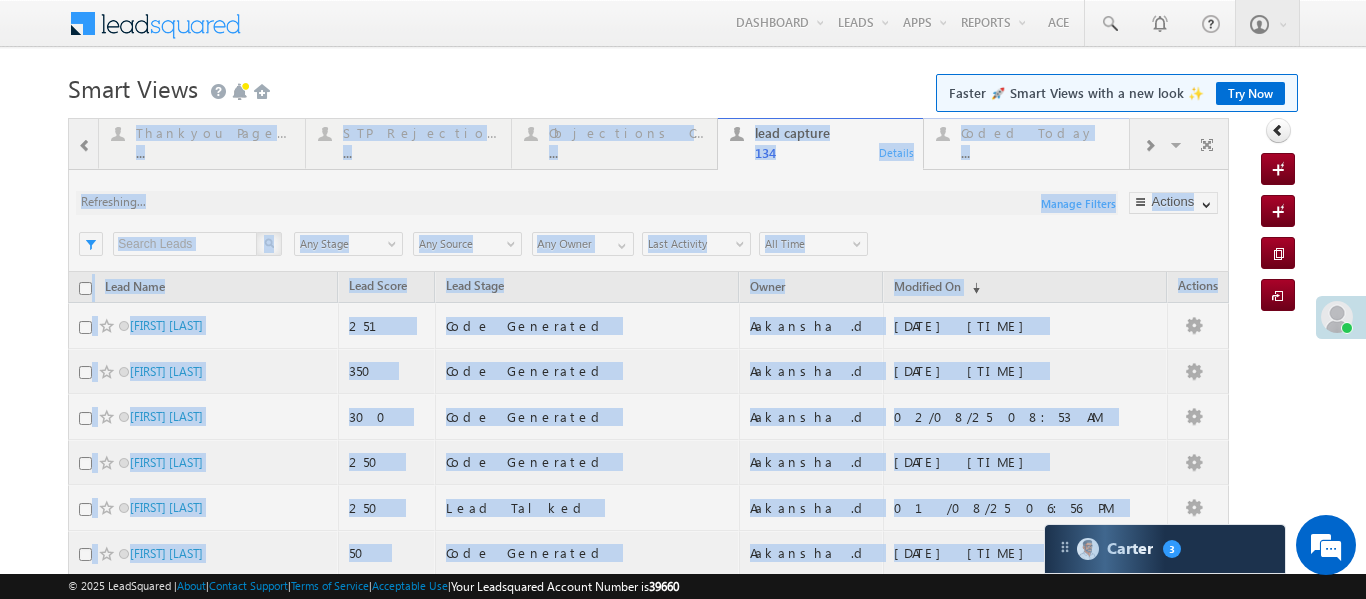 click at bounding box center [648, 834] 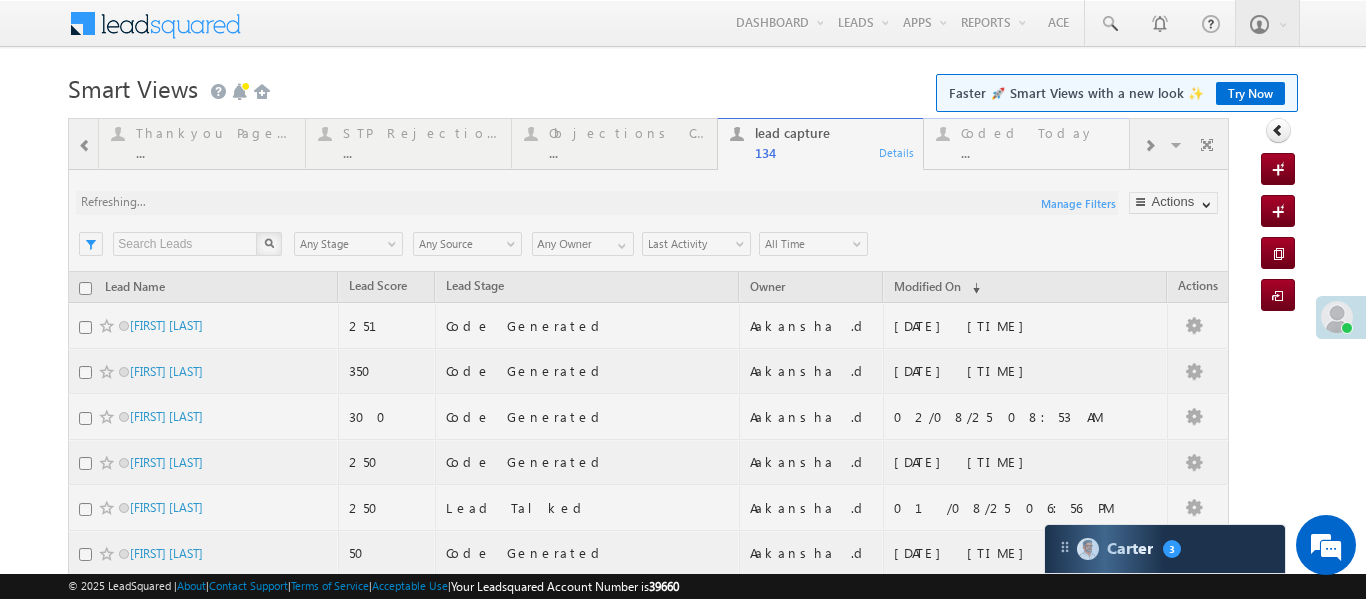click at bounding box center [648, 834] 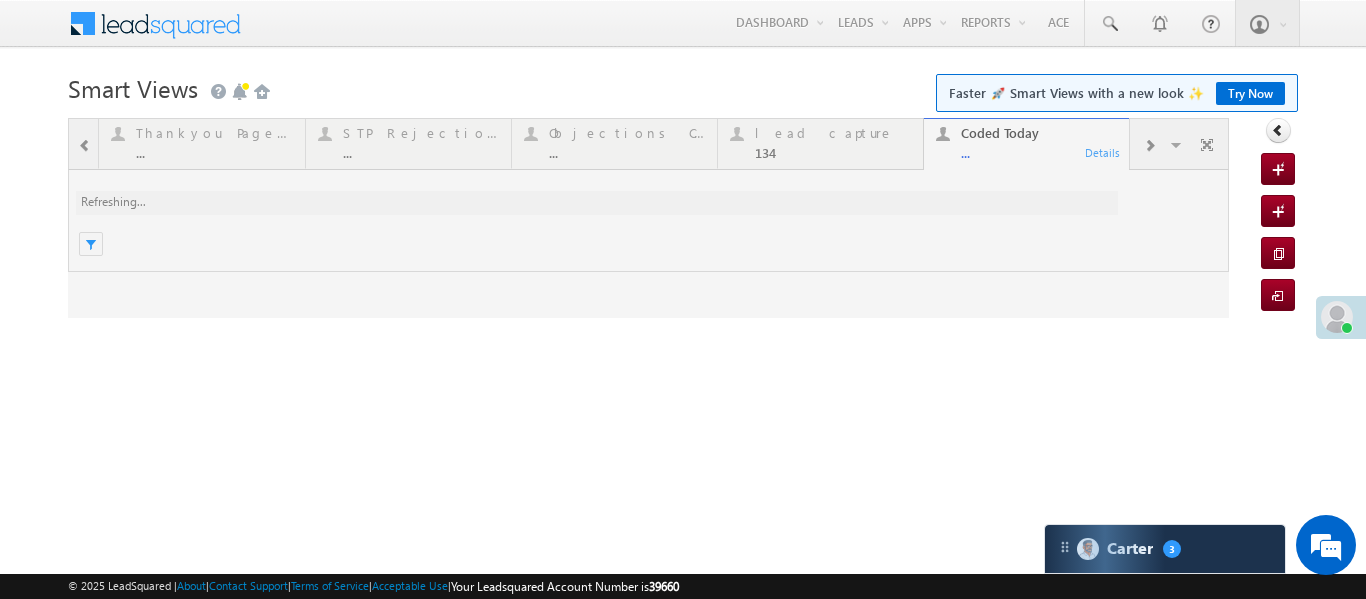 scroll, scrollTop: 0, scrollLeft: 0, axis: both 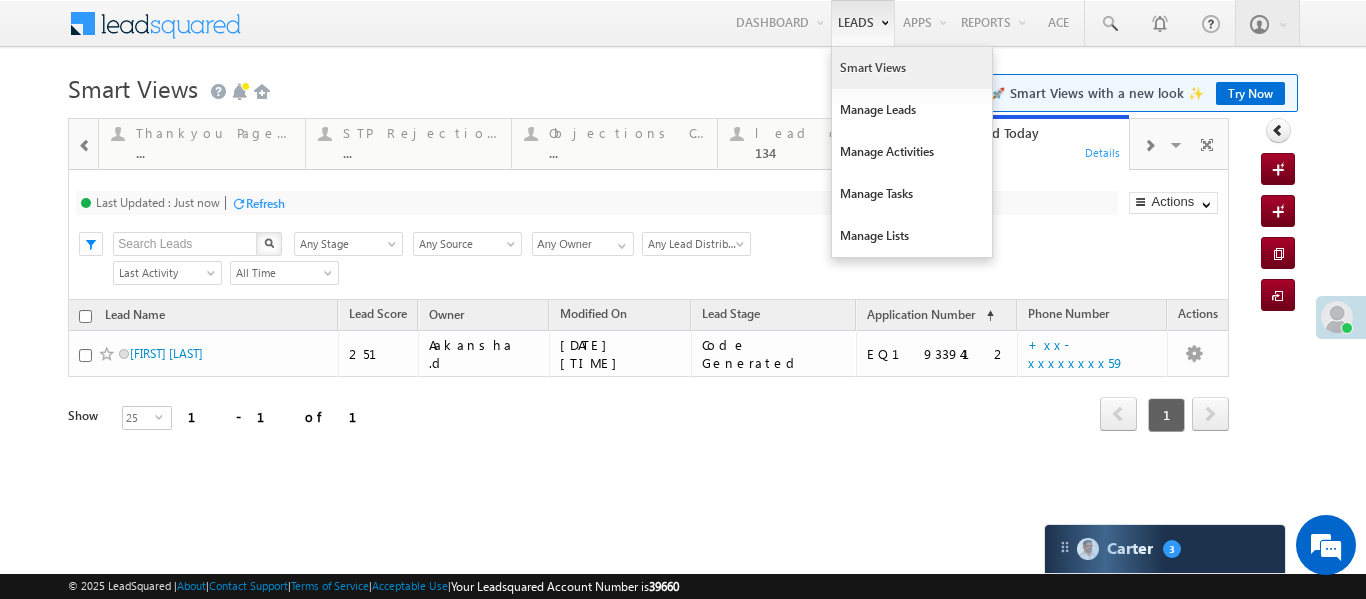 click on "Smart Views" at bounding box center (912, 68) 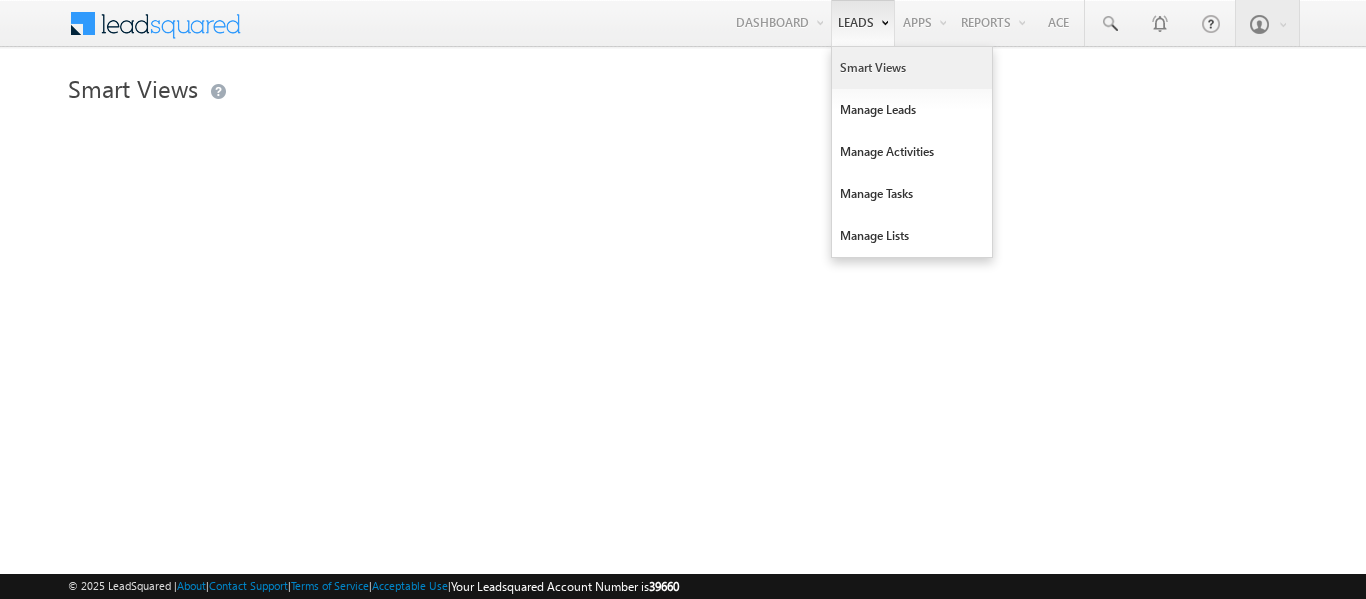 scroll, scrollTop: 0, scrollLeft: 0, axis: both 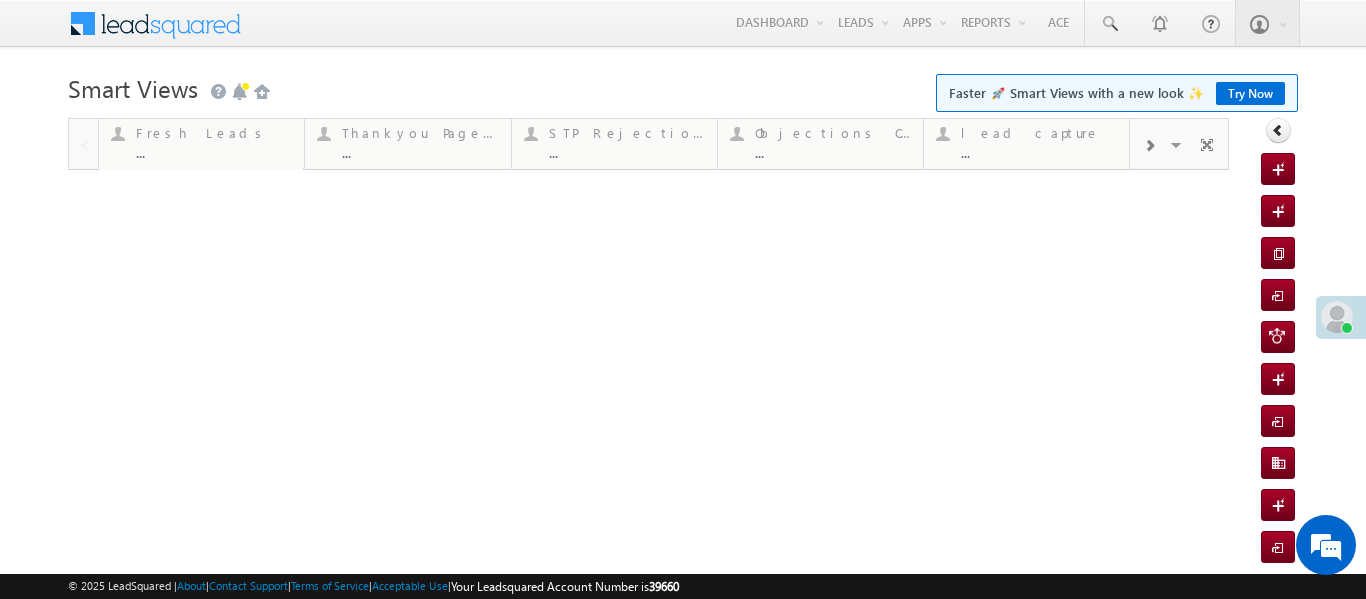 click at bounding box center (682, 112) 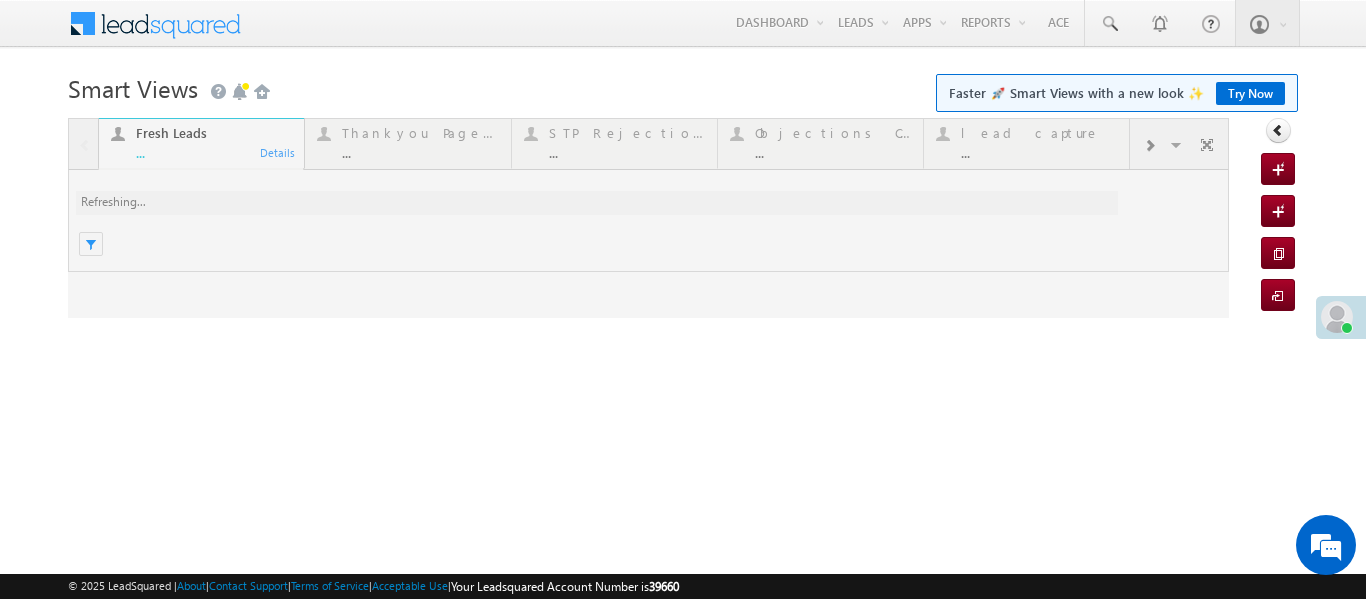 scroll, scrollTop: 0, scrollLeft: 0, axis: both 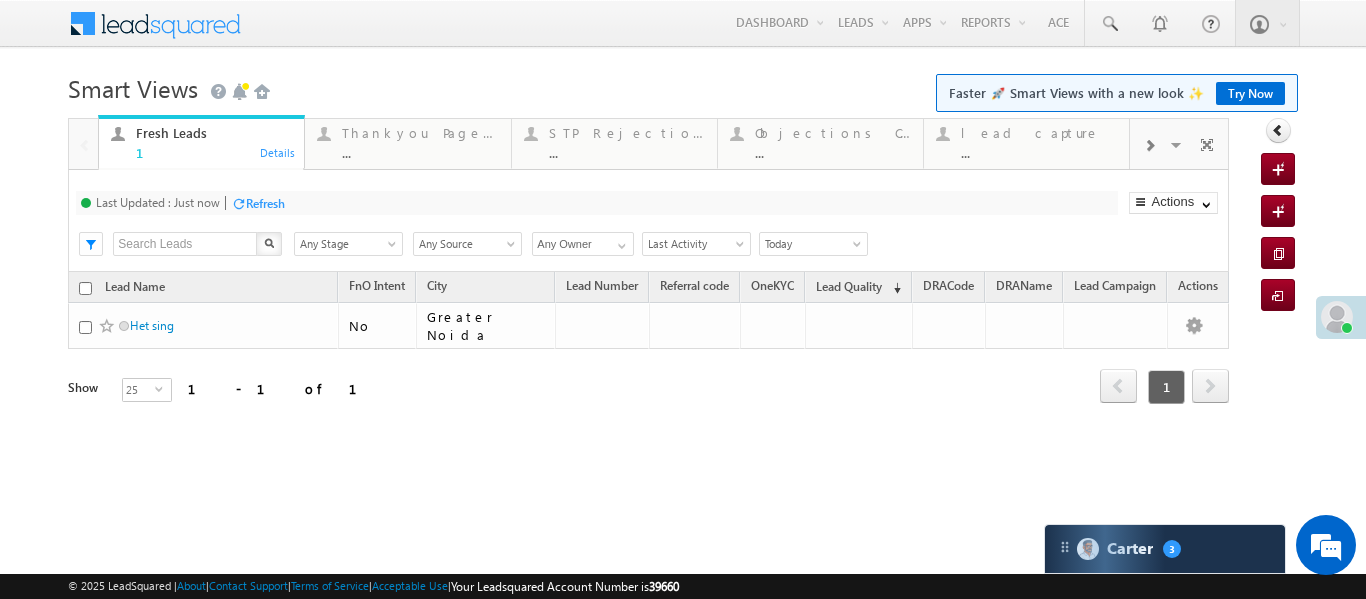 click at bounding box center [1149, 146] 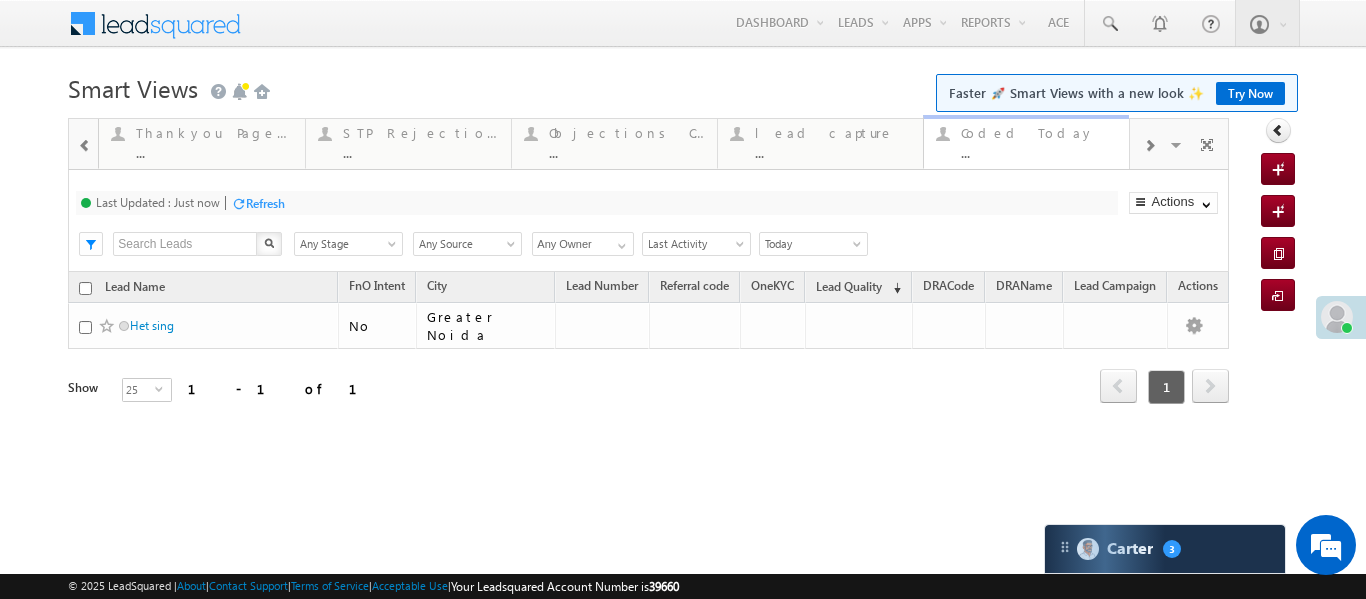 click on "..." at bounding box center (1039, 152) 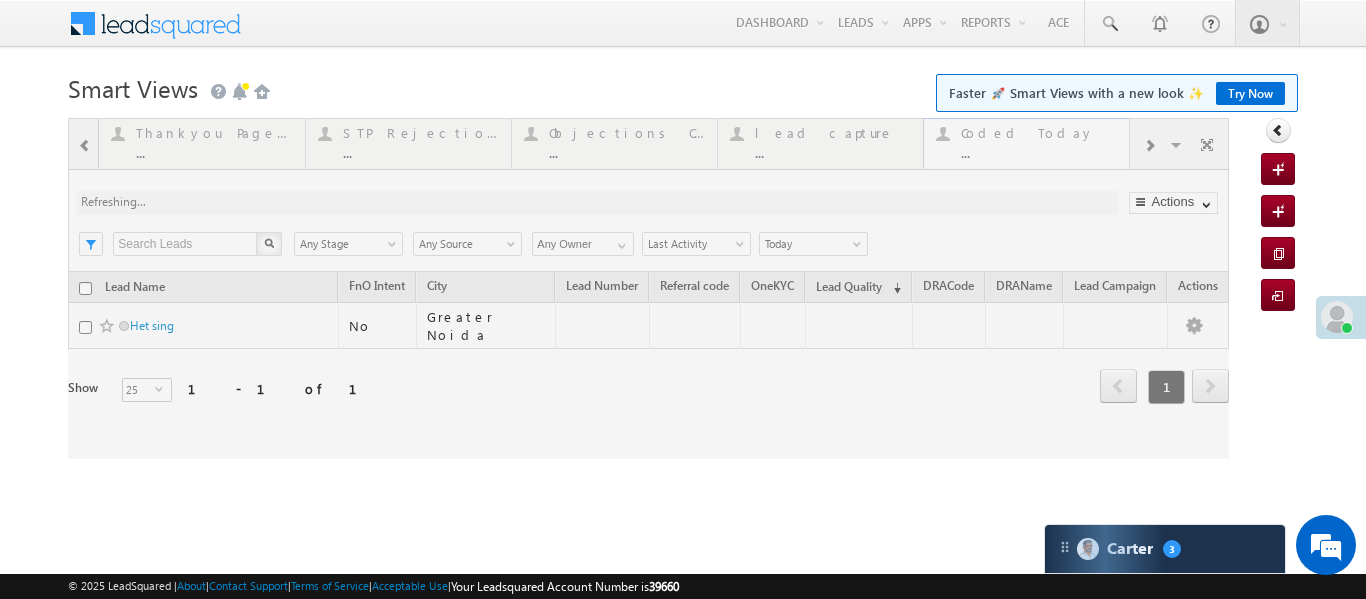 click at bounding box center (648, 288) 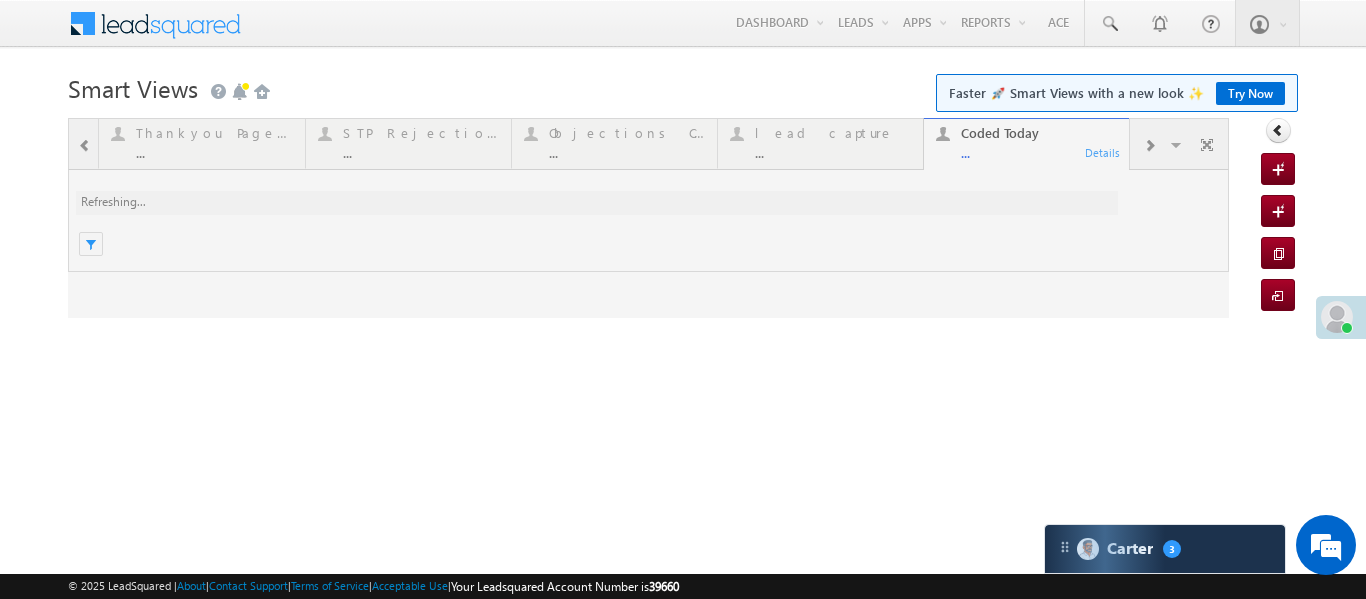 scroll, scrollTop: 0, scrollLeft: 0, axis: both 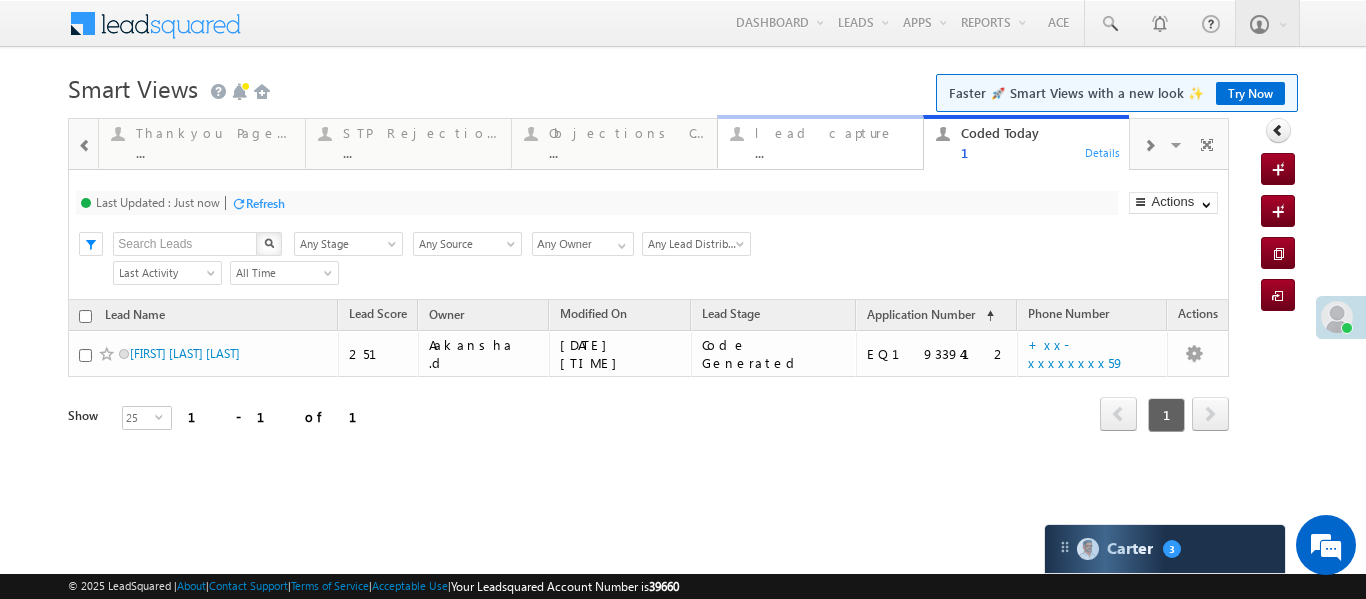 click on "lead capture ... Details" at bounding box center (820, 142) 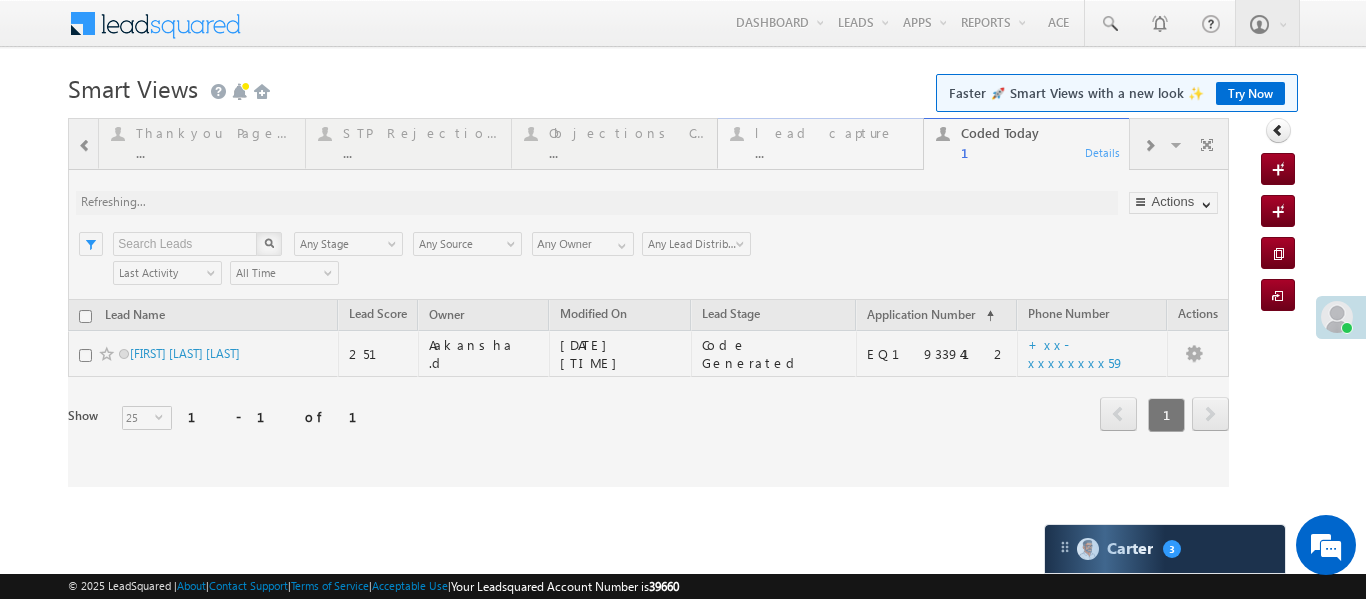 click at bounding box center (648, 302) 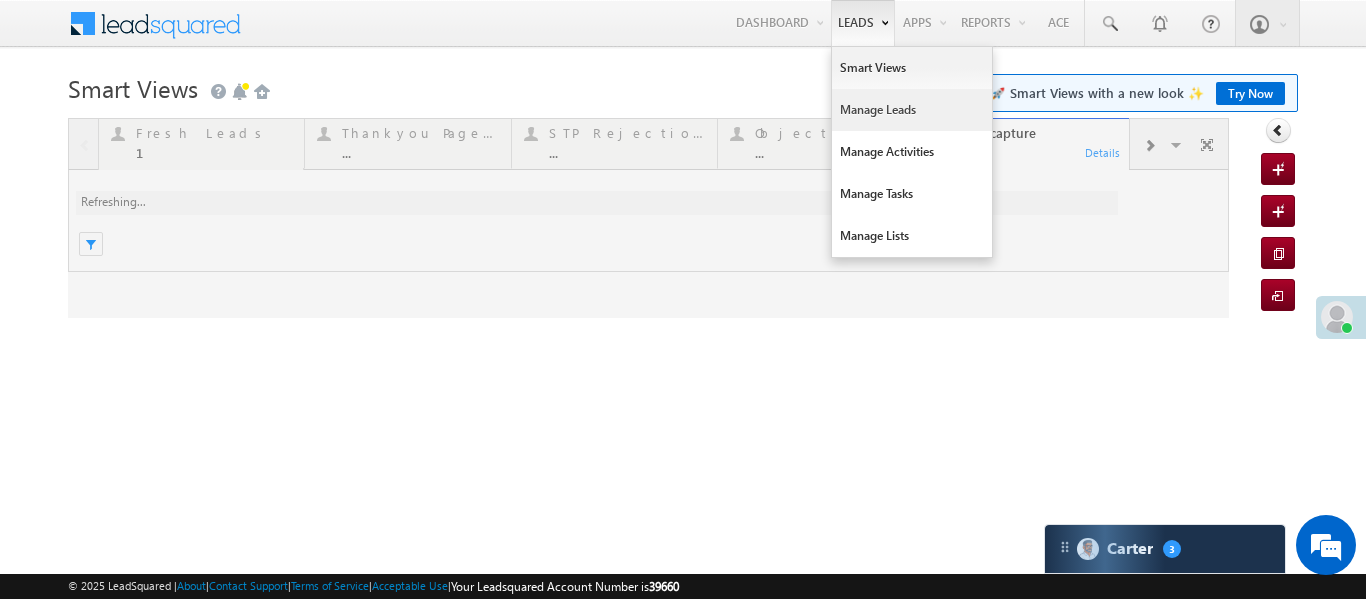 scroll, scrollTop: 0, scrollLeft: 0, axis: both 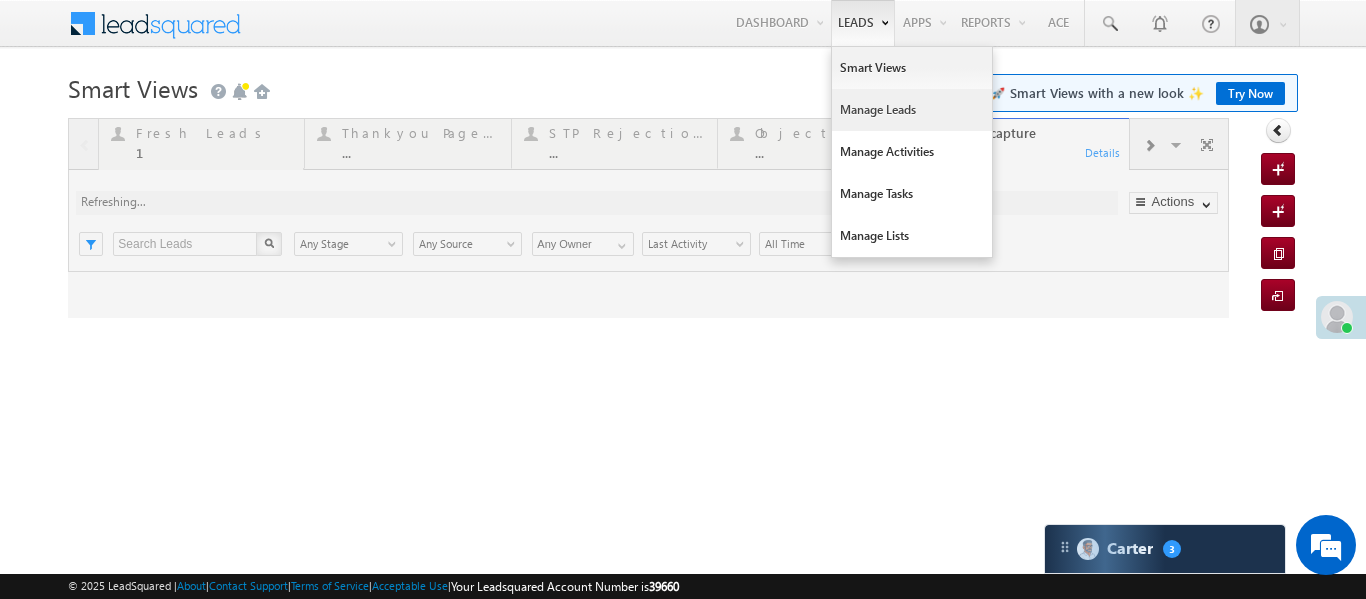 click on "Manage Leads" at bounding box center (912, 110) 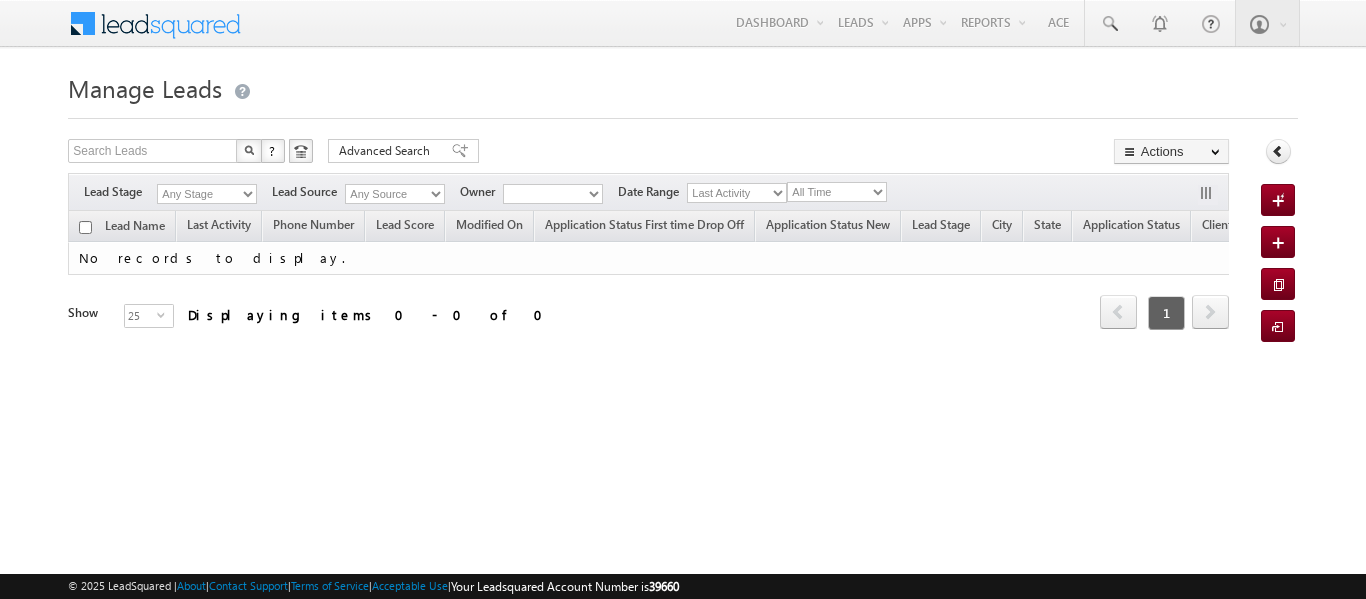 scroll, scrollTop: 0, scrollLeft: 0, axis: both 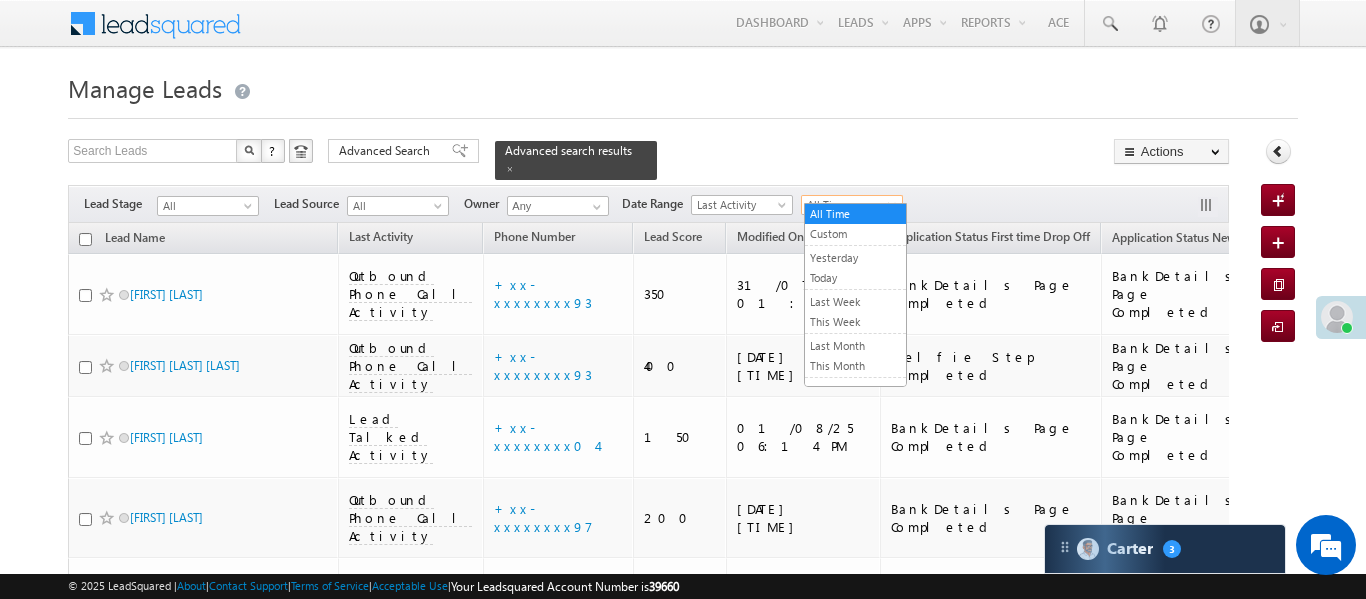 click on "All Time" at bounding box center [849, 205] 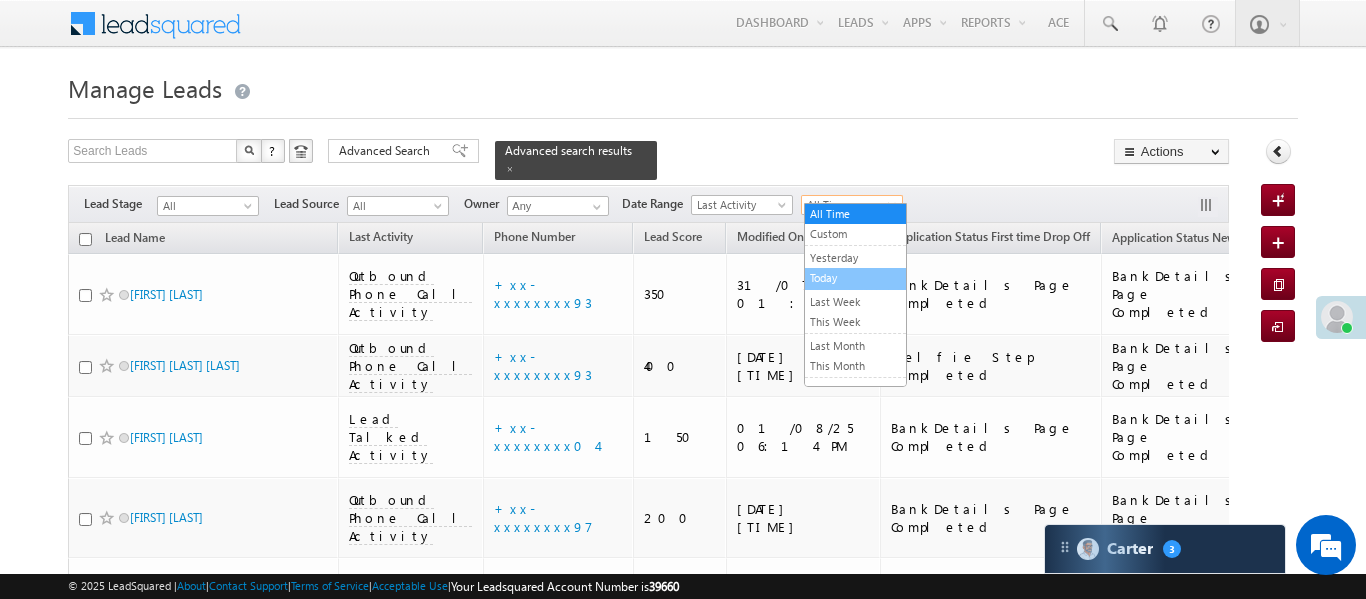 click on "Today" at bounding box center [855, 278] 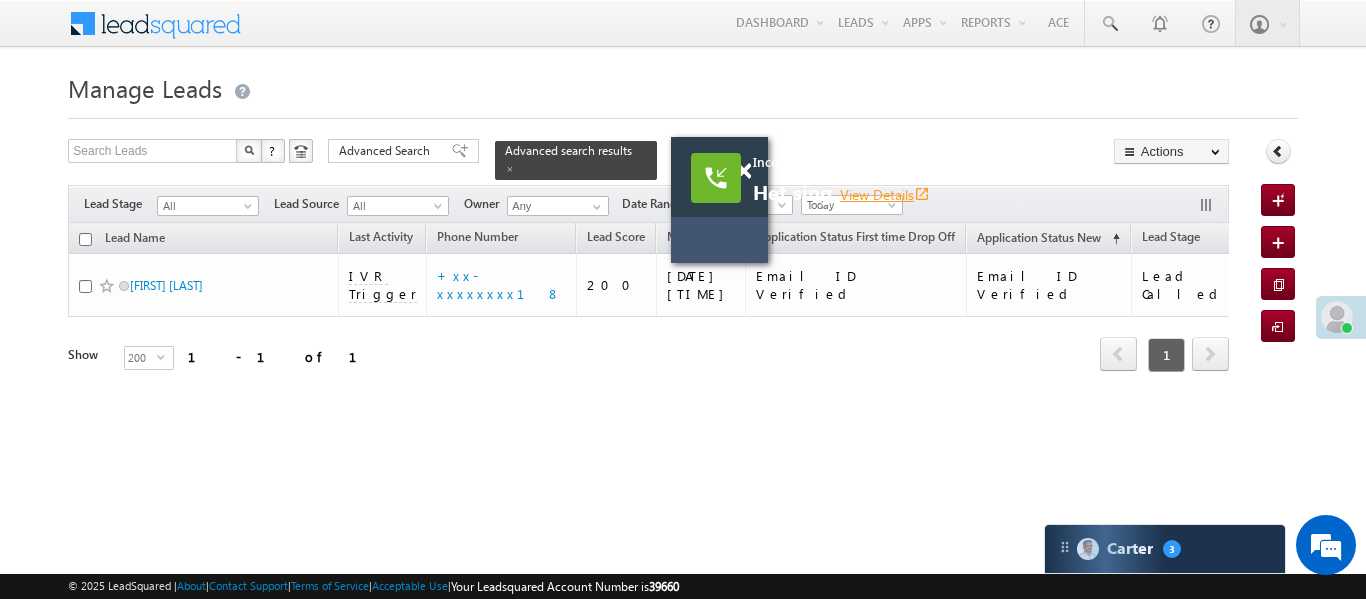 click on "View Details  open_in_new" at bounding box center [885, 194] 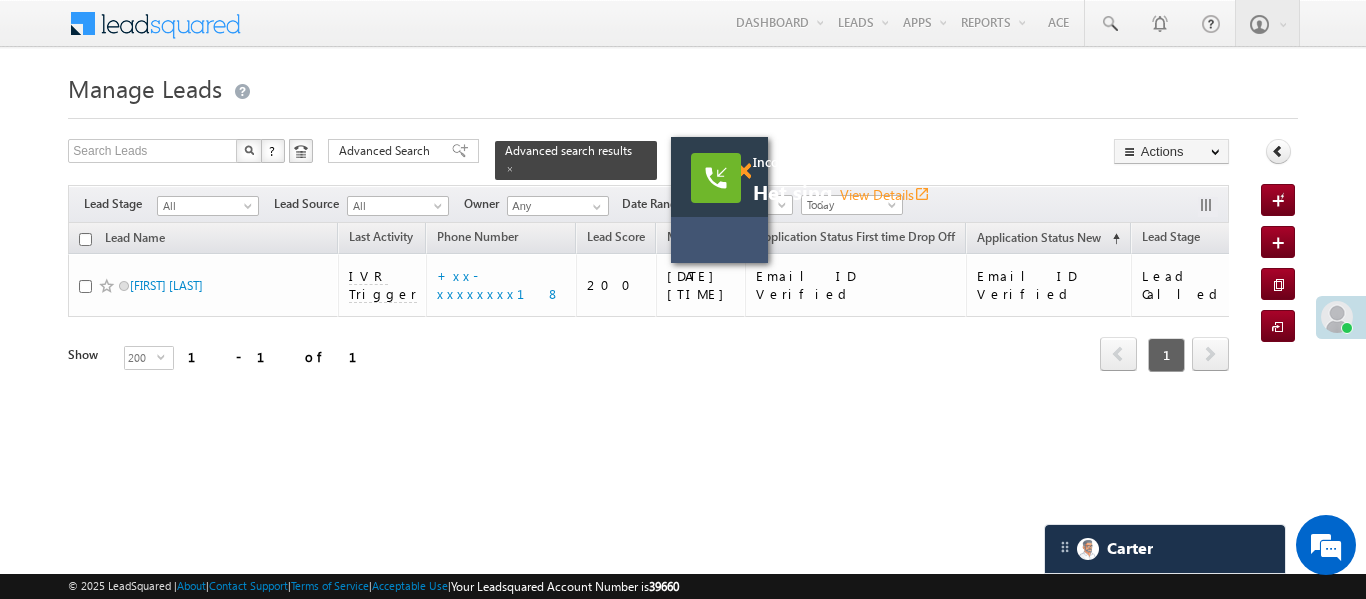 click at bounding box center [743, 171] 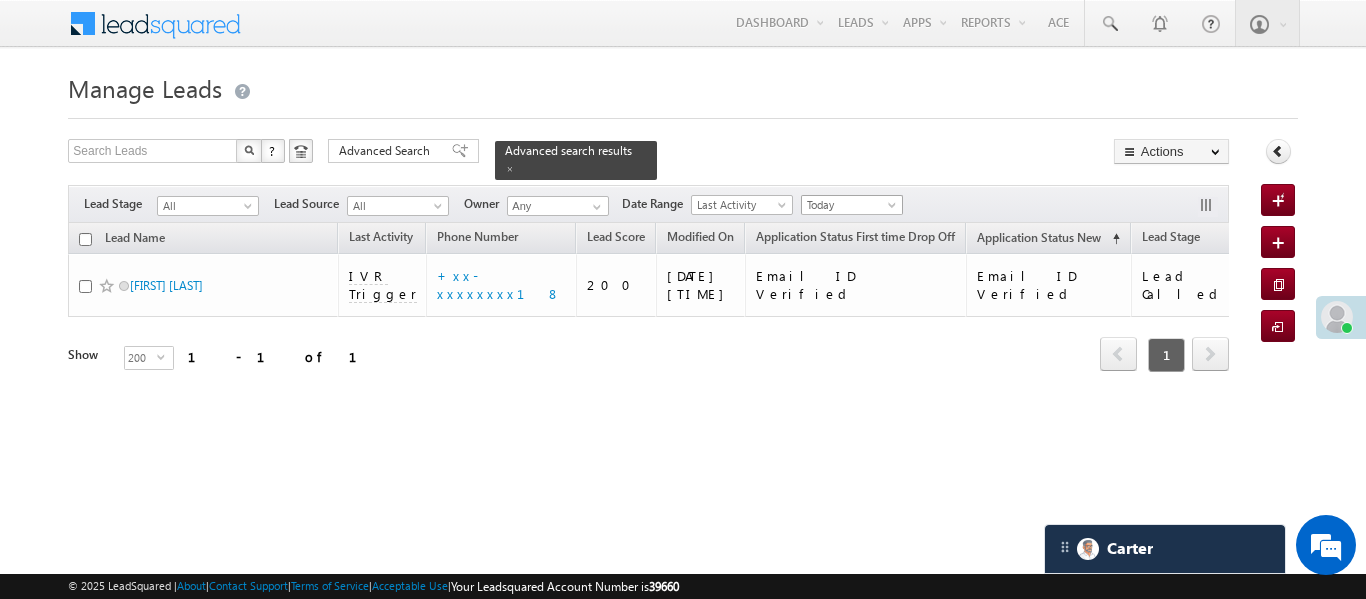 click on "Today" at bounding box center [849, 205] 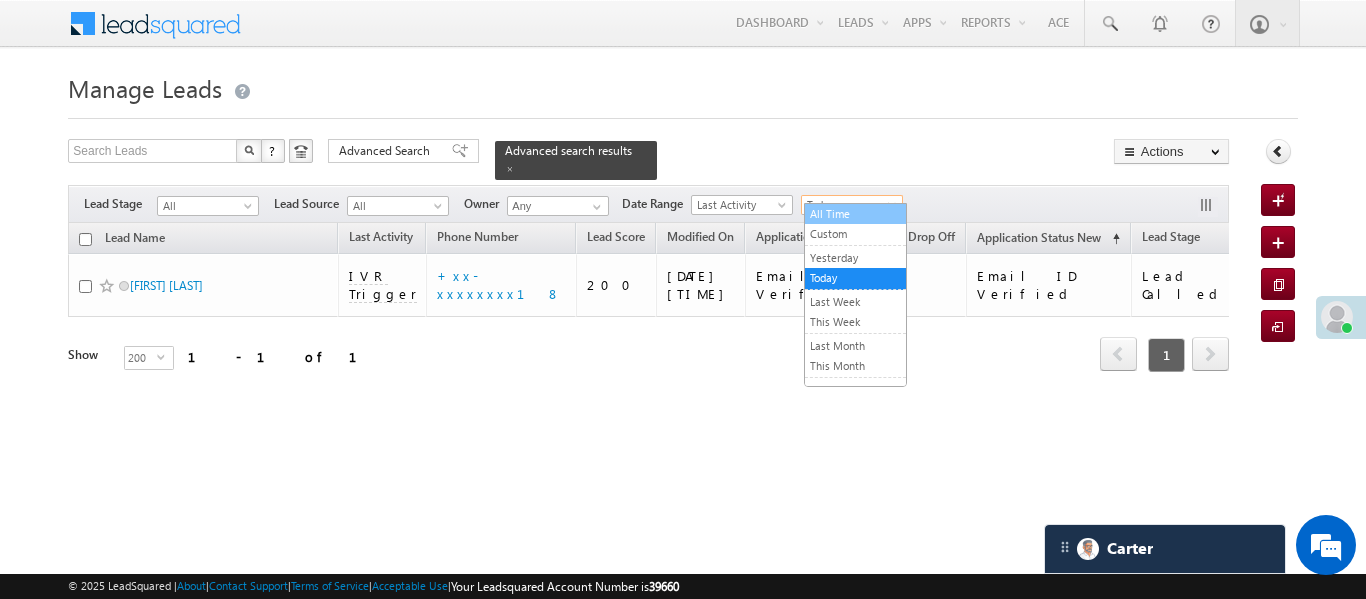 click on "All Time" at bounding box center (855, 214) 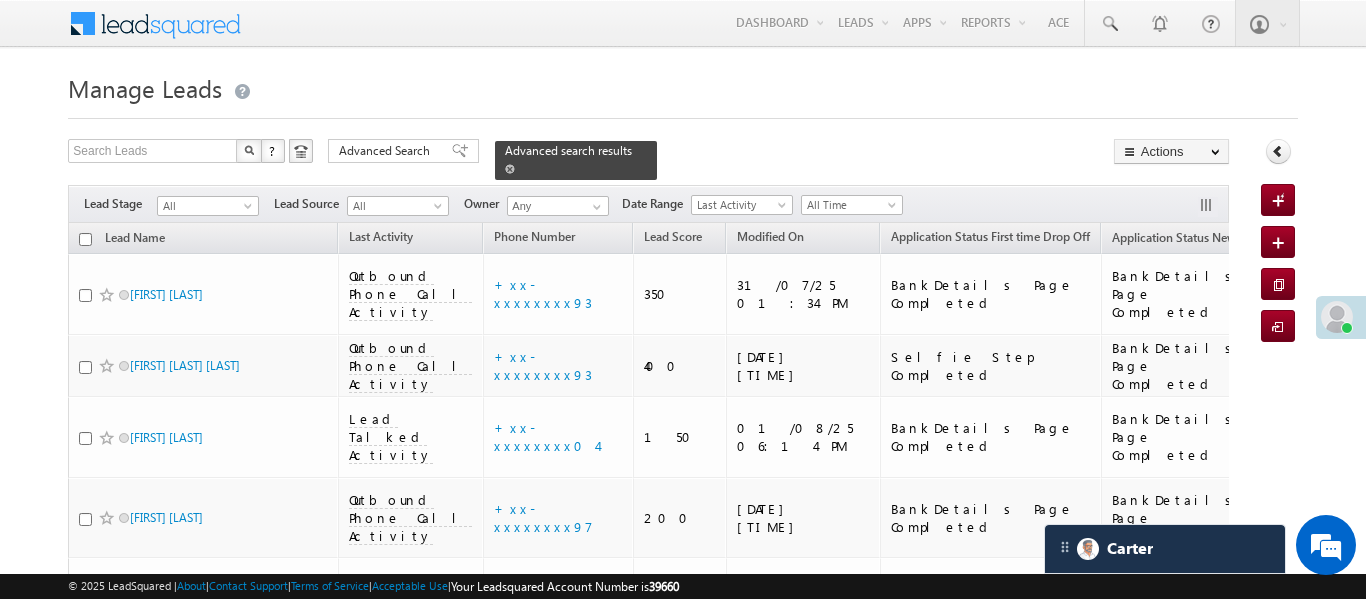 click at bounding box center [510, 169] 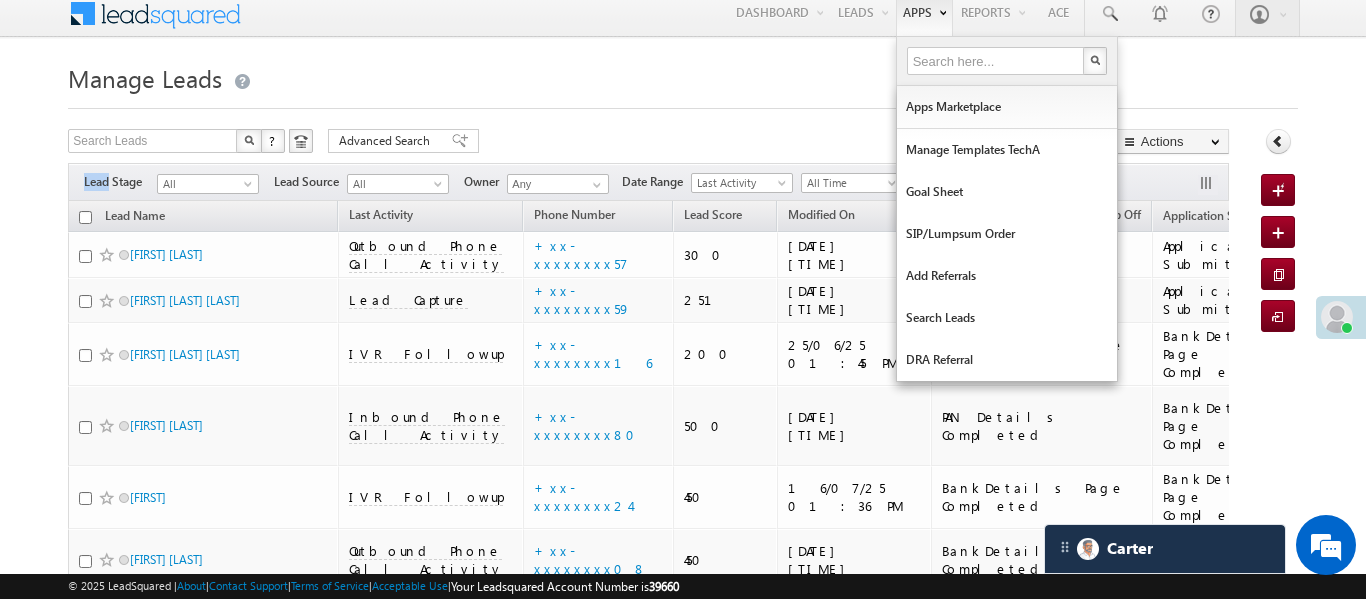 scroll, scrollTop: 30, scrollLeft: 0, axis: vertical 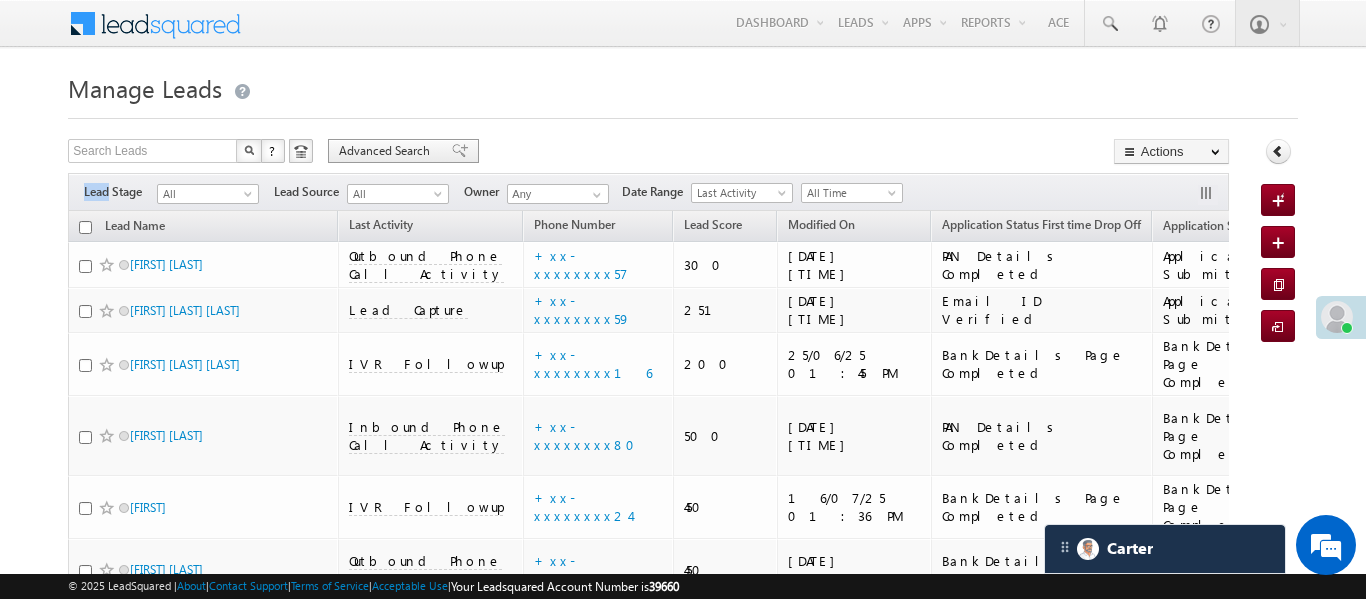 click on "Advanced Search" at bounding box center (387, 151) 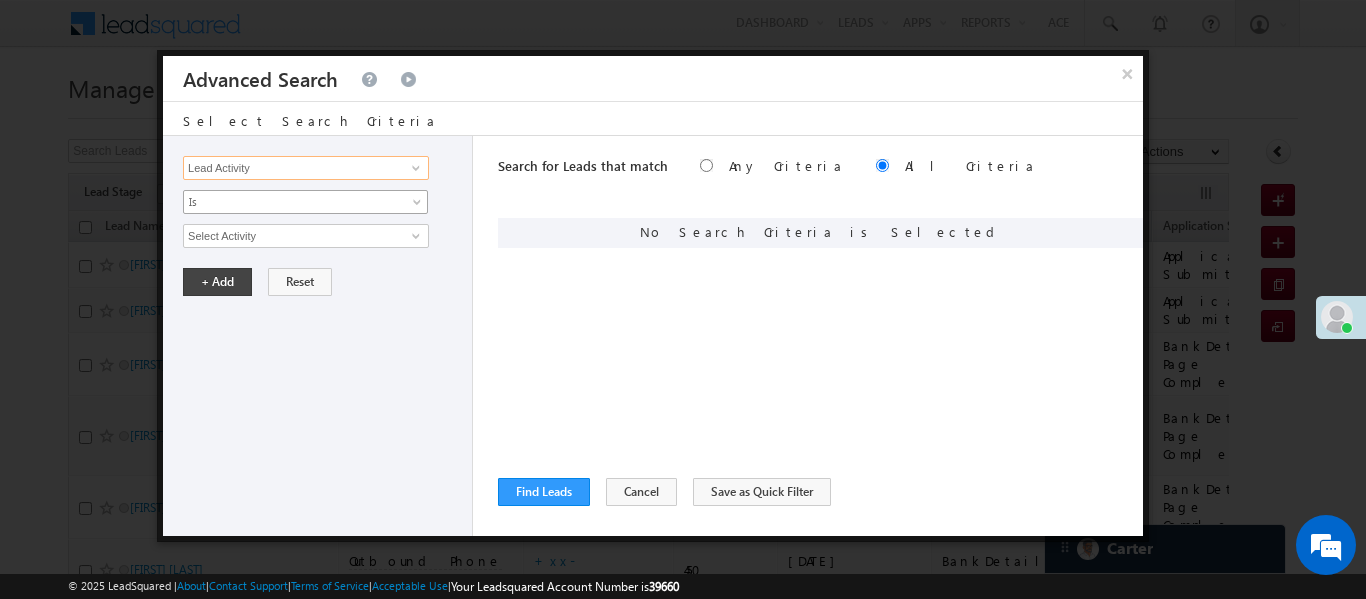 click on "Lead Activity" at bounding box center (306, 168) 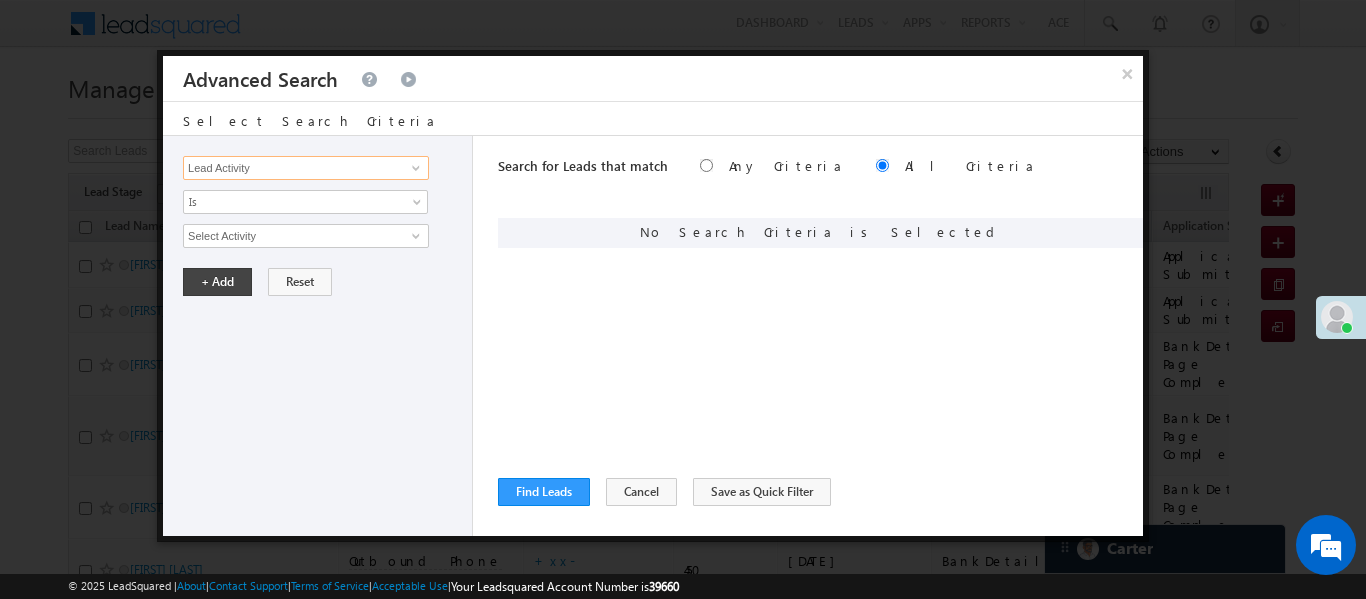 click on "Lead Activity" at bounding box center [306, 168] 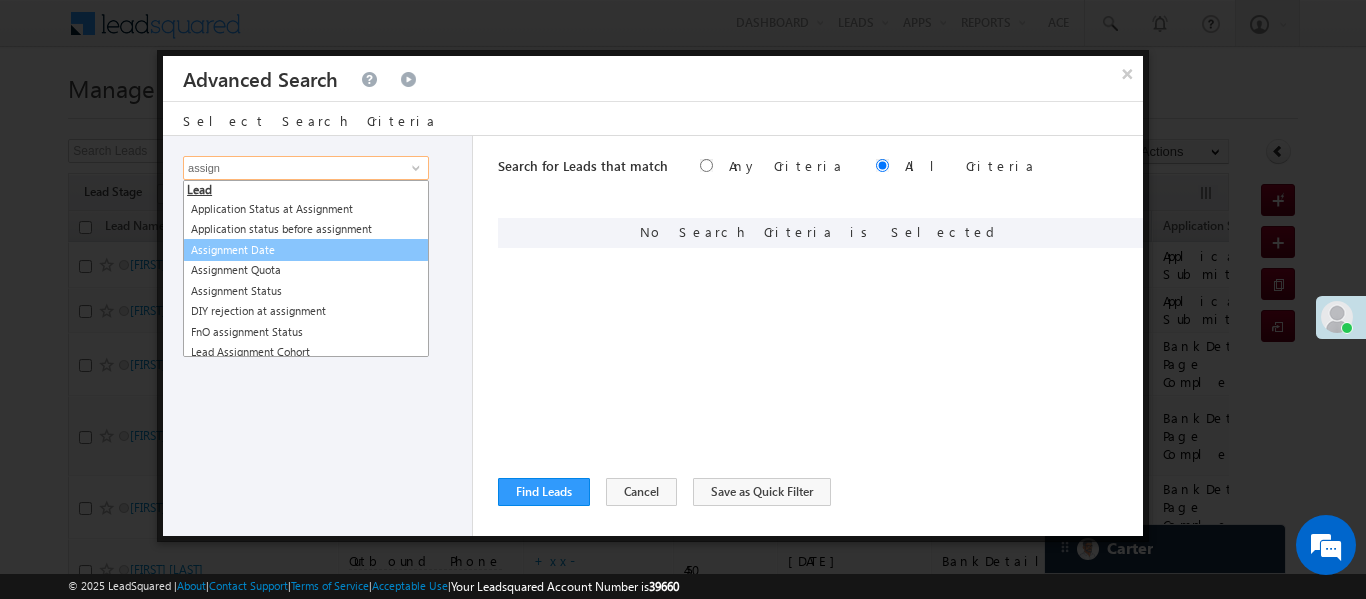 click on "Assignment Date" at bounding box center (306, 250) 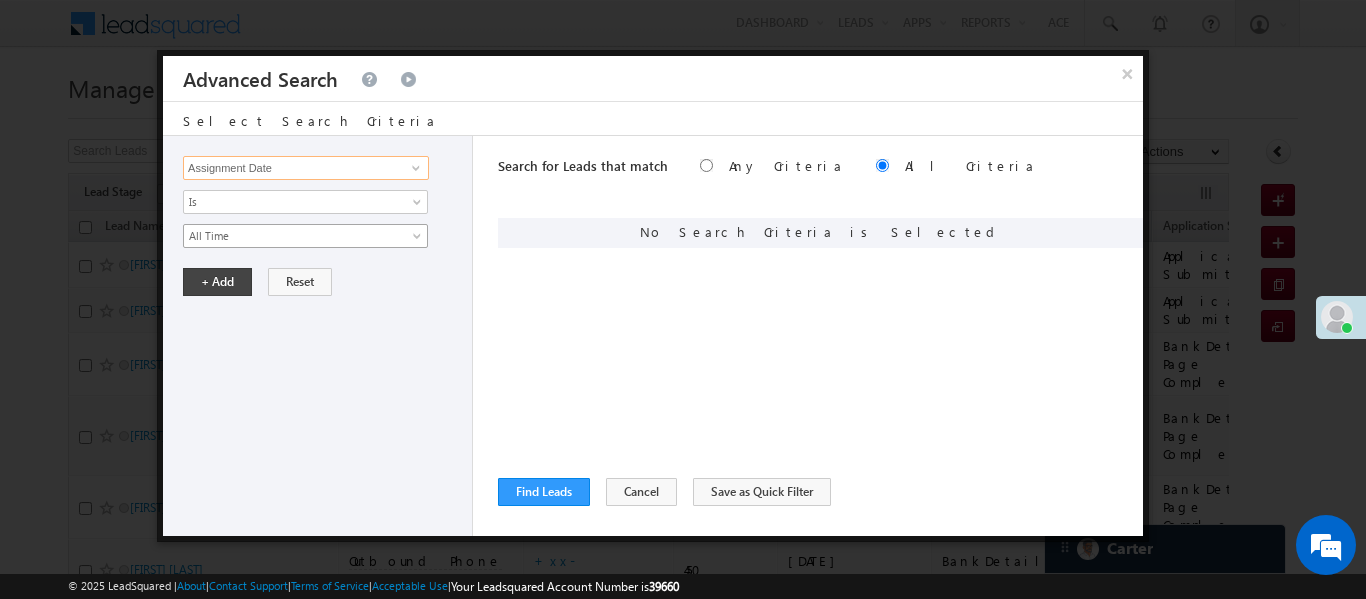 type on "Assignment Date" 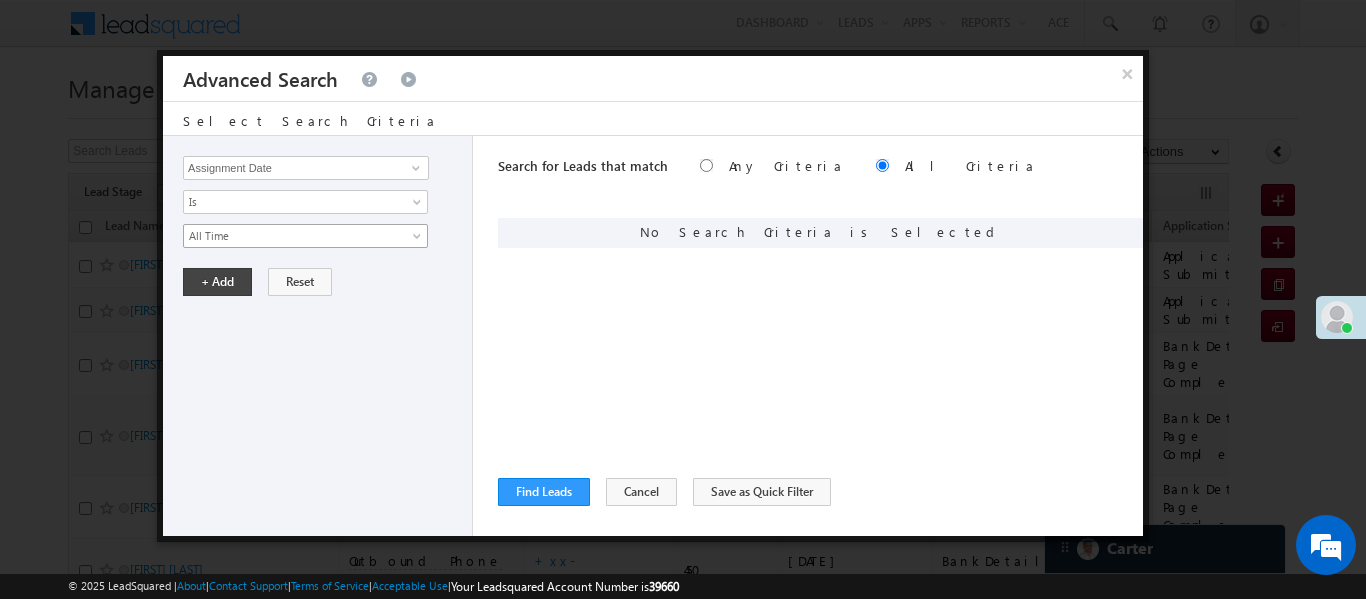 click on "All Time" at bounding box center [292, 236] 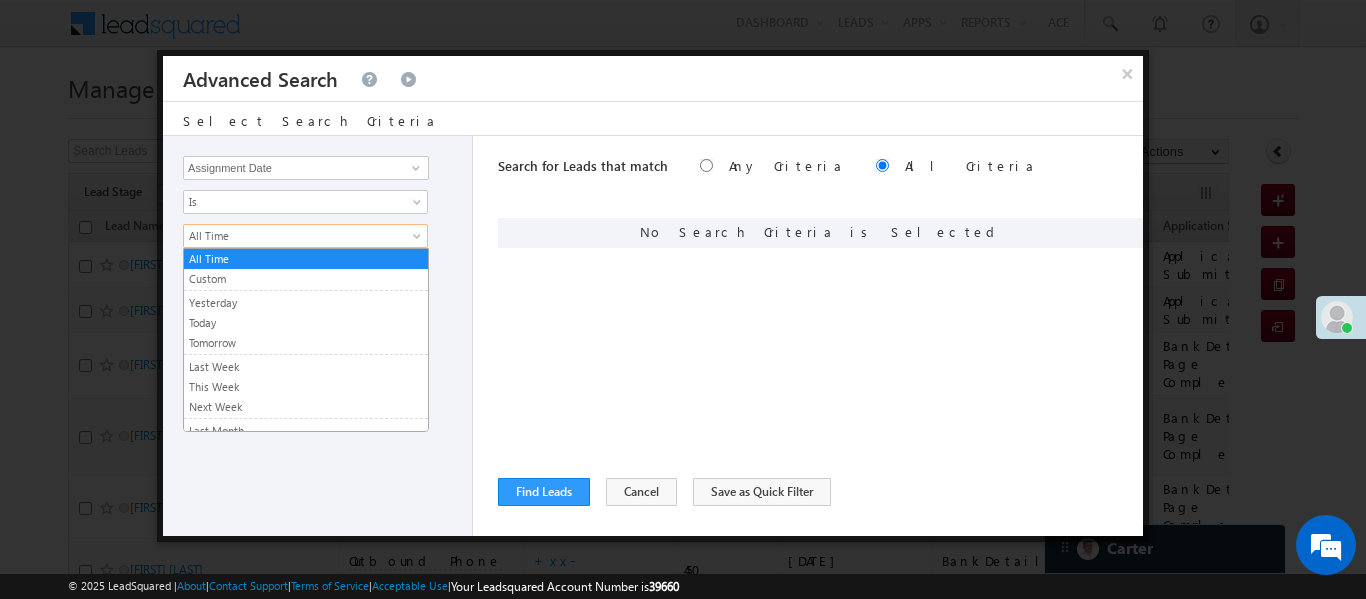 click on "Custom" at bounding box center (306, 279) 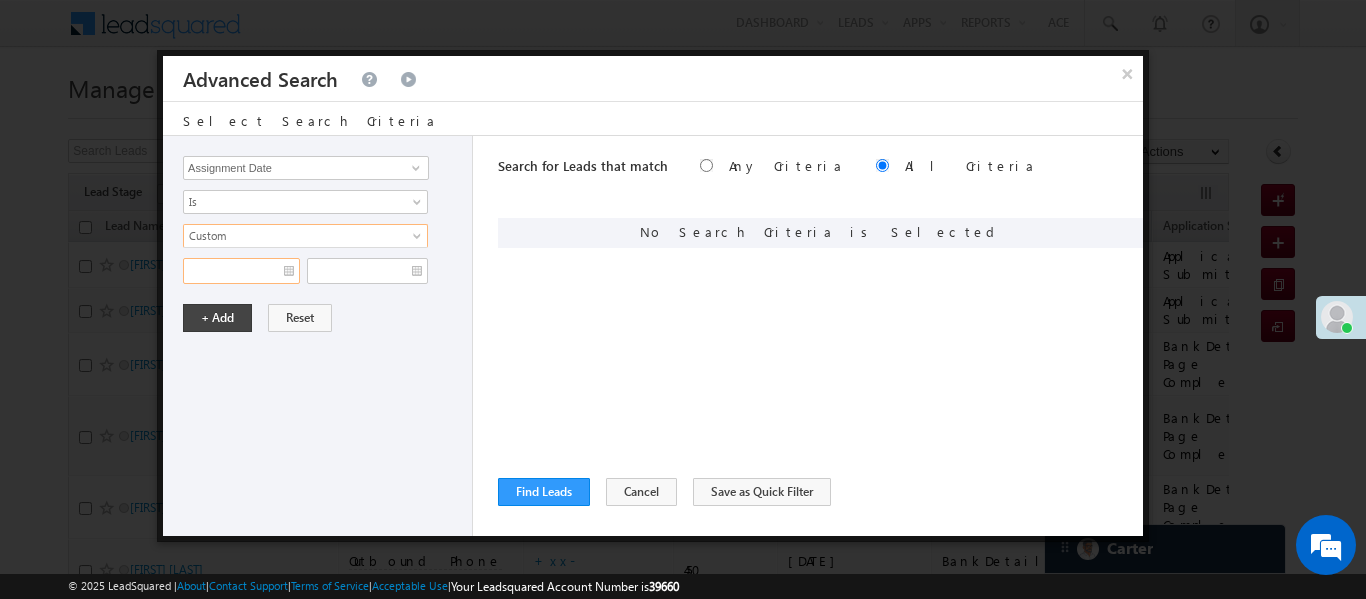 click at bounding box center [241, 271] 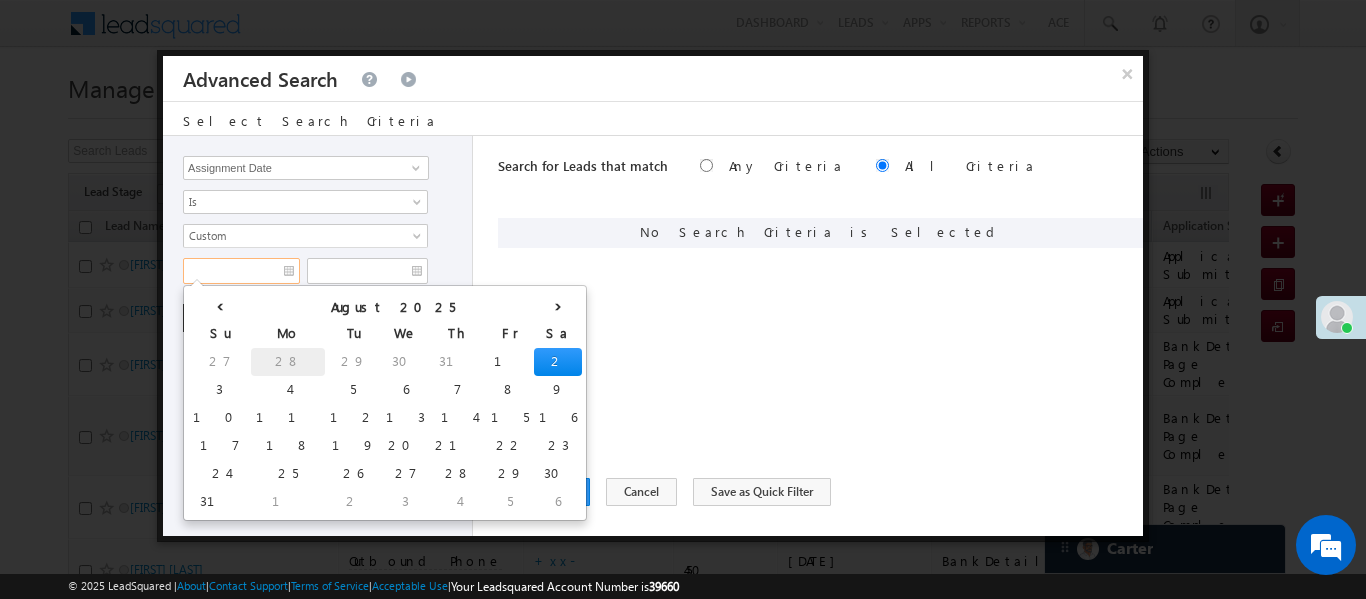 click on "28" at bounding box center (288, 362) 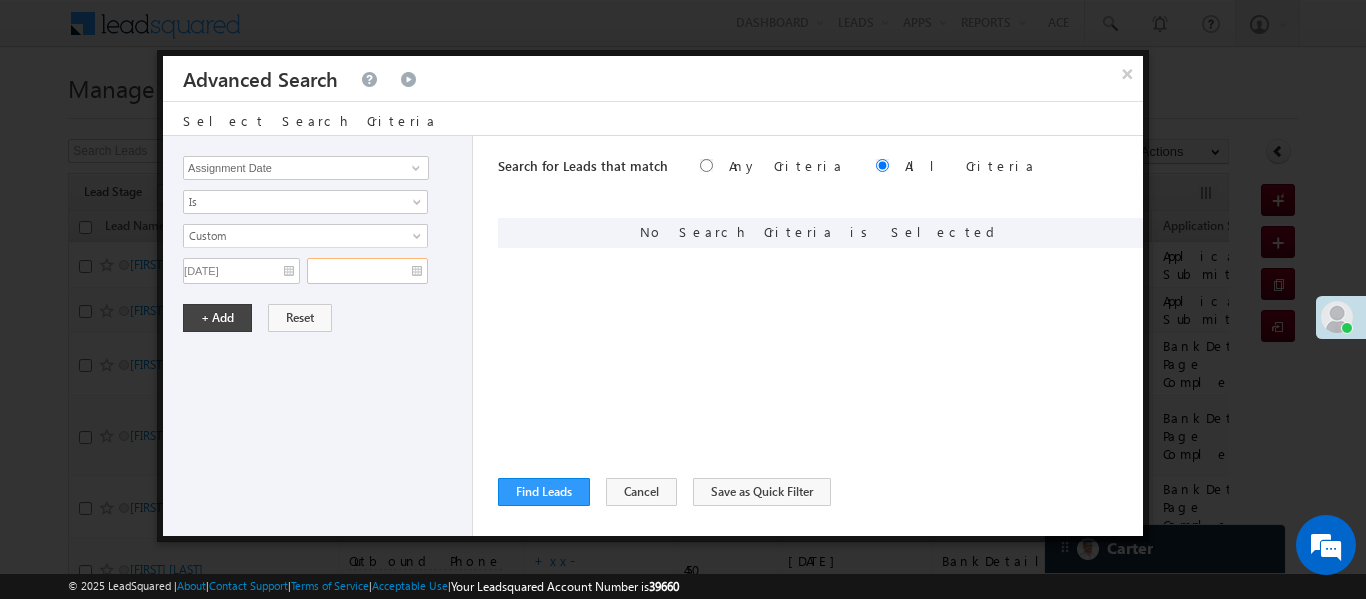 click at bounding box center (367, 271) 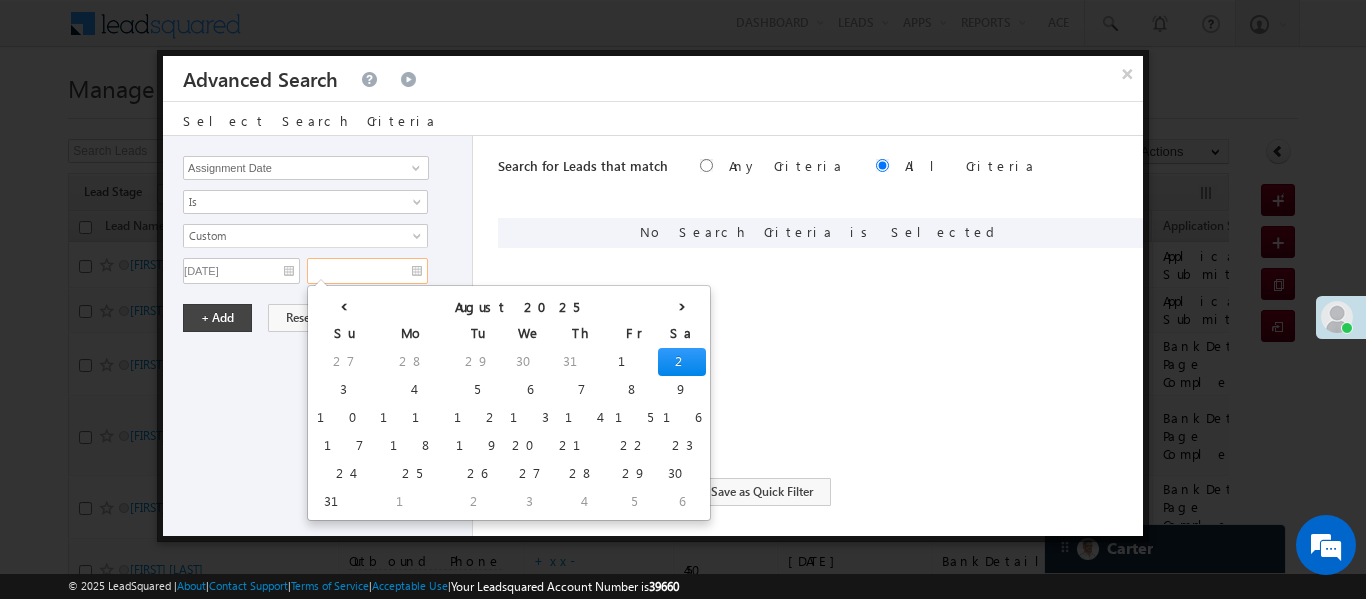 click on "2" at bounding box center [682, 362] 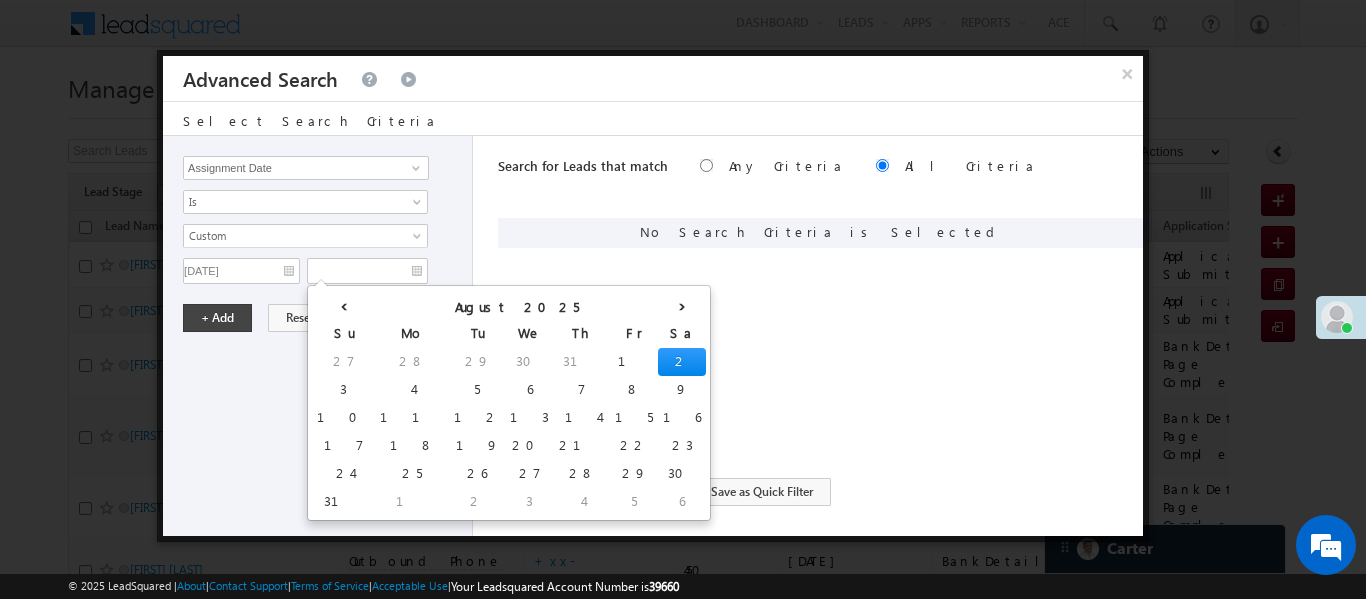 click on "Search for Leads that match
Any Criteria
All Criteria
Note that the current triggering entity  is not considered  in the condition
If more than one opportunities are returned, the opportunity which is  most recently created  will be considered.
Descending
Ascending
Find Leads" at bounding box center [820, 336] 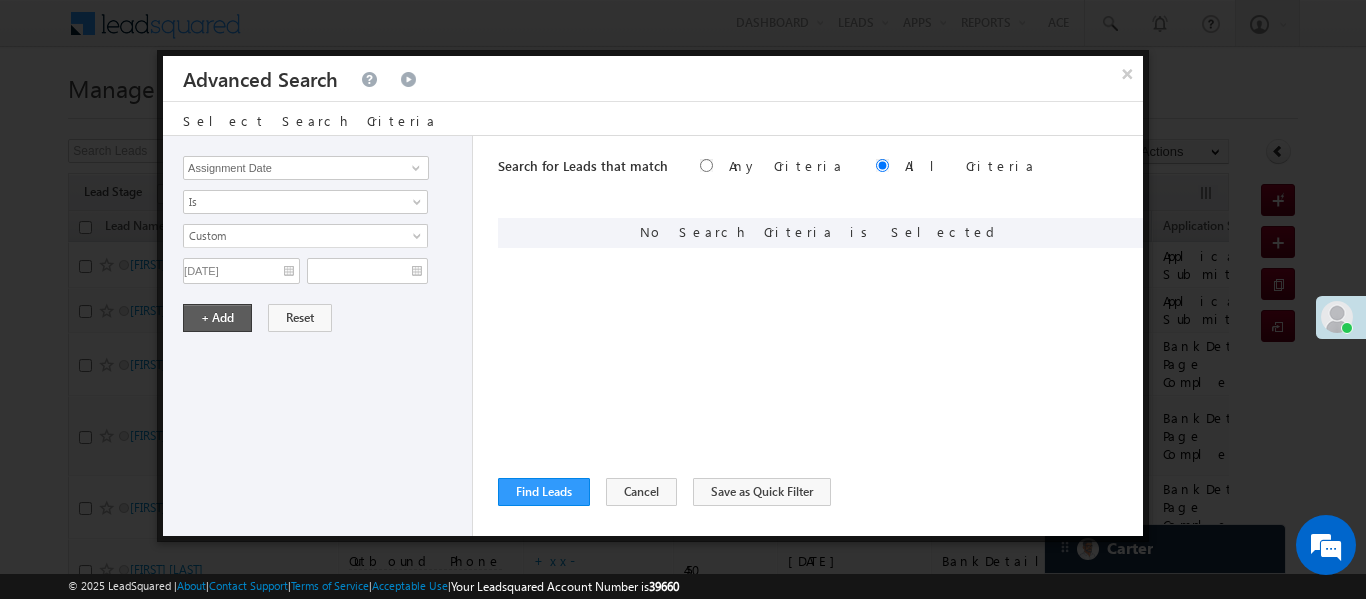 type on "02/08/25" 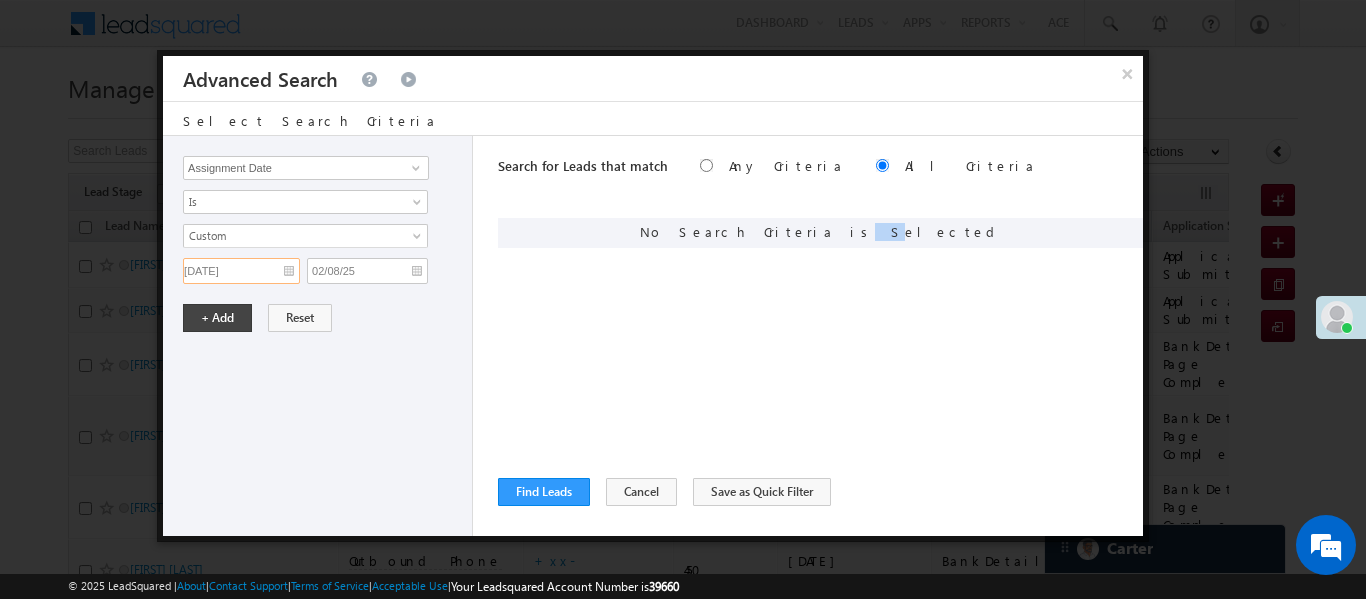 click on "28/07/25" at bounding box center (241, 271) 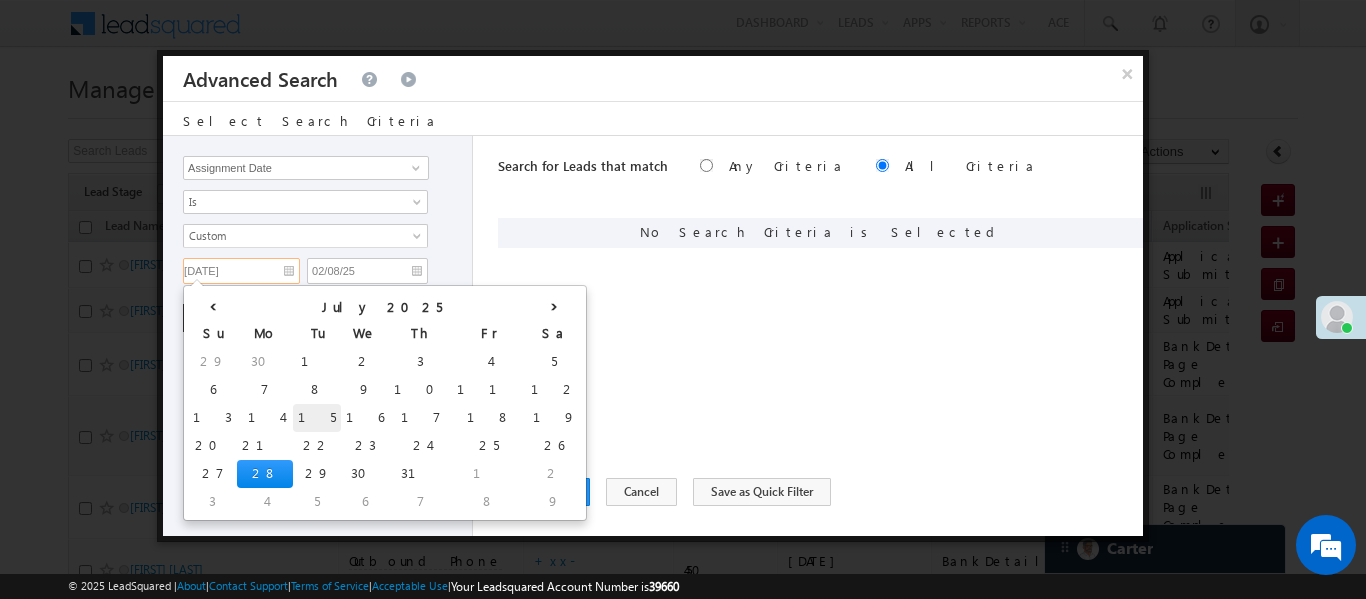 click on "15" at bounding box center (317, 418) 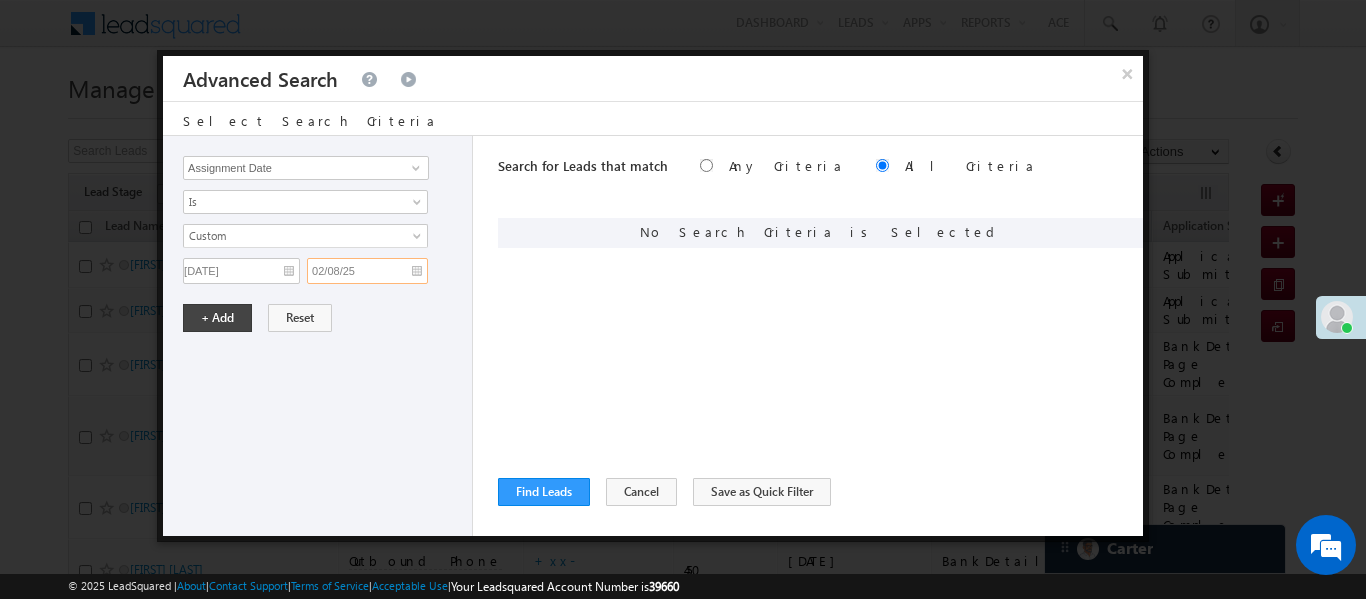 click on "02/08/25" at bounding box center [367, 271] 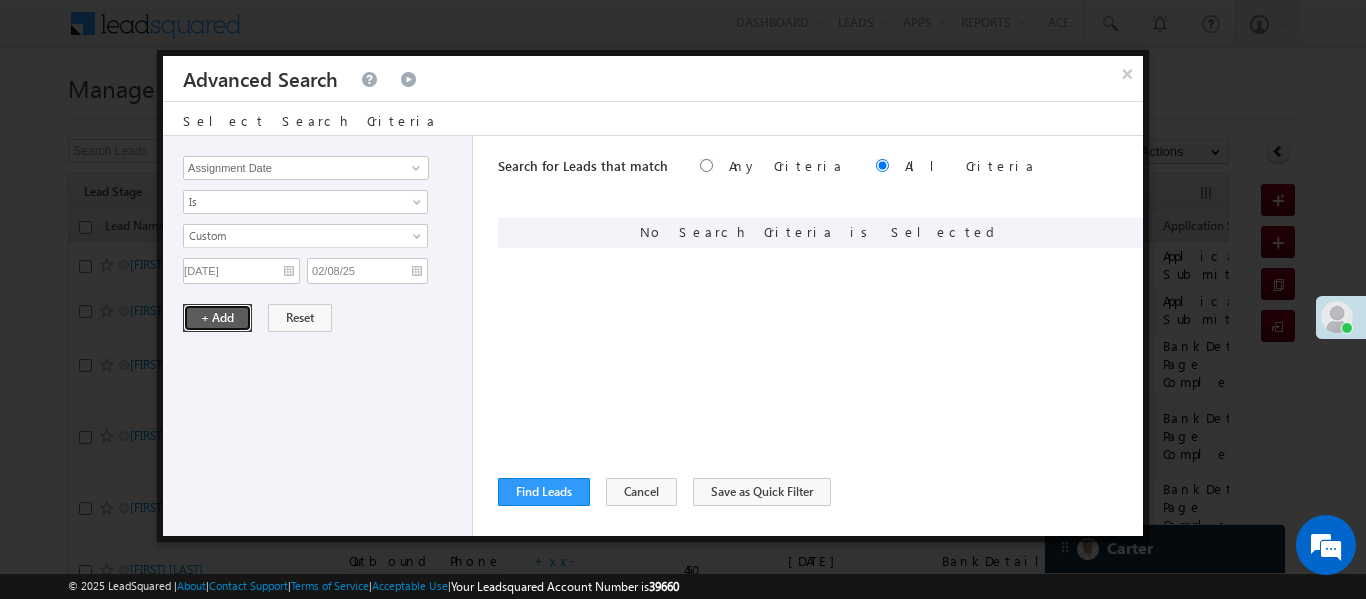 click on "+ Add" at bounding box center [217, 318] 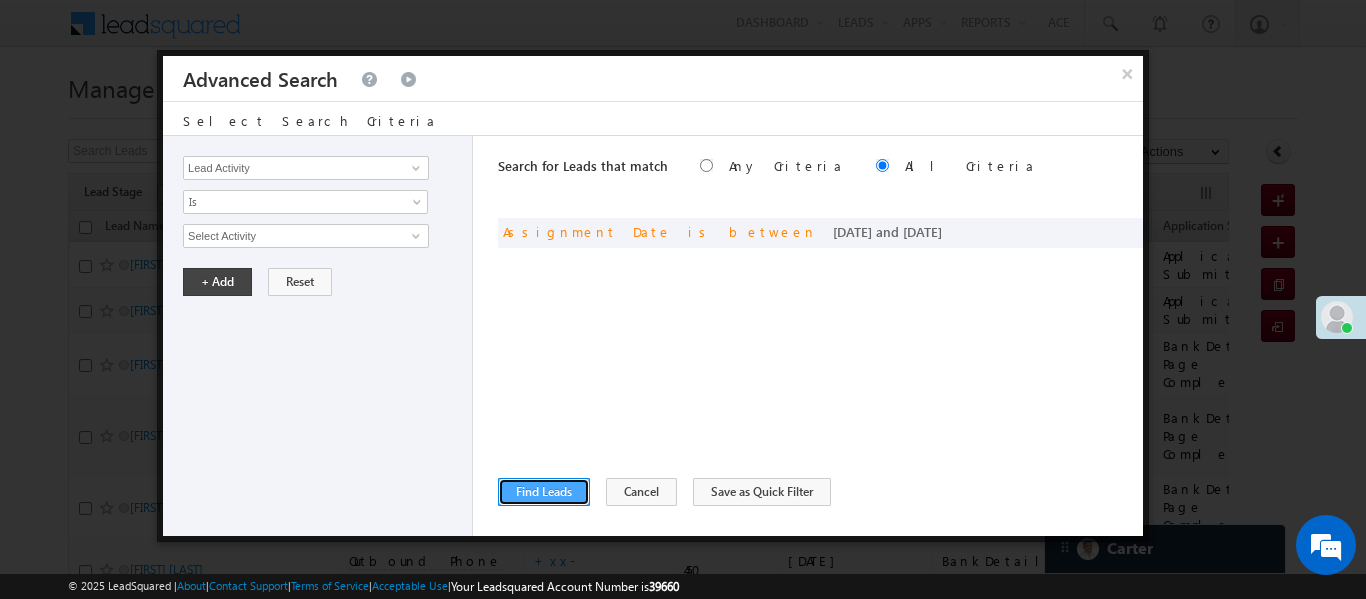 click on "Find Leads" at bounding box center (544, 492) 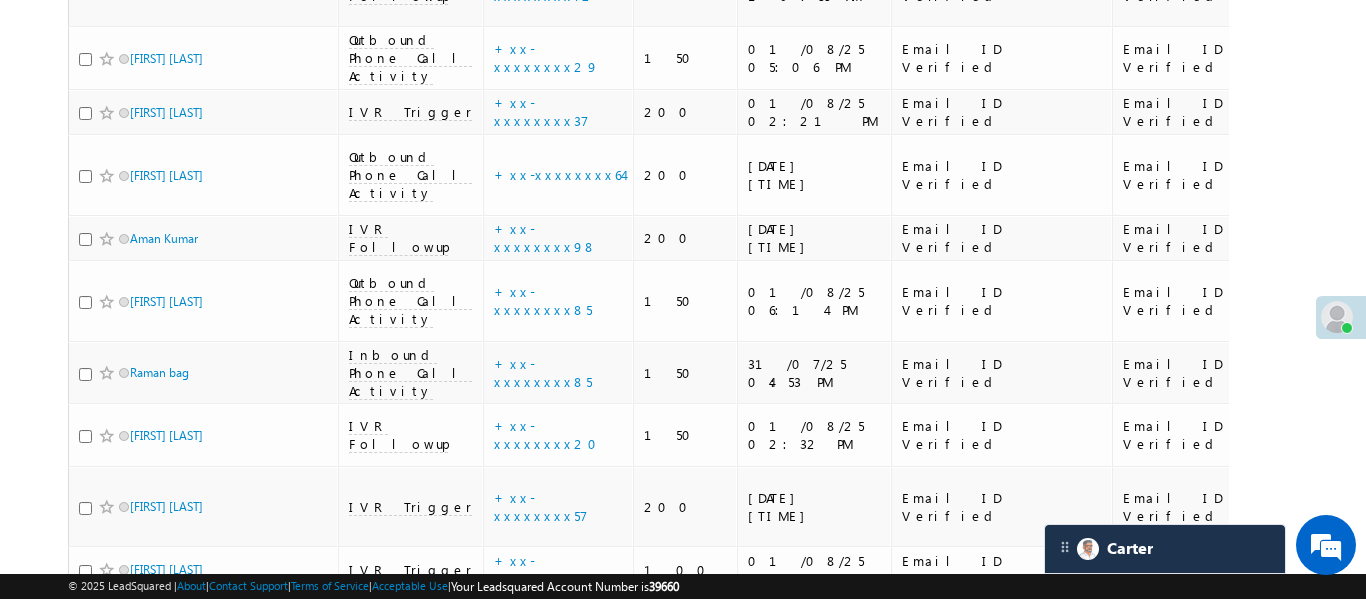 scroll, scrollTop: 4034, scrollLeft: 0, axis: vertical 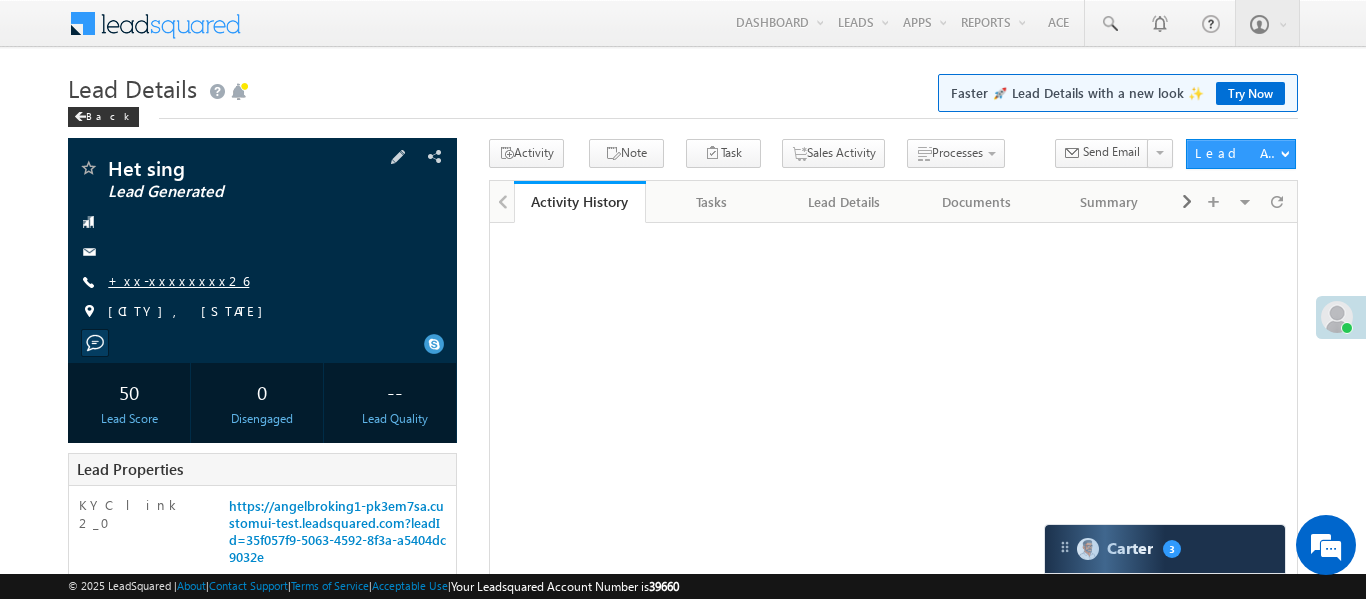 click on "+xx-xxxxxxxx26" at bounding box center (178, 280) 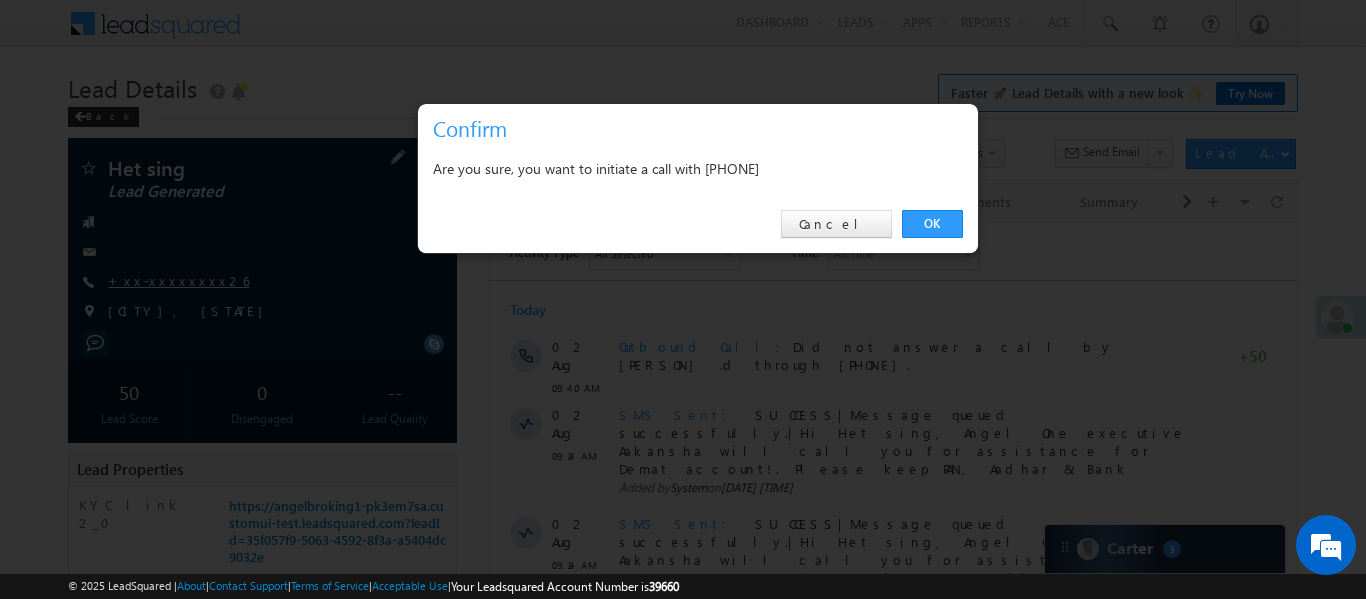 scroll, scrollTop: 0, scrollLeft: 0, axis: both 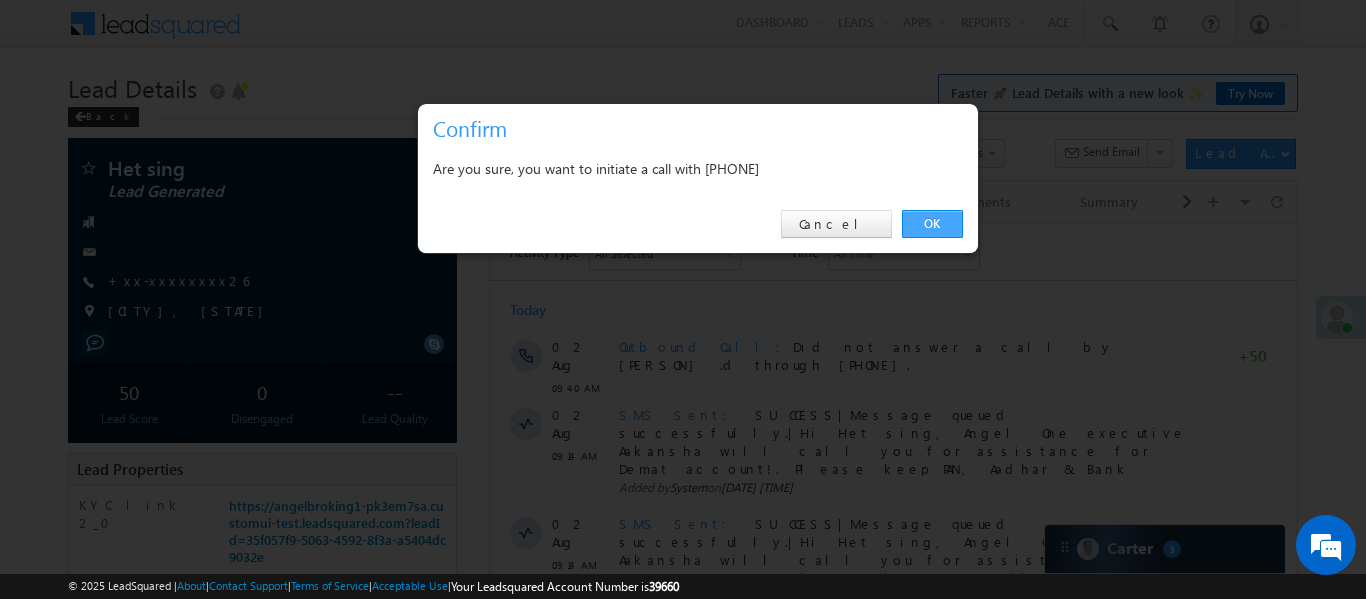 click on "OK" at bounding box center [932, 224] 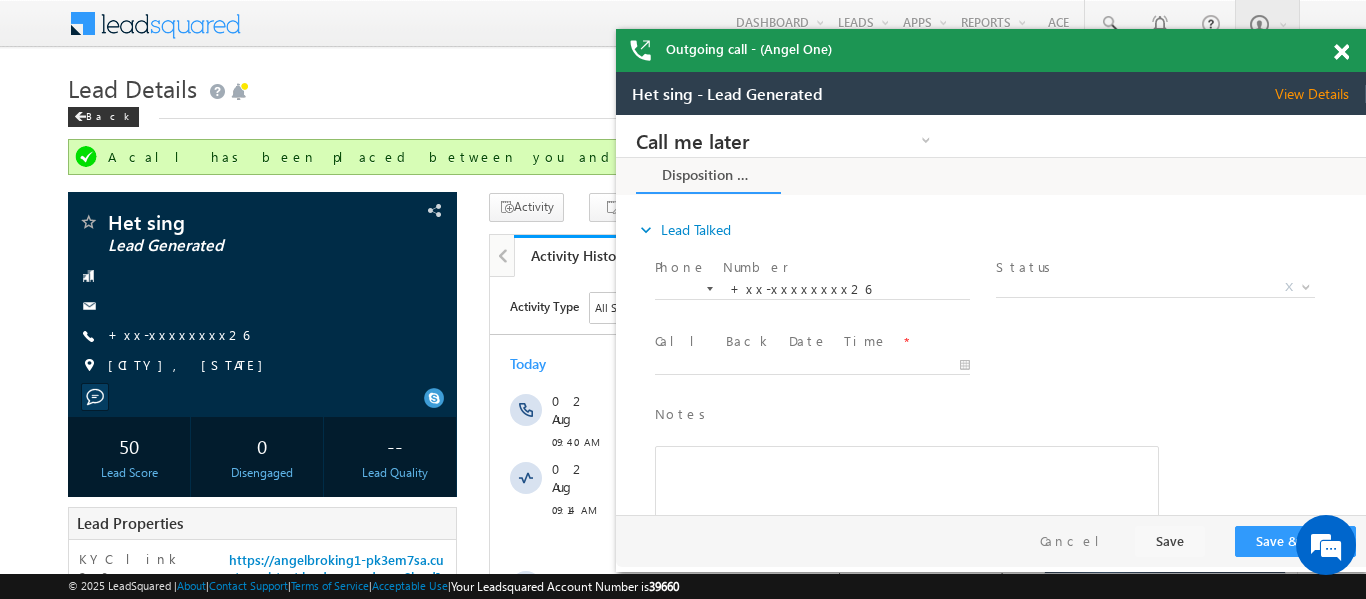 scroll, scrollTop: 0, scrollLeft: 0, axis: both 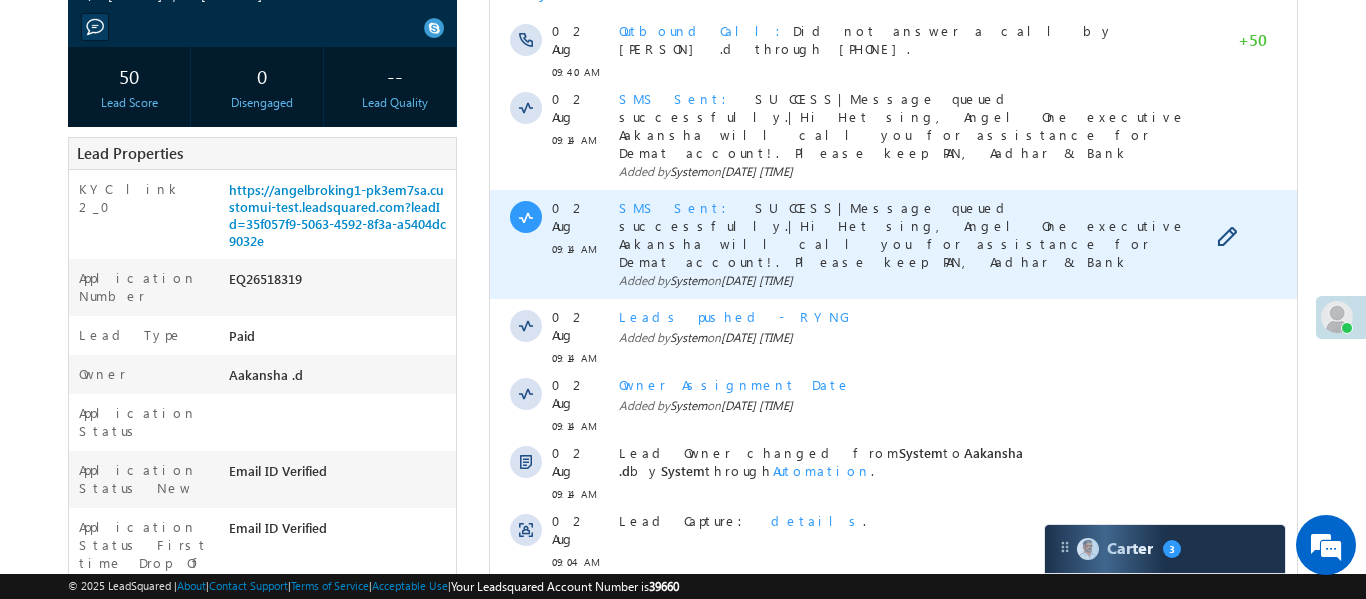 click on "SMS Sent" at bounding box center (678, 207) 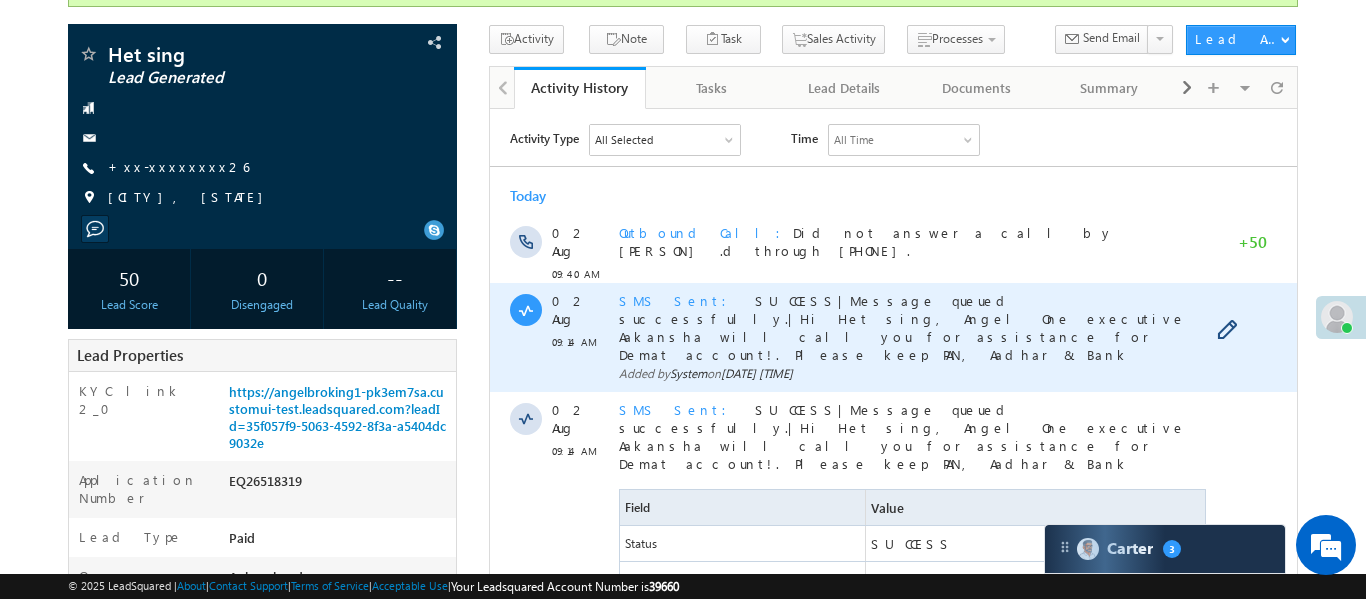 scroll, scrollTop: 152, scrollLeft: 0, axis: vertical 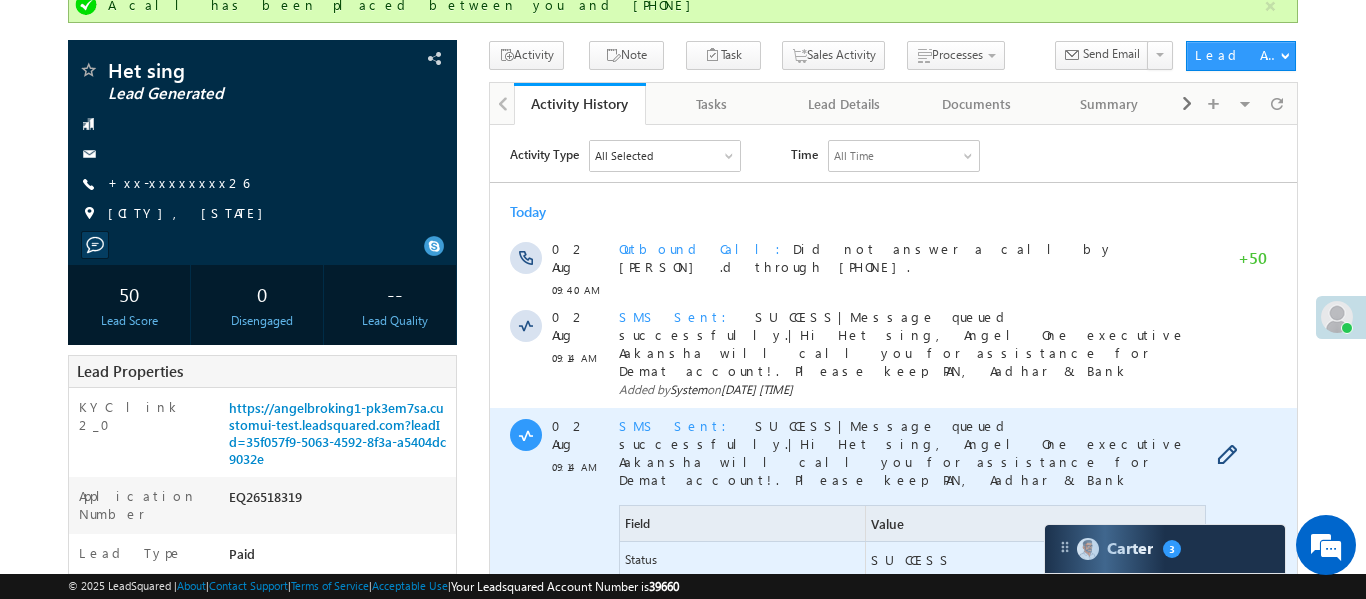 click on "SMS Sent" at bounding box center [678, 424] 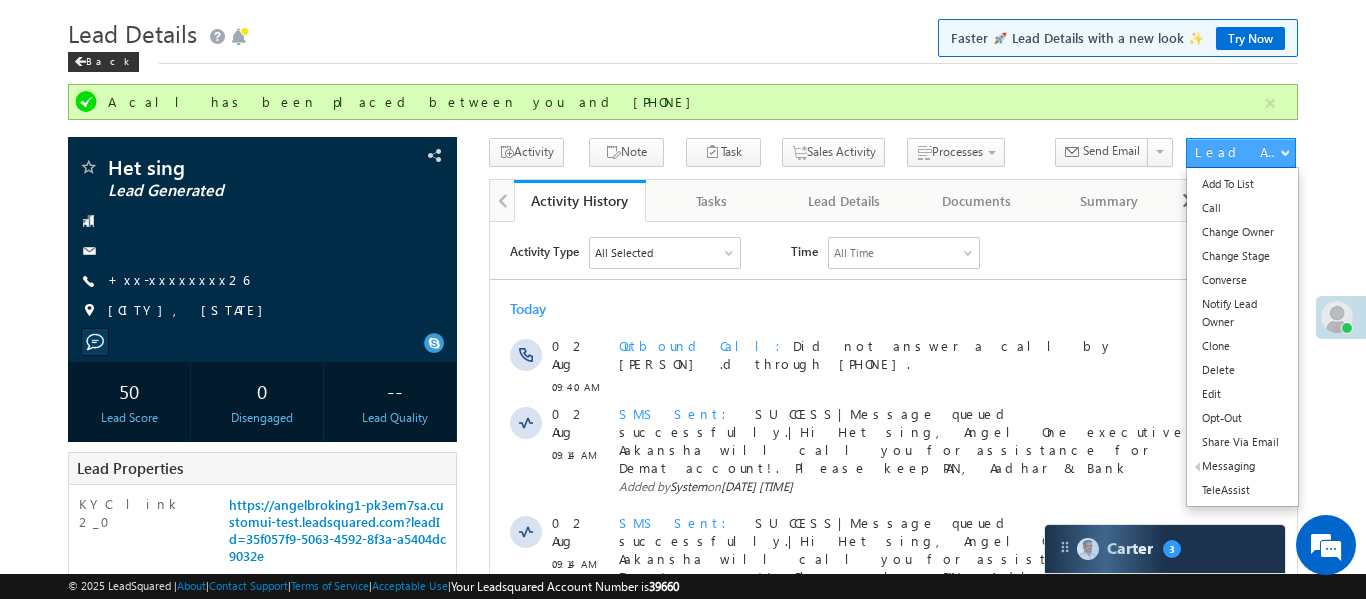 scroll, scrollTop: 0, scrollLeft: 0, axis: both 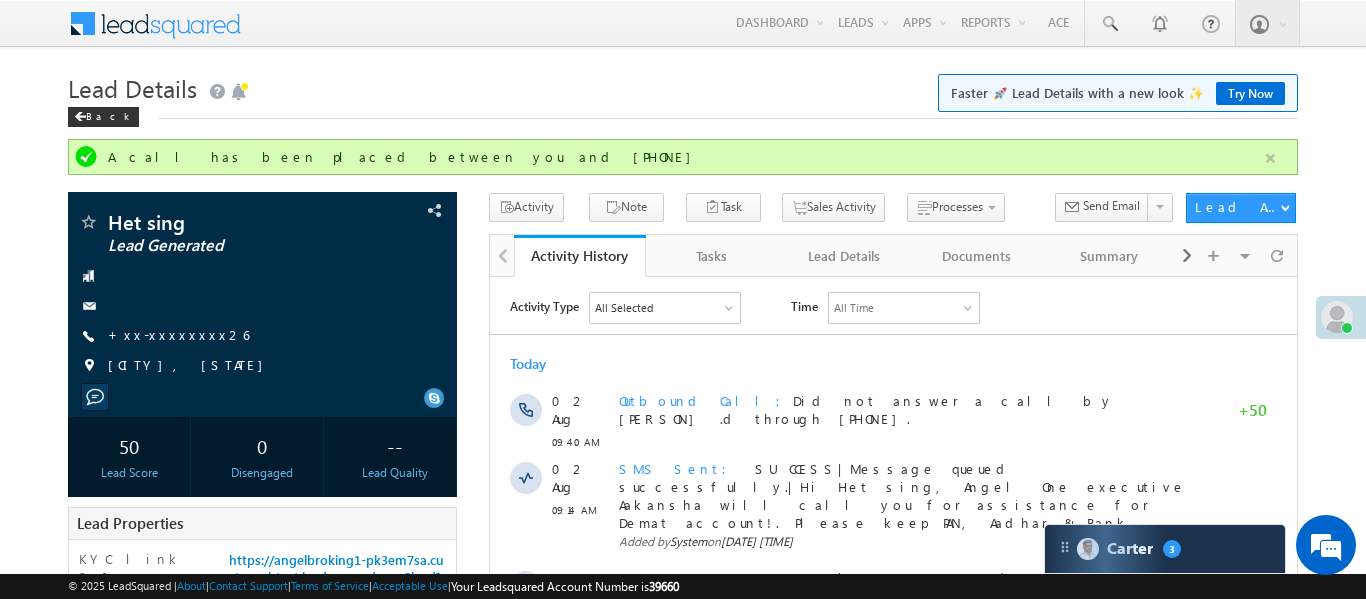 click at bounding box center [1270, 158] 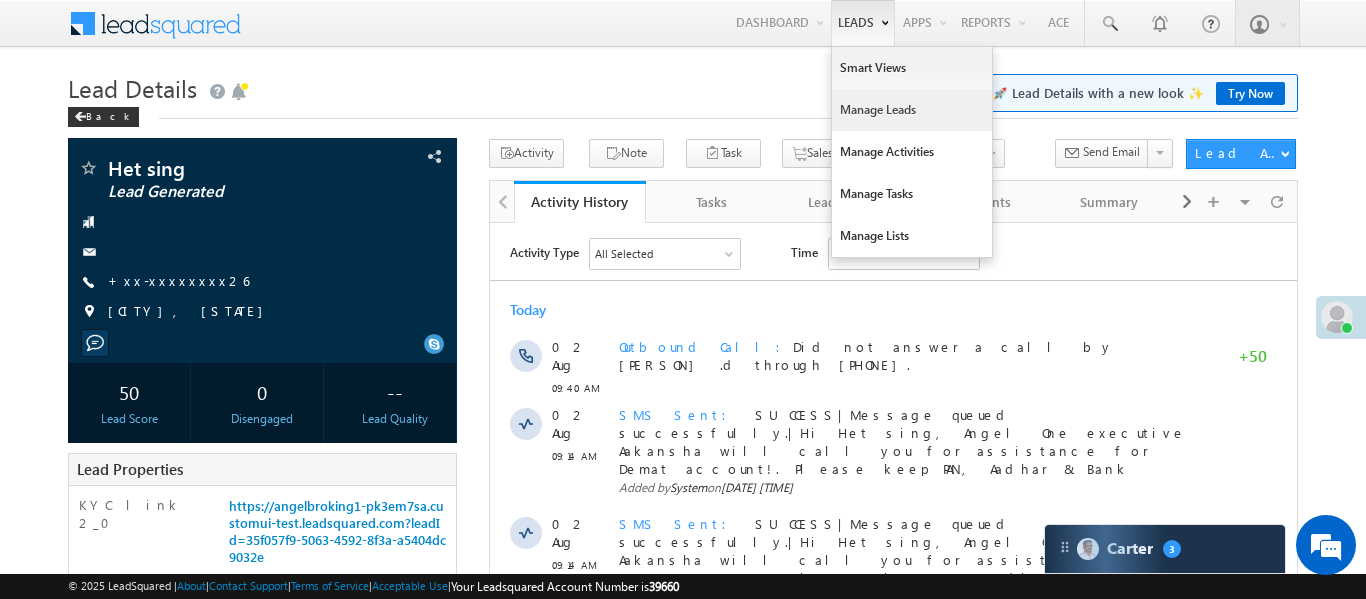 click on "Manage Leads" at bounding box center [912, 110] 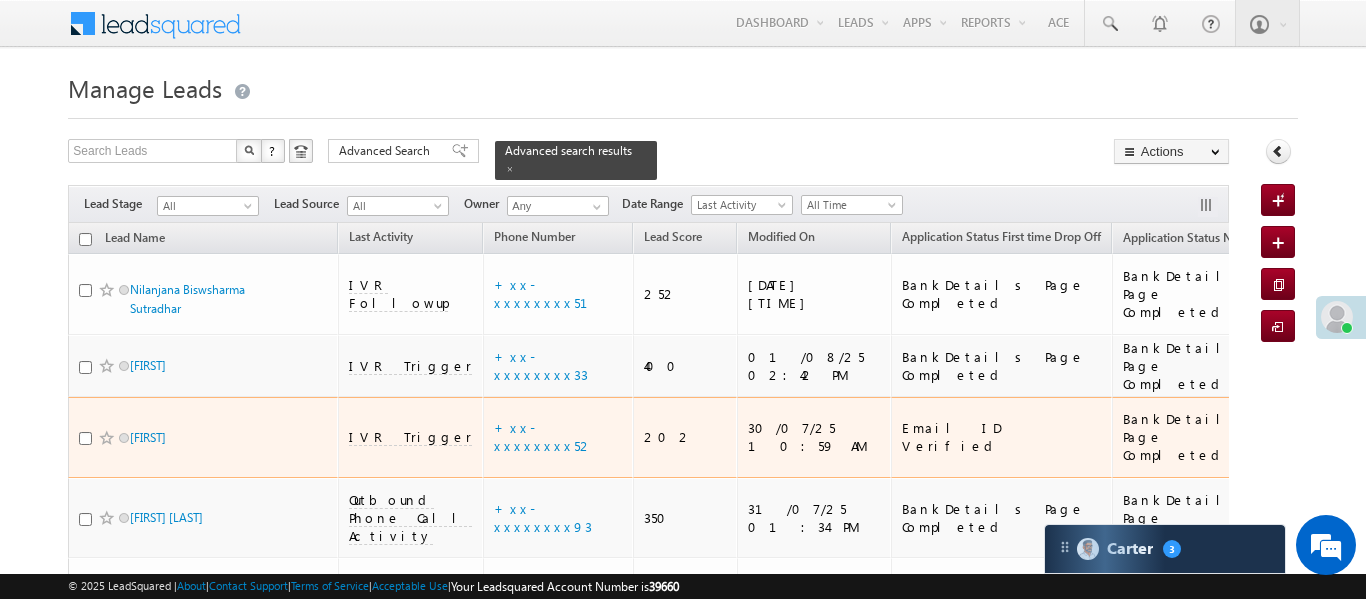 scroll, scrollTop: 117, scrollLeft: 0, axis: vertical 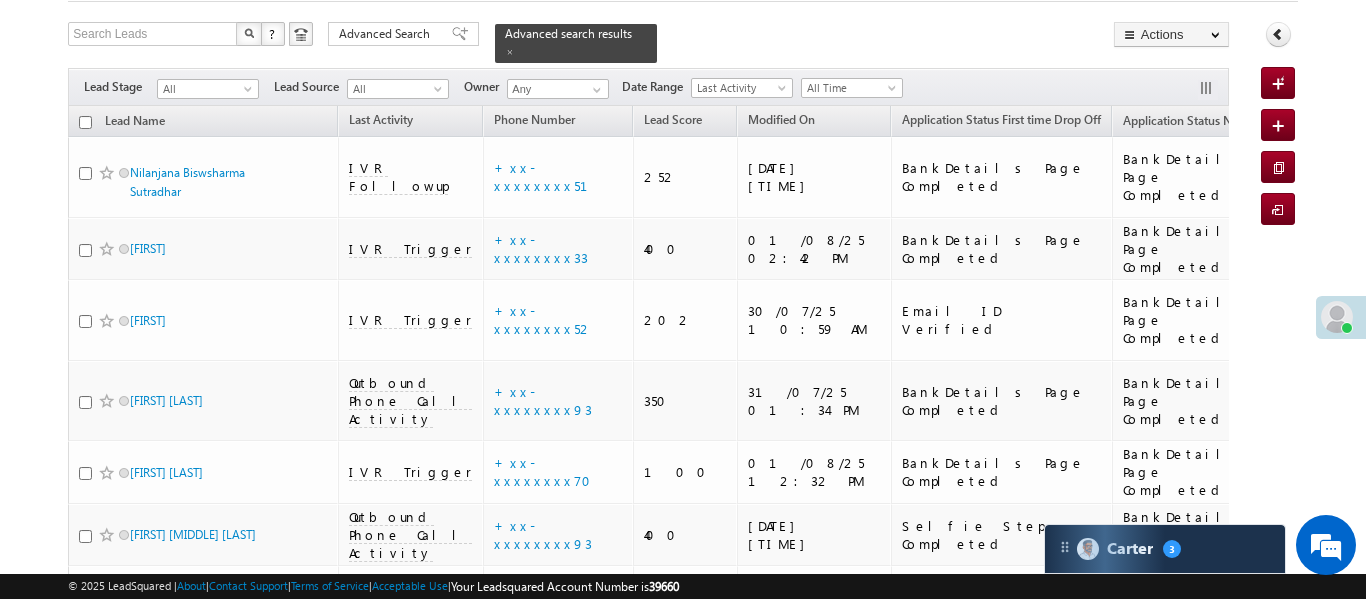 click on "Filters
Lead Stage
All All
Lead Source
All All
Owner
Any Any
Date Range Go maxdate" at bounding box center [648, 87] 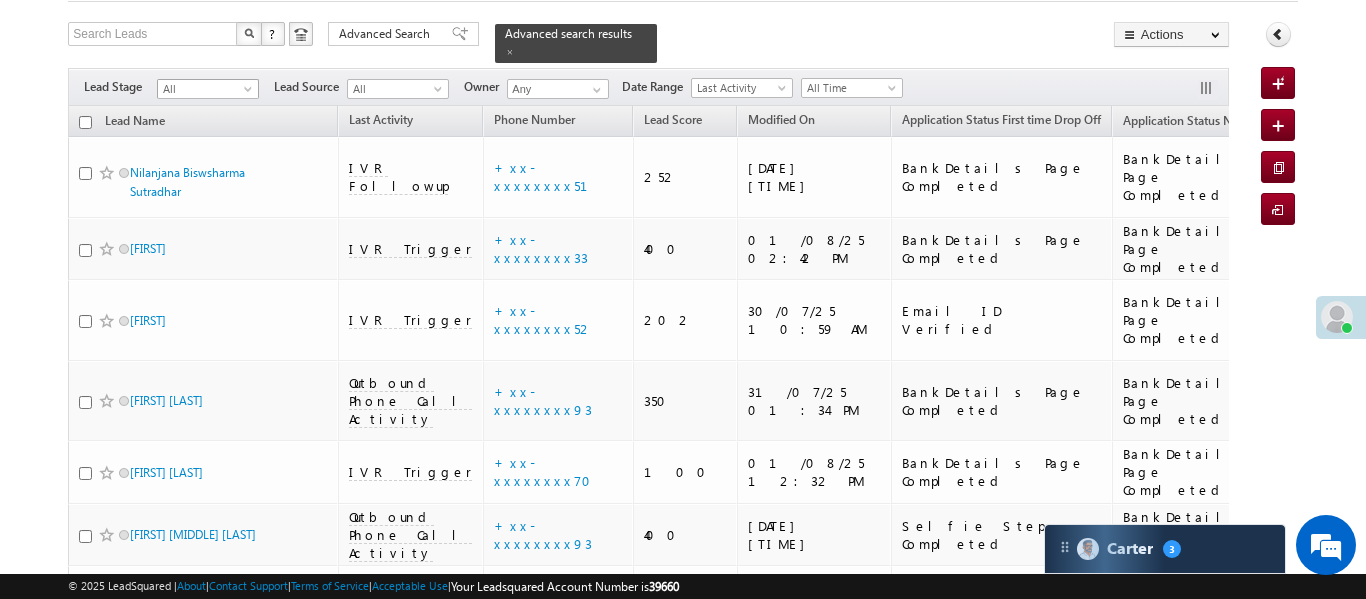 click at bounding box center [250, 93] 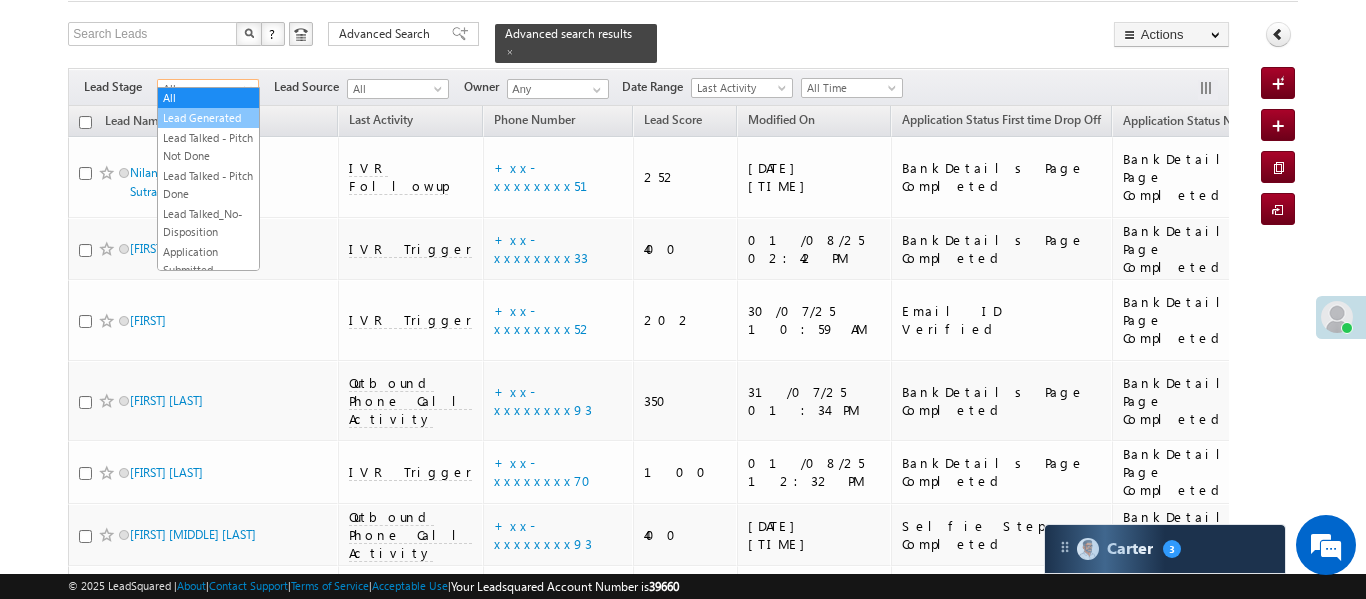 click on "Lead Generated" at bounding box center [208, 118] 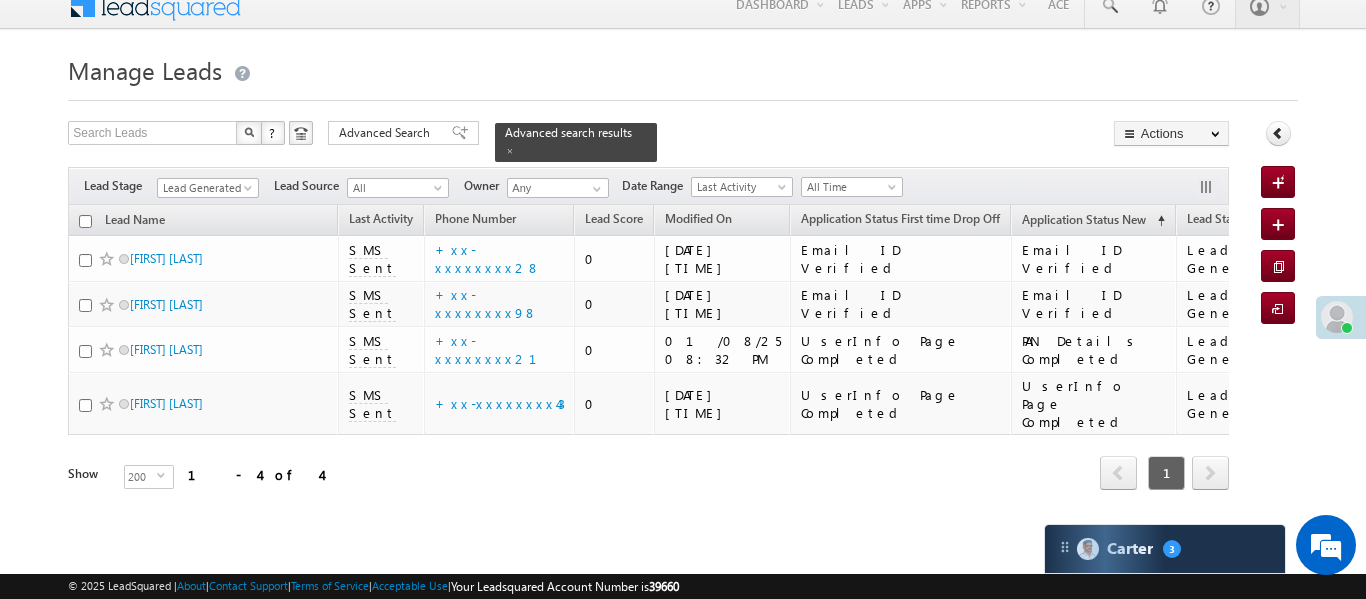 scroll, scrollTop: 18, scrollLeft: 0, axis: vertical 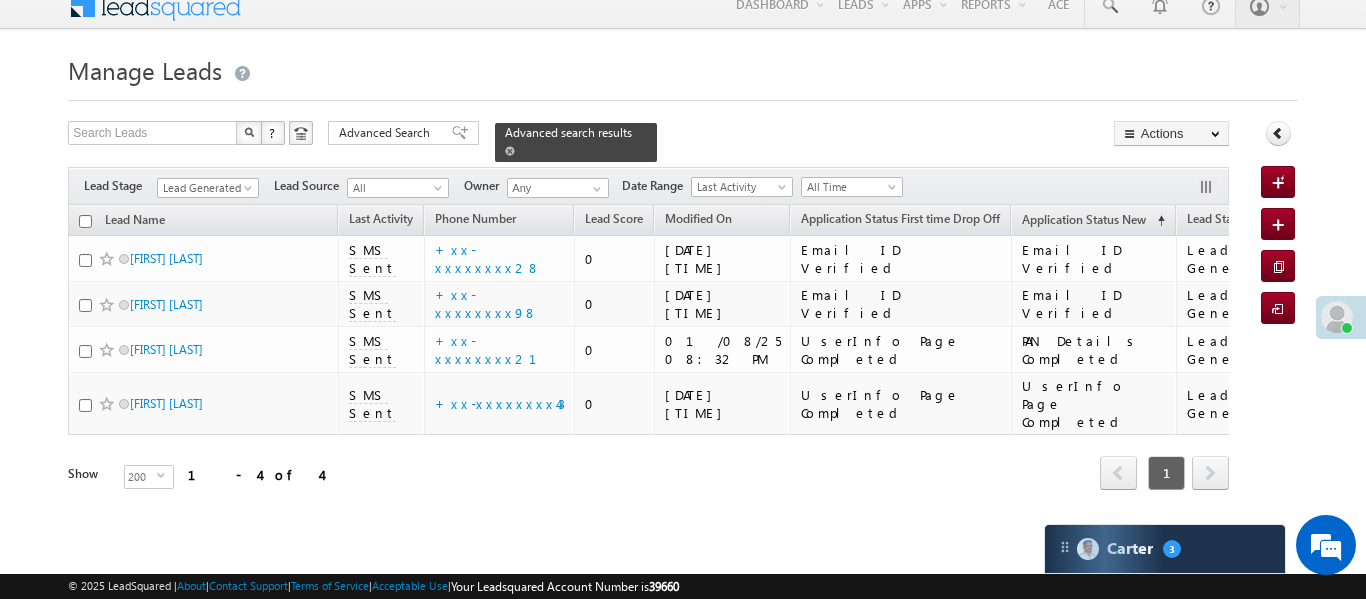 click on "Advanced search results" at bounding box center [576, 142] 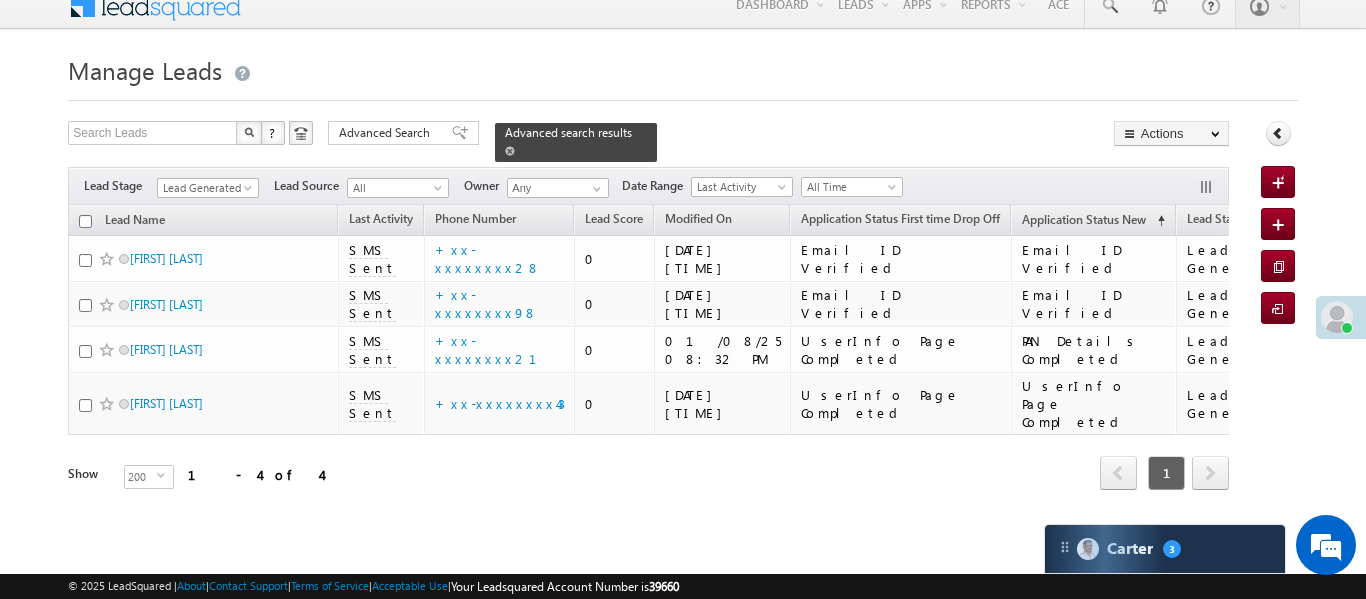 click at bounding box center [510, 151] 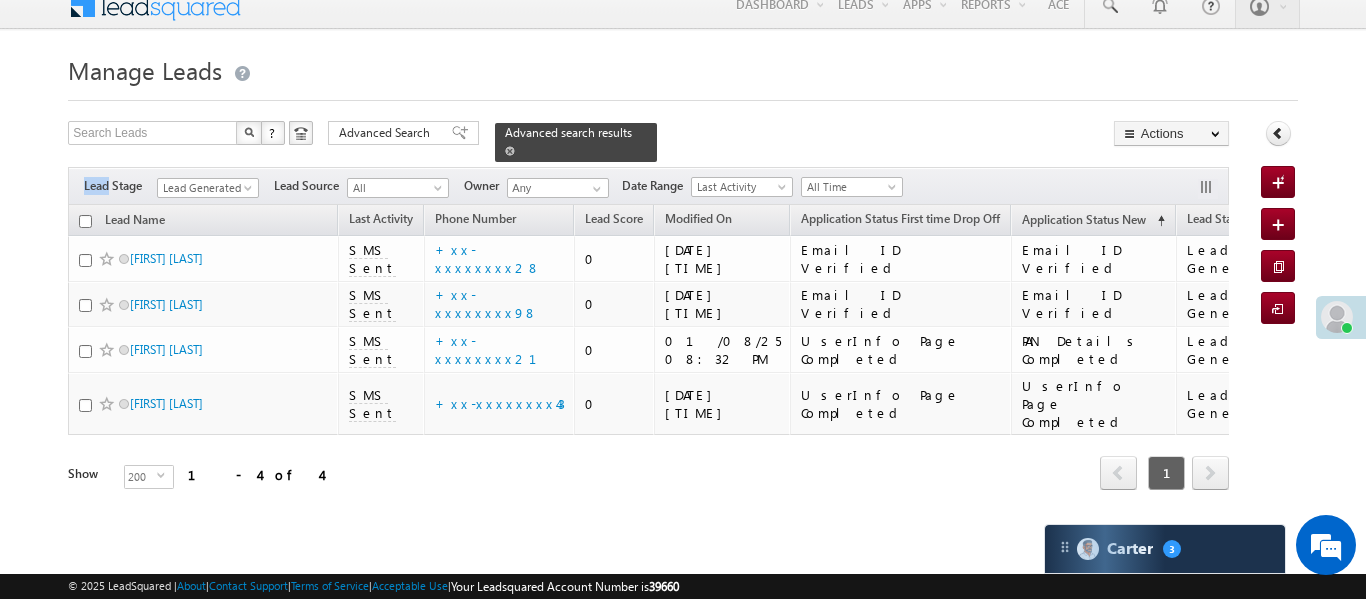 click on "Search Leads X ?   4 results found
Advanced Search
Advanced Search
Advanced search results
Actions Export Leads Reset all Filters
Actions Export Leads Bulk Update Send Email Add to List Add Activity Change Owner Change Stage Delete Merge Leads" at bounding box center [648, 141] 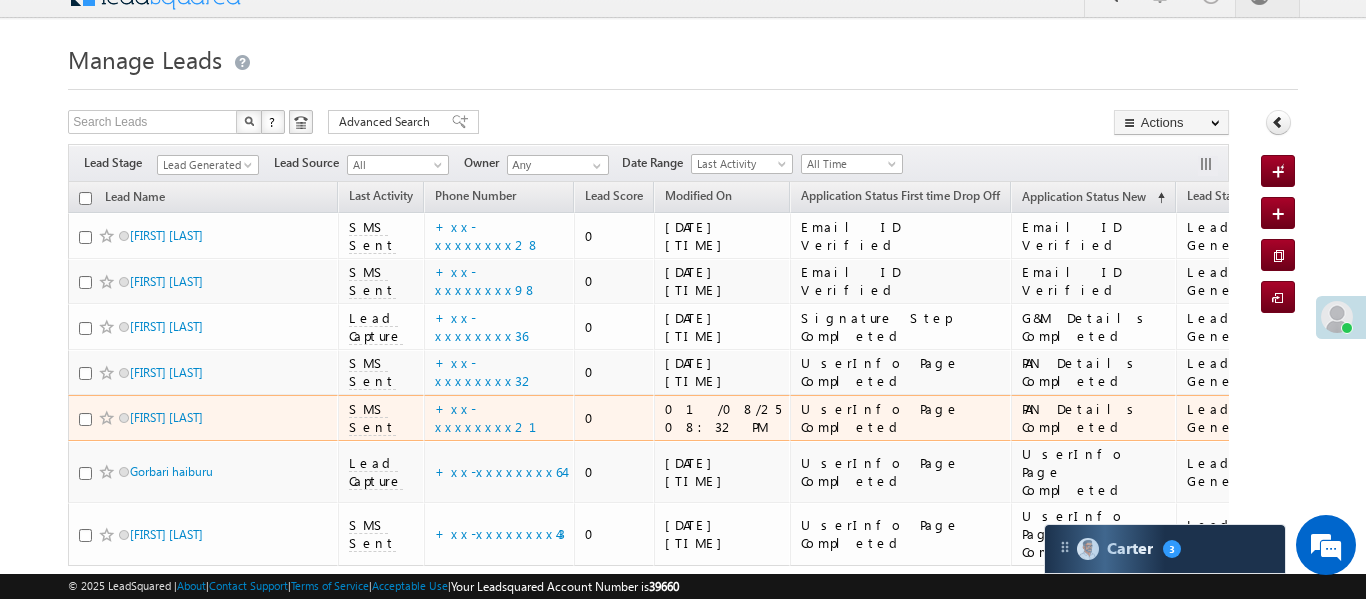 scroll, scrollTop: 48, scrollLeft: 0, axis: vertical 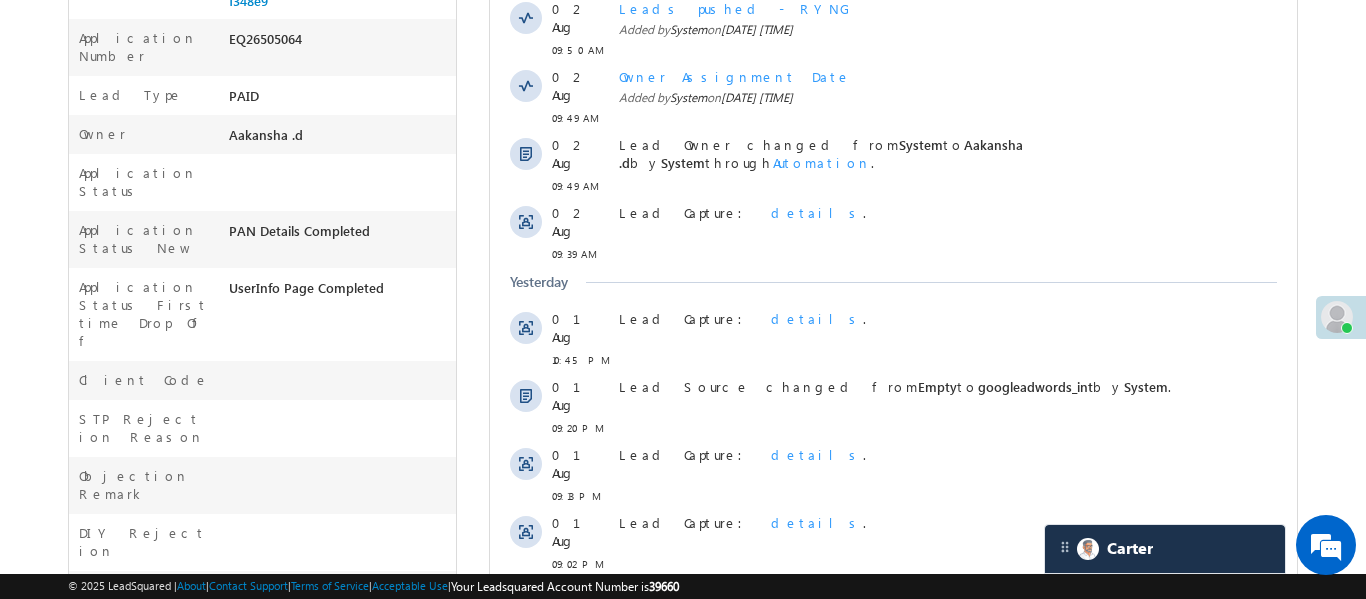 click on "Activity Type
All Selected
Select All Sales Activities 1 Sales Activity Email Activities 18 Email Bounced Email Link Clicked Email Marked Spam Email Opened Inbound Lead through Email Mailing preference link clicked Negative Response to Email Neutral Response to Email Positive Response to Email Resubscribed Subscribed To Newsletter Subscribed To Promotional Emails Unsubscribe Link Clicked Unsubscribed Unsubscribed From Newsletter Unsubscribed From Promotional Emails View in browser link Clicked Email Sent Web Activities 5 Conversion Button Clicked Converted to Lead Form Submitted on Website Page Visited on Website Tracking URL Clicked Lead Capture Activities 1 Lead Capture Phone Call Activities 2 Inbound Phone Call Activity Outbound Phone Call Activity Other Activities 175 3 Hours Redistribution Account Inactive Date Add_Alternate_Number Agreed for Payment App Downloaded jk" at bounding box center (892, 155) 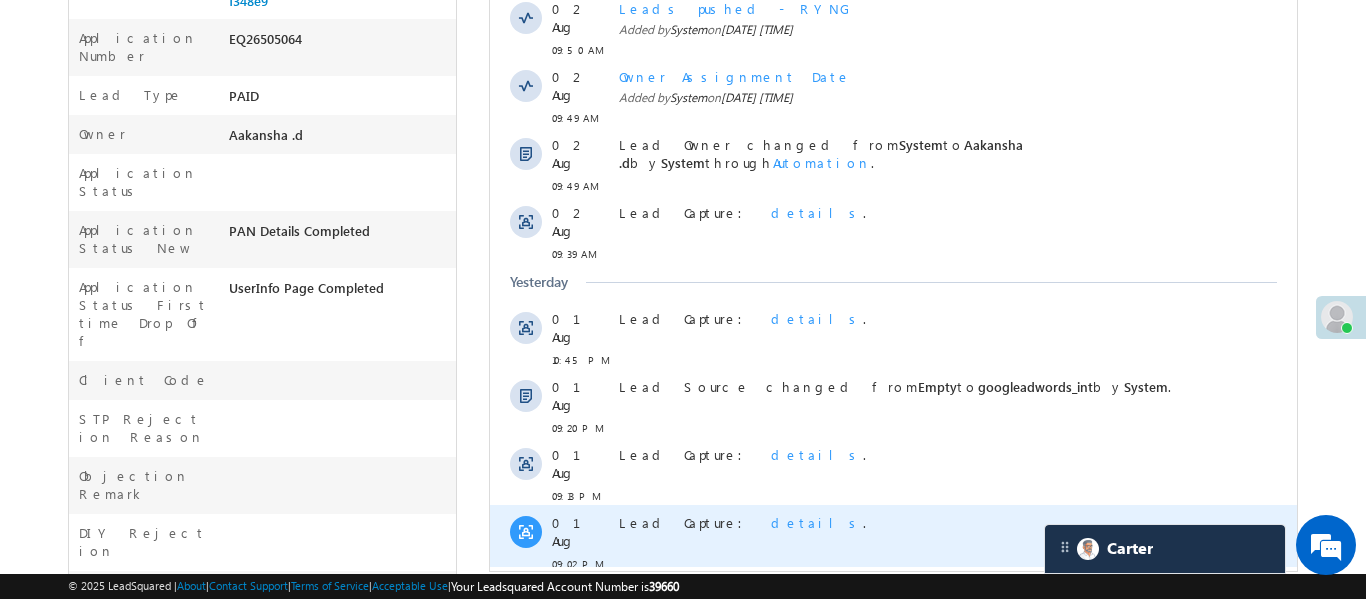 scroll, scrollTop: 0, scrollLeft: 0, axis: both 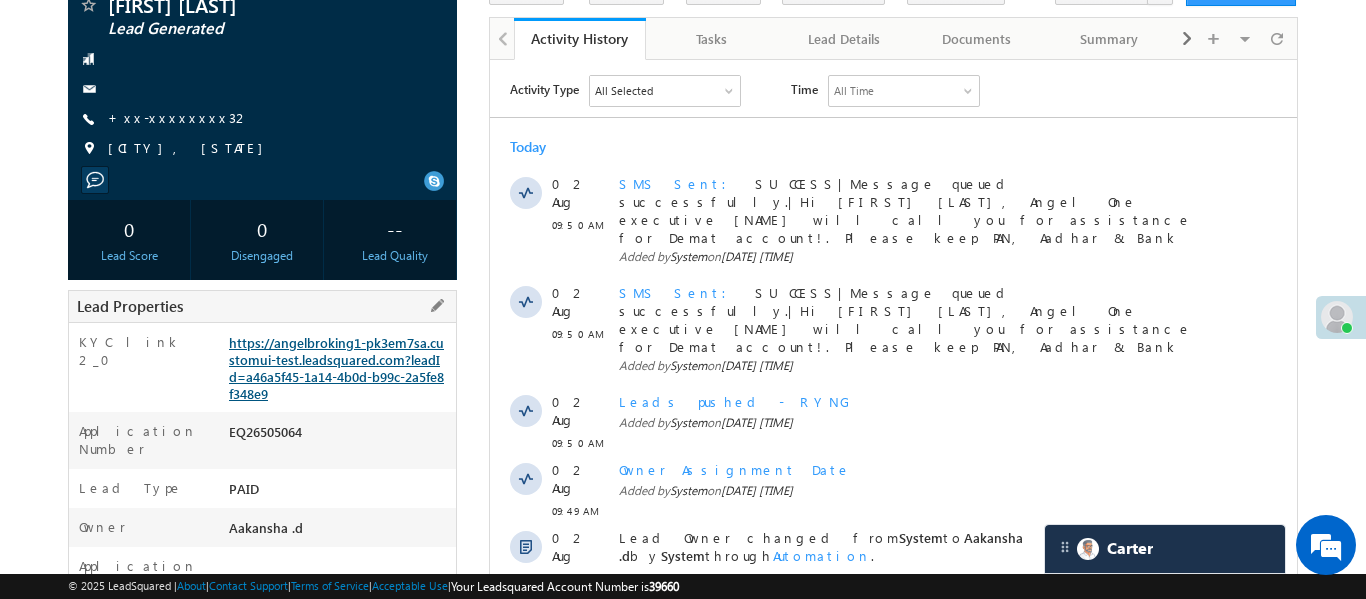 click on "https://angelbroking1-pk3em7sa.customui-test.leadsquared.com?leadId=a46a5f45-1a14-4b0d-b99c-2a5fe8f348e9" at bounding box center (336, 368) 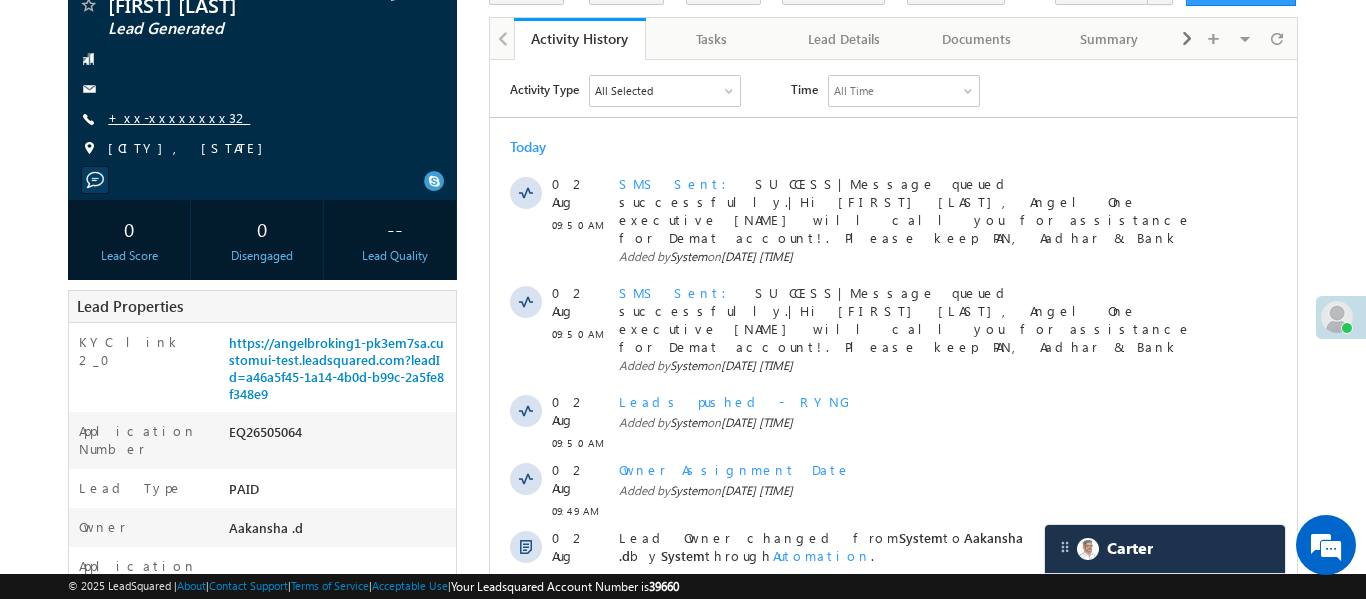 click on "+xx-xxxxxxxx32" at bounding box center [179, 117] 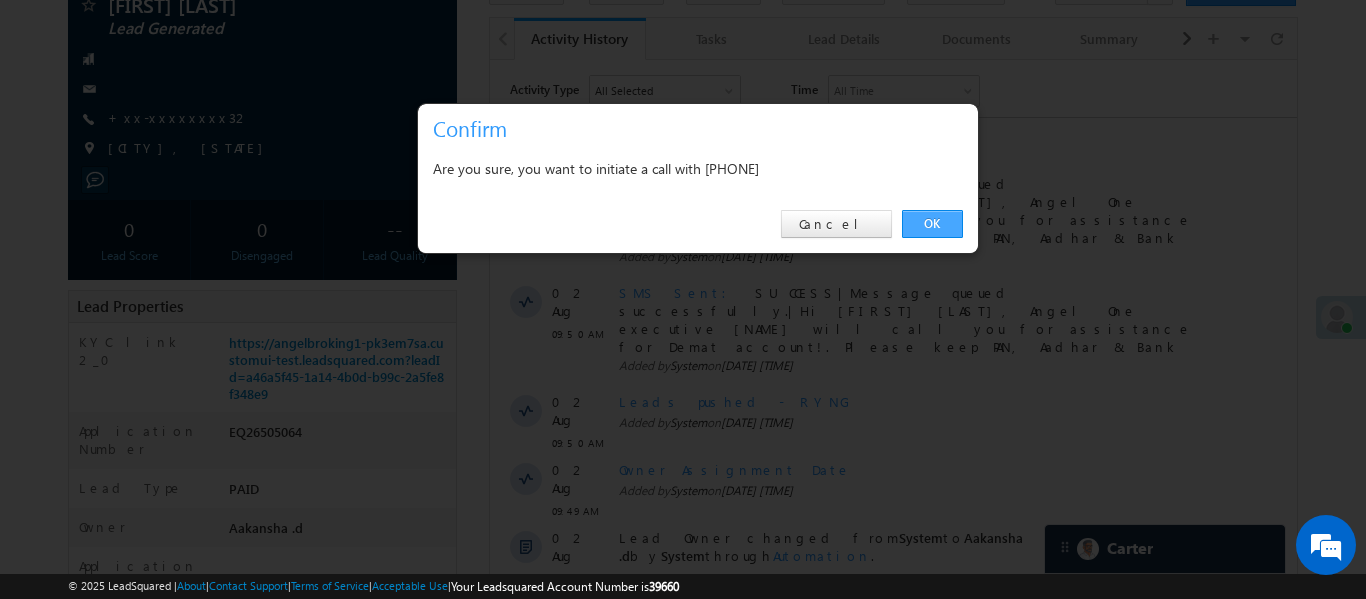 click on "OK" at bounding box center [932, 224] 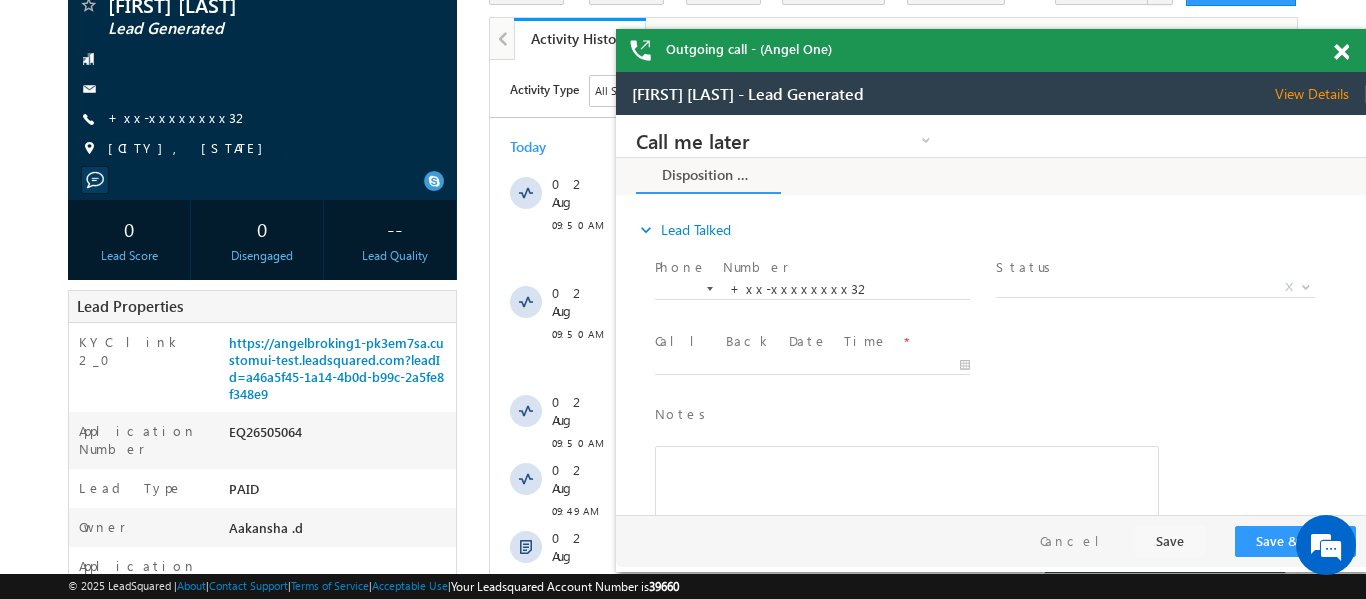 scroll, scrollTop: 0, scrollLeft: 0, axis: both 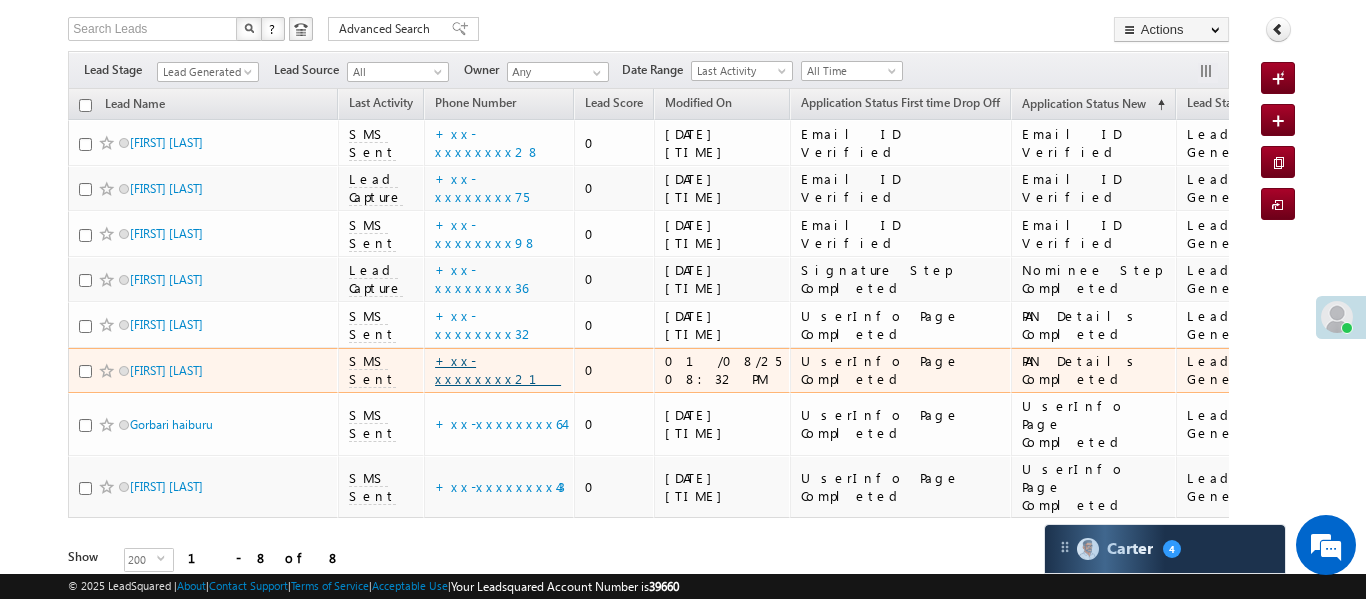 click on "+xx-xxxxxxxx21" at bounding box center (498, 369) 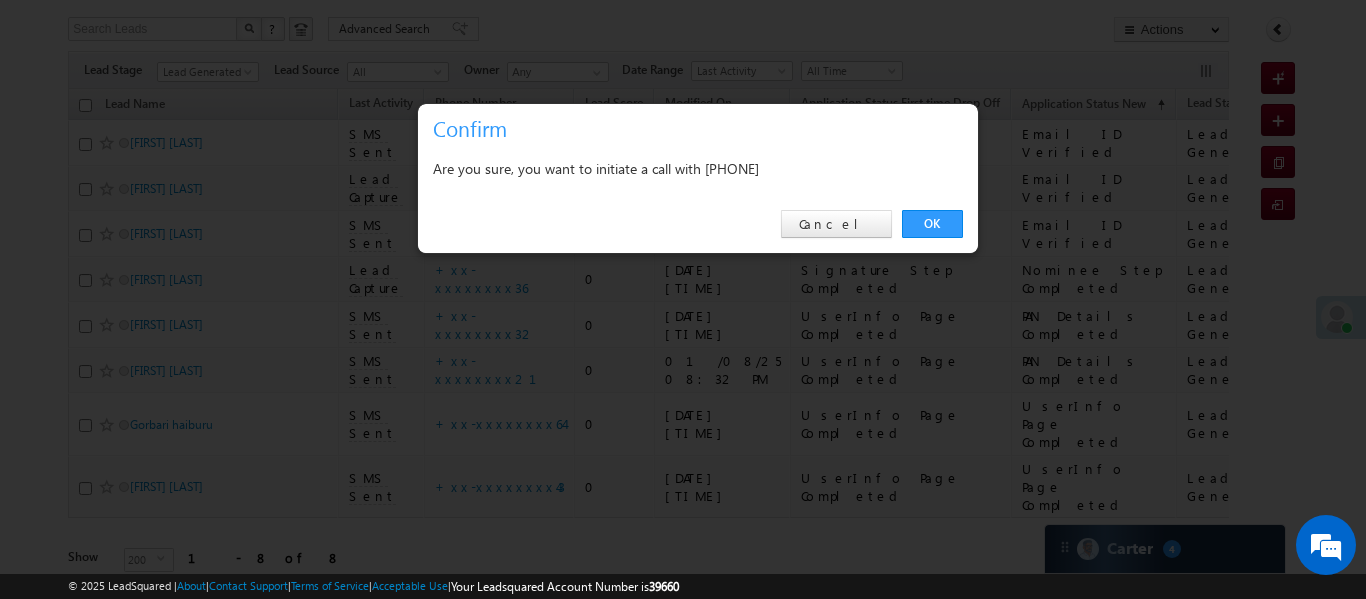 click on "OK Cancel" at bounding box center [698, 224] 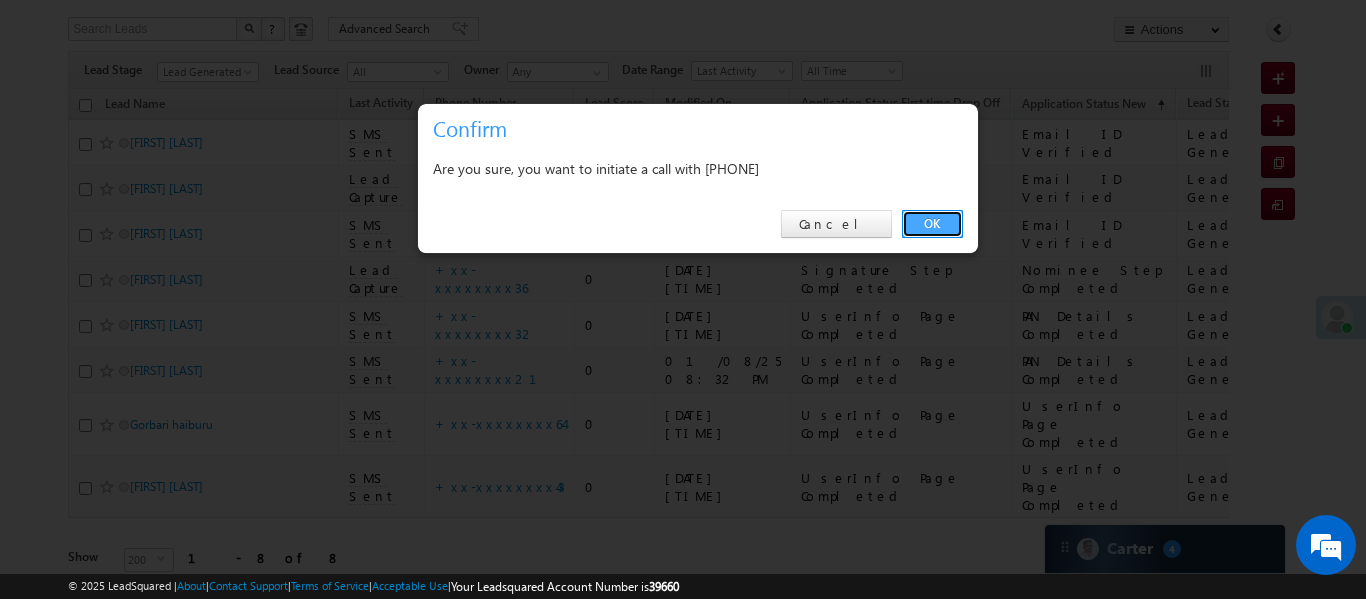click on "OK" at bounding box center (932, 224) 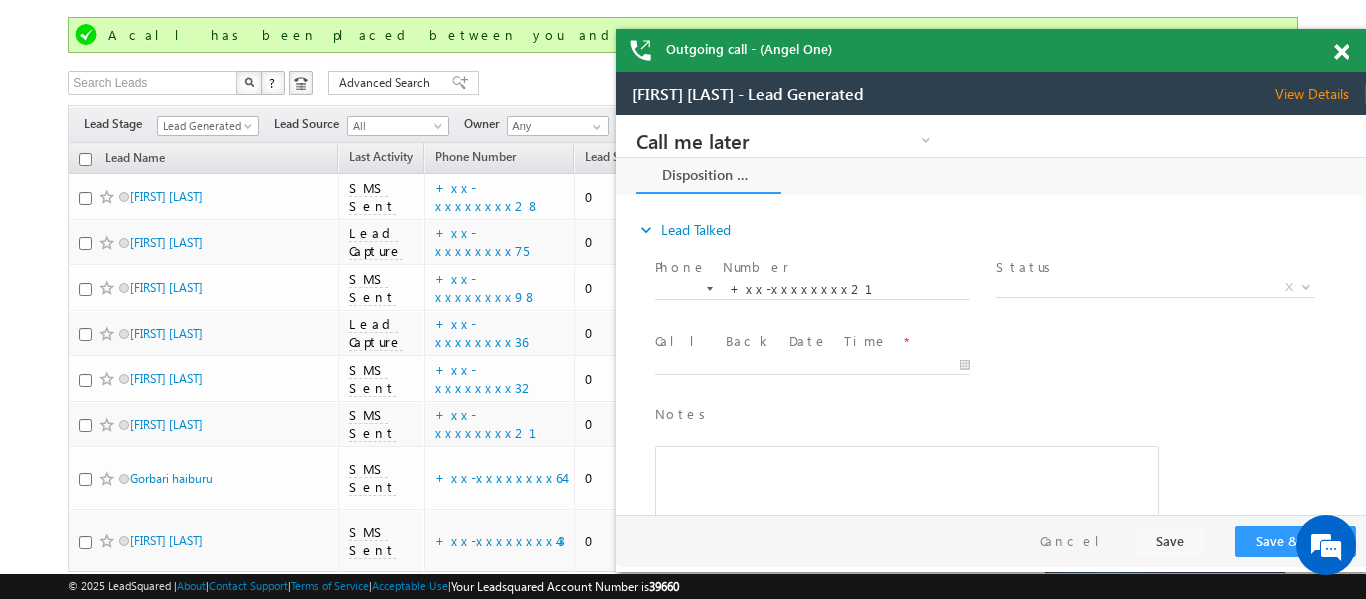 scroll, scrollTop: 0, scrollLeft: 0, axis: both 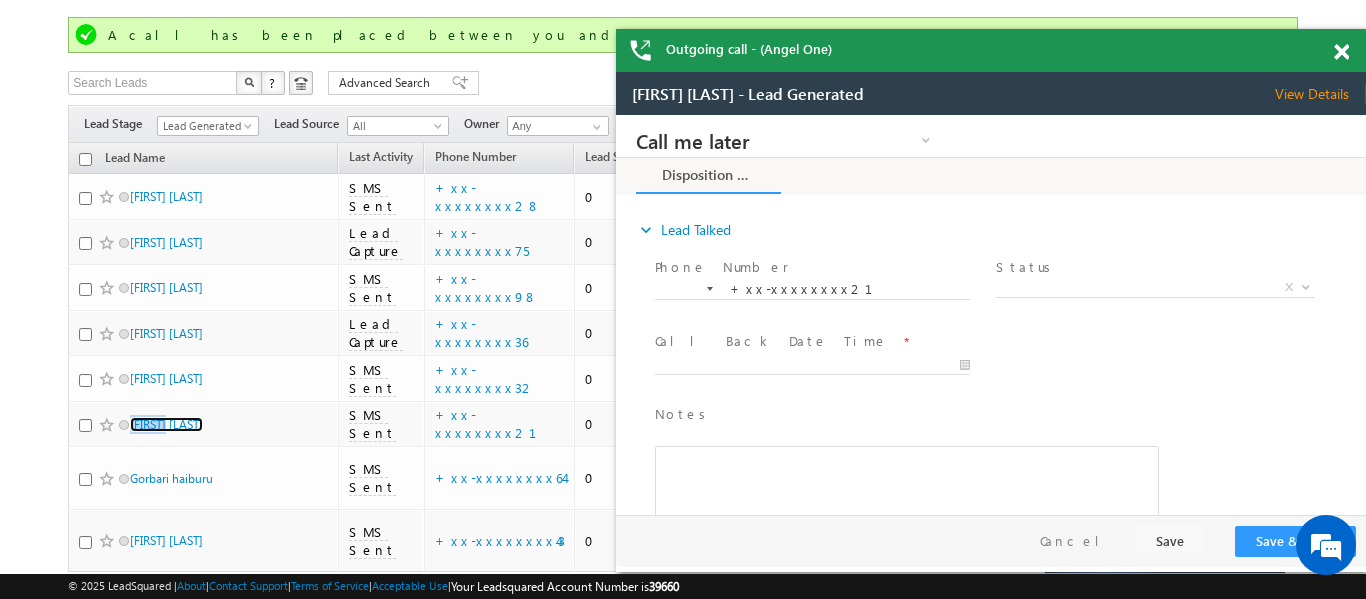 click at bounding box center (1341, 52) 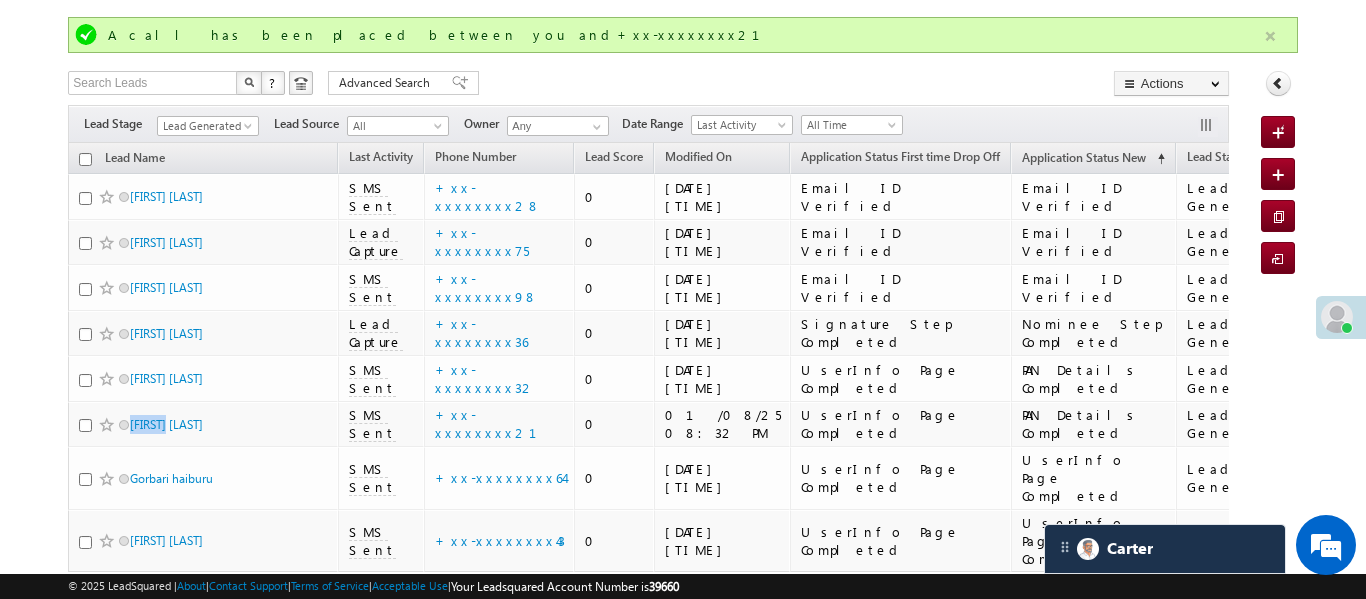 click at bounding box center [1270, 36] 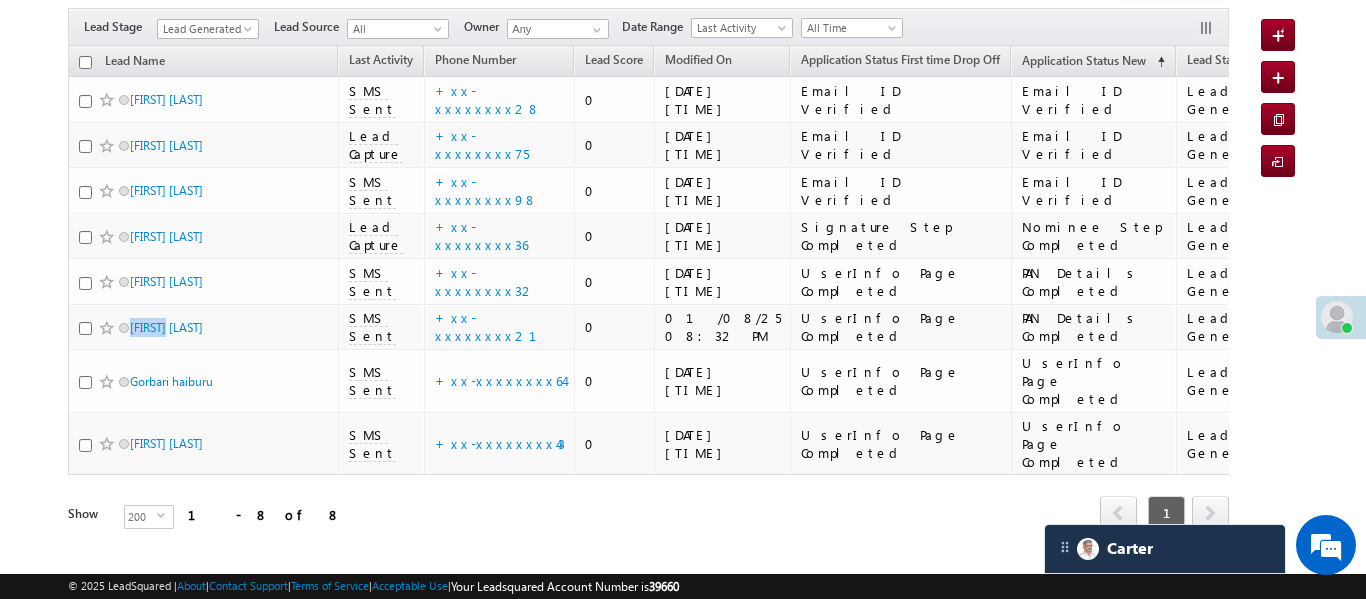 scroll, scrollTop: 168, scrollLeft: 0, axis: vertical 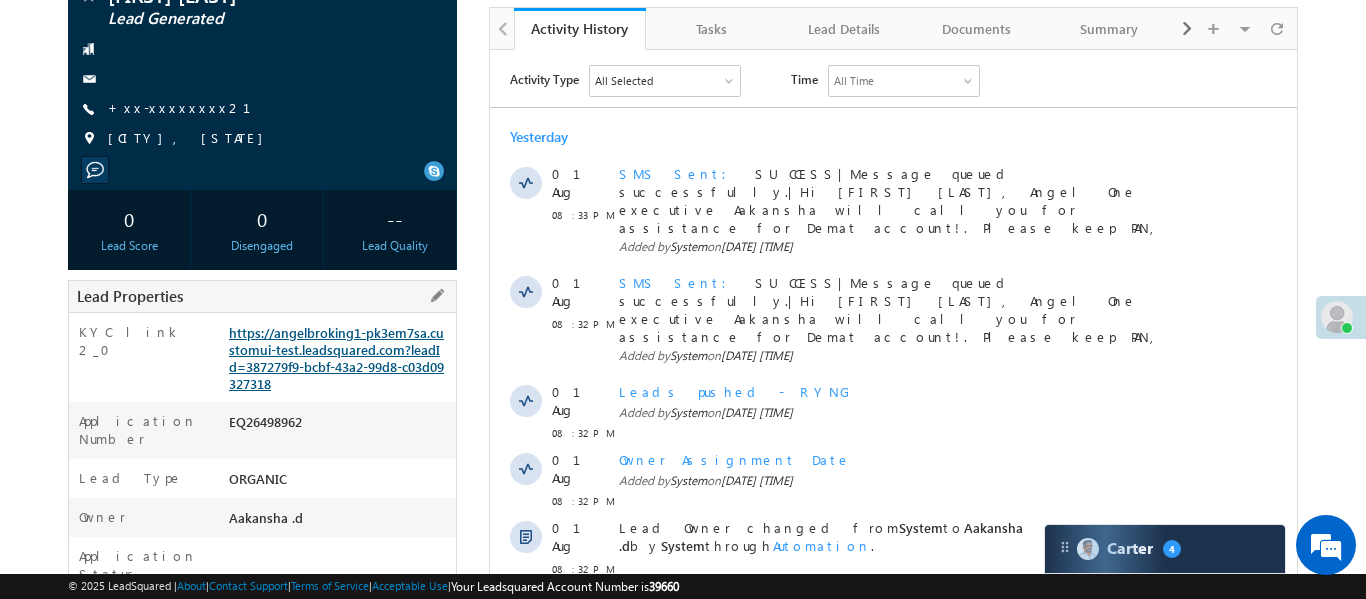 click on "https://angelbroking1-pk3em7sa.customui-test.leadsquared.com?leadId=387279f9-bcbf-43a2-99d8-c03d09327318" at bounding box center (336, 358) 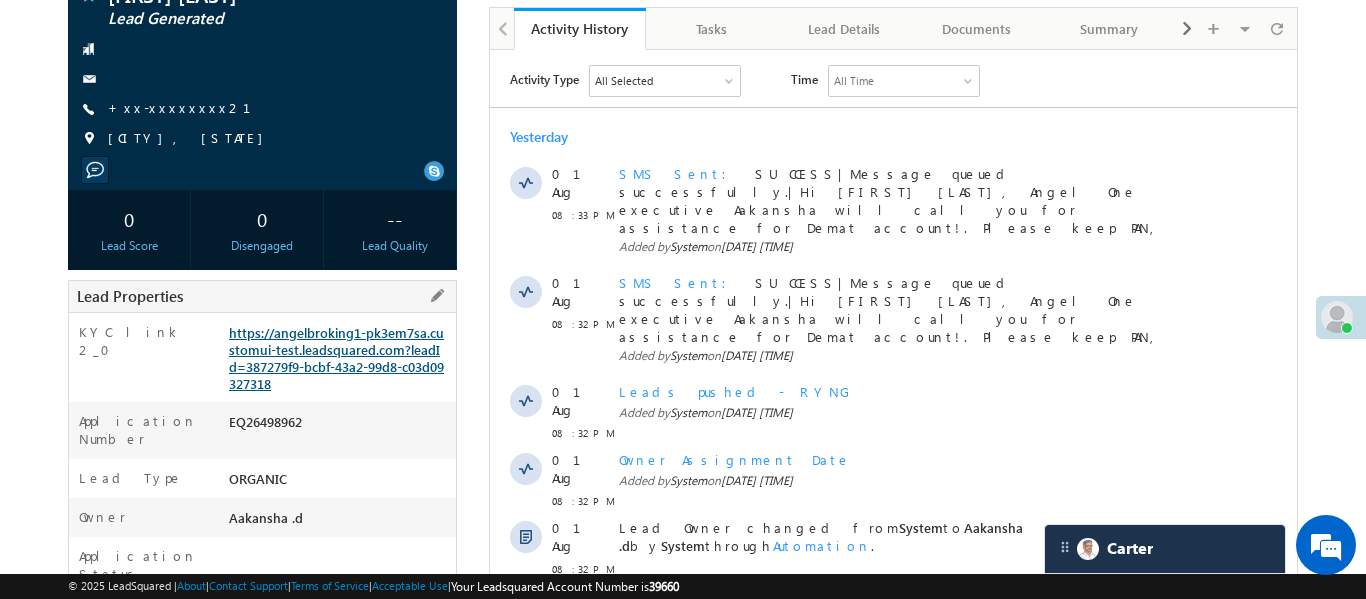 scroll, scrollTop: 0, scrollLeft: 0, axis: both 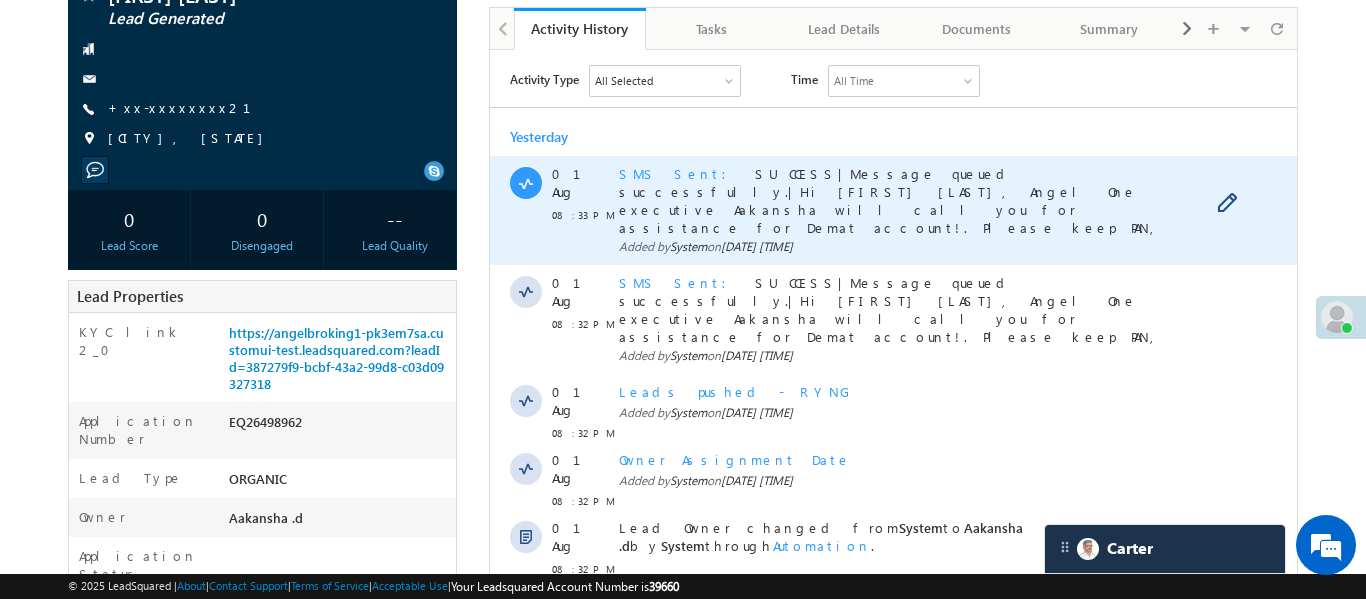 click on "SMS Sent" at bounding box center (678, 172) 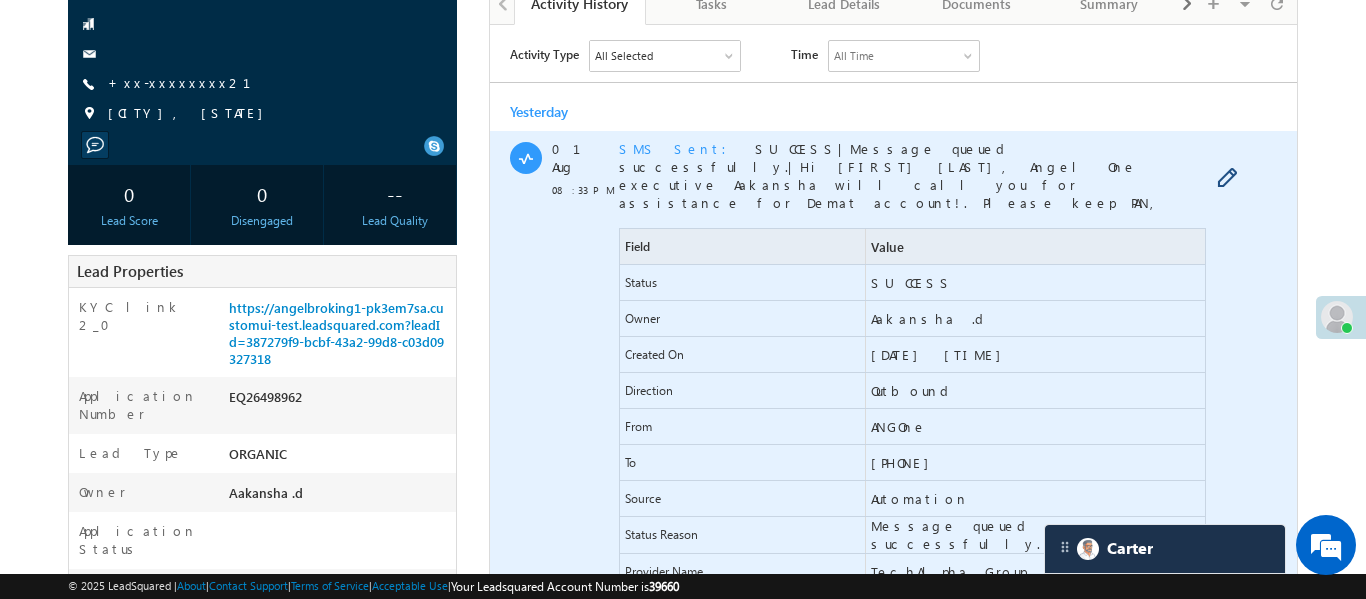 scroll, scrollTop: 204, scrollLeft: 0, axis: vertical 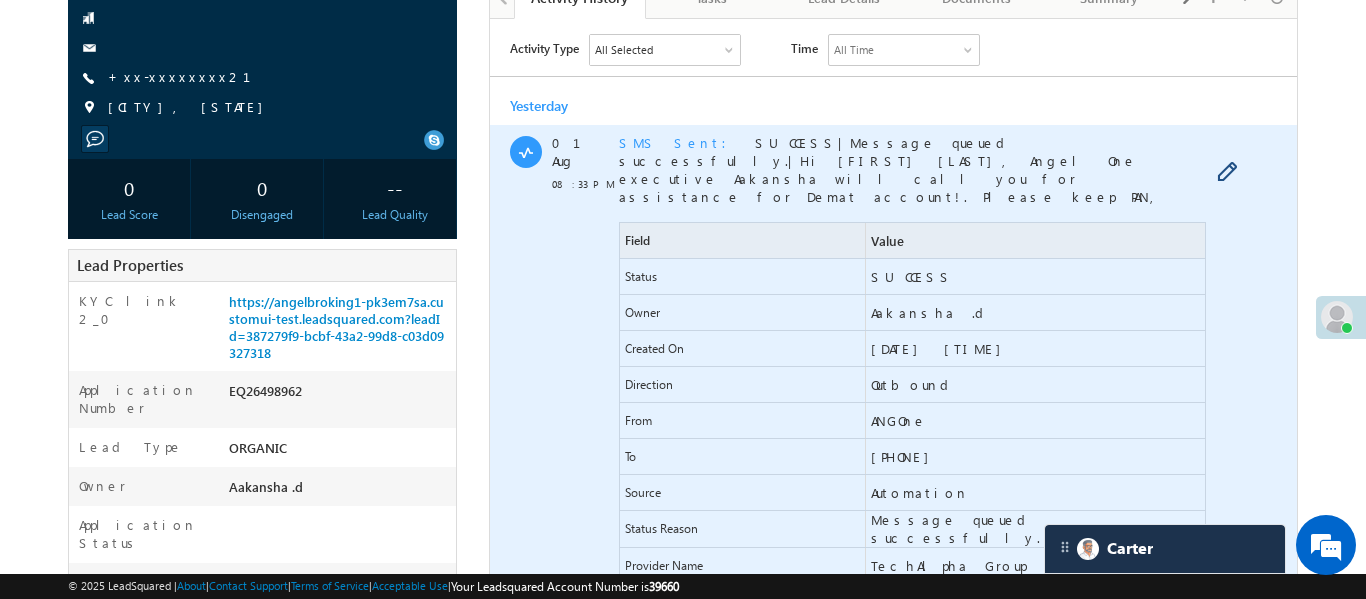 click on "SMS Sent" at bounding box center (678, 141) 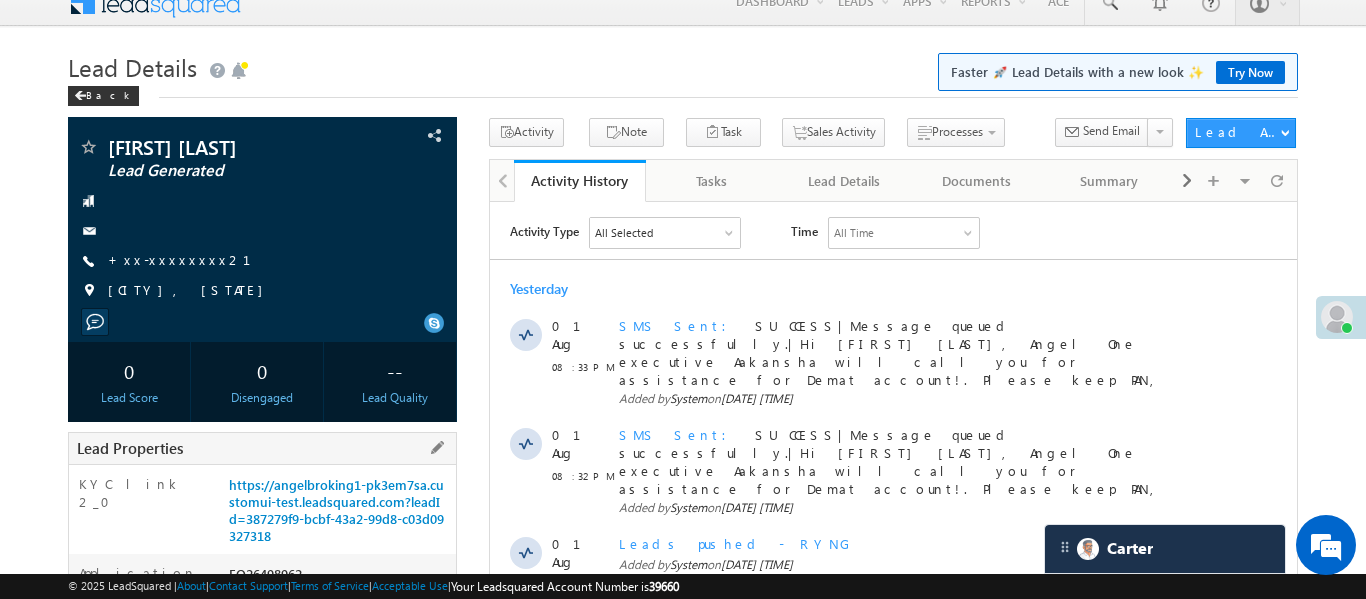 scroll, scrollTop: 18, scrollLeft: 0, axis: vertical 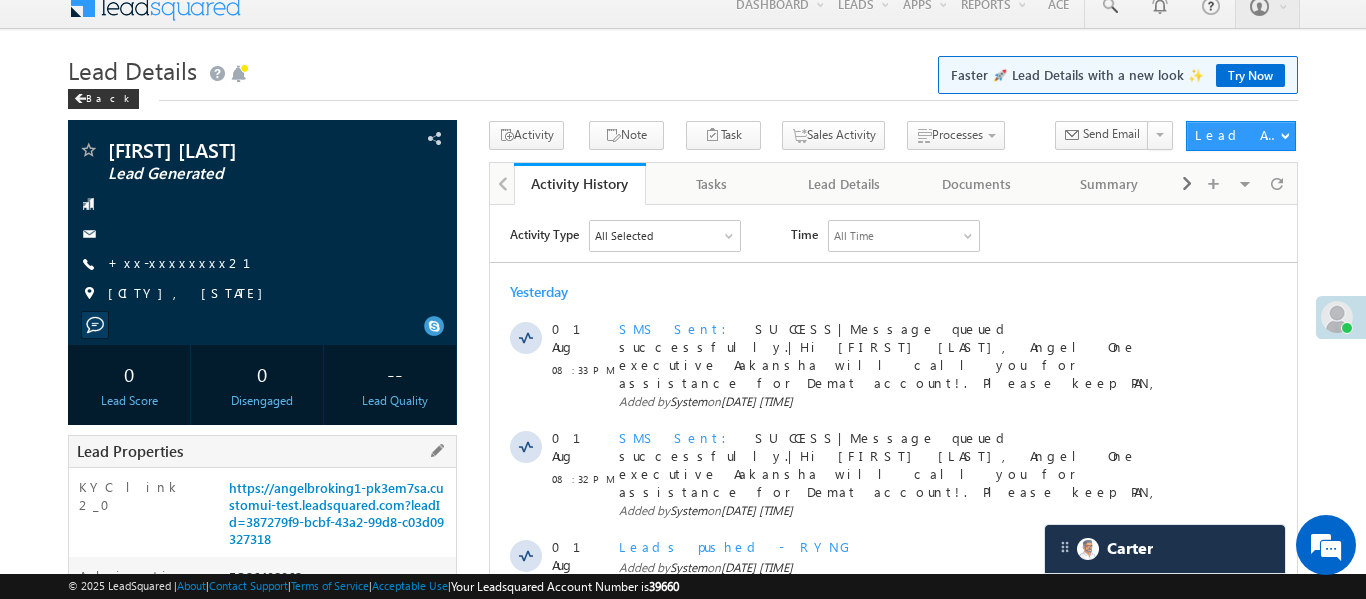 click on "KYC link 2_0
https://angelbroking1-pk3em7sa.customui-test.leadsquared.com?leadId=387279f9-bcbf-43a2-99d8-c03d09327318" at bounding box center [262, 512] 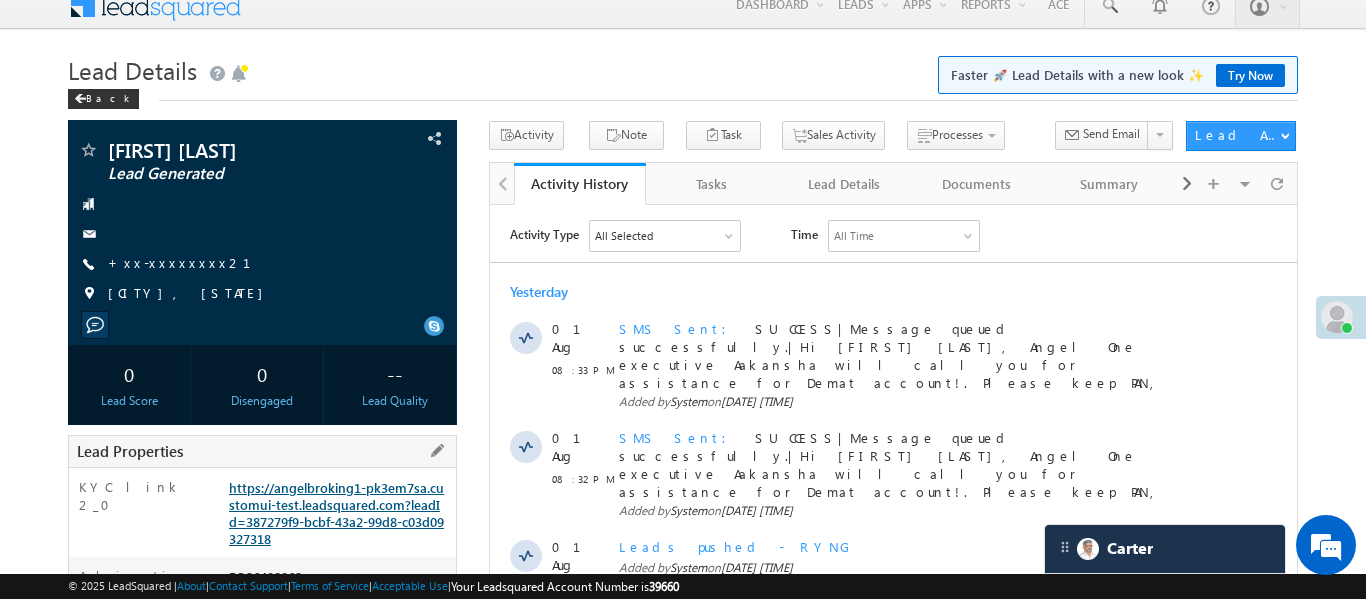 click on "https://angelbroking1-pk3em7sa.customui-test.leadsquared.com?leadId=387279f9-bcbf-43a2-99d8-c03d09327318" at bounding box center (336, 513) 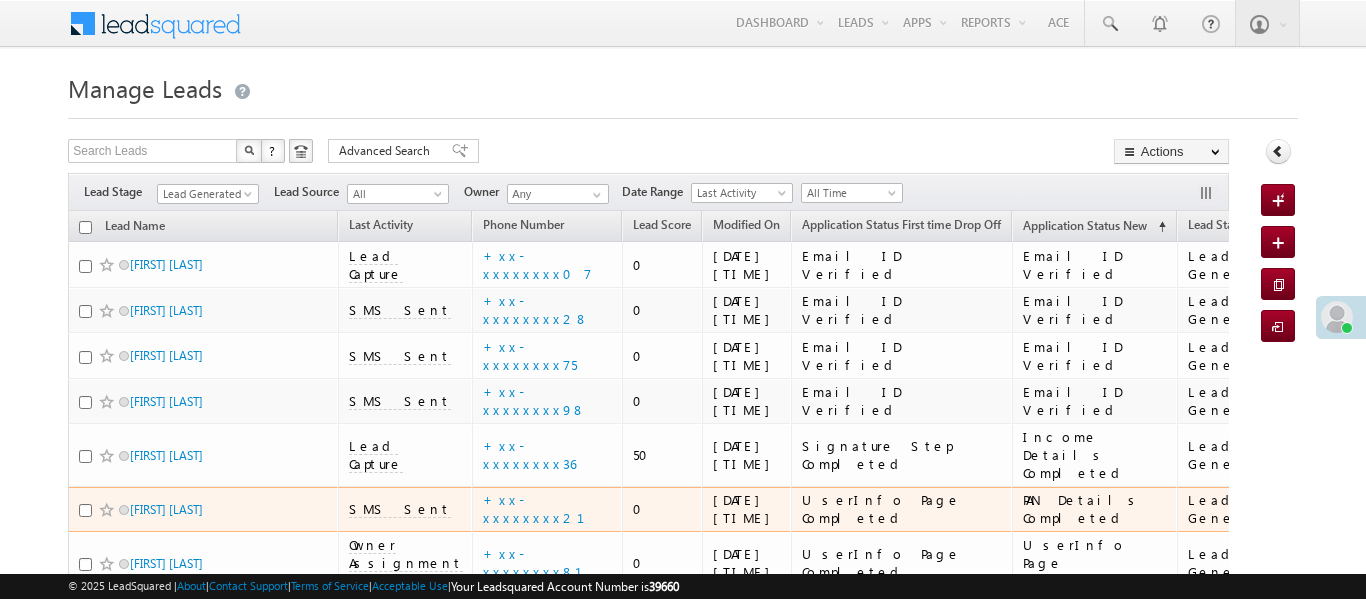 scroll, scrollTop: 168, scrollLeft: 0, axis: vertical 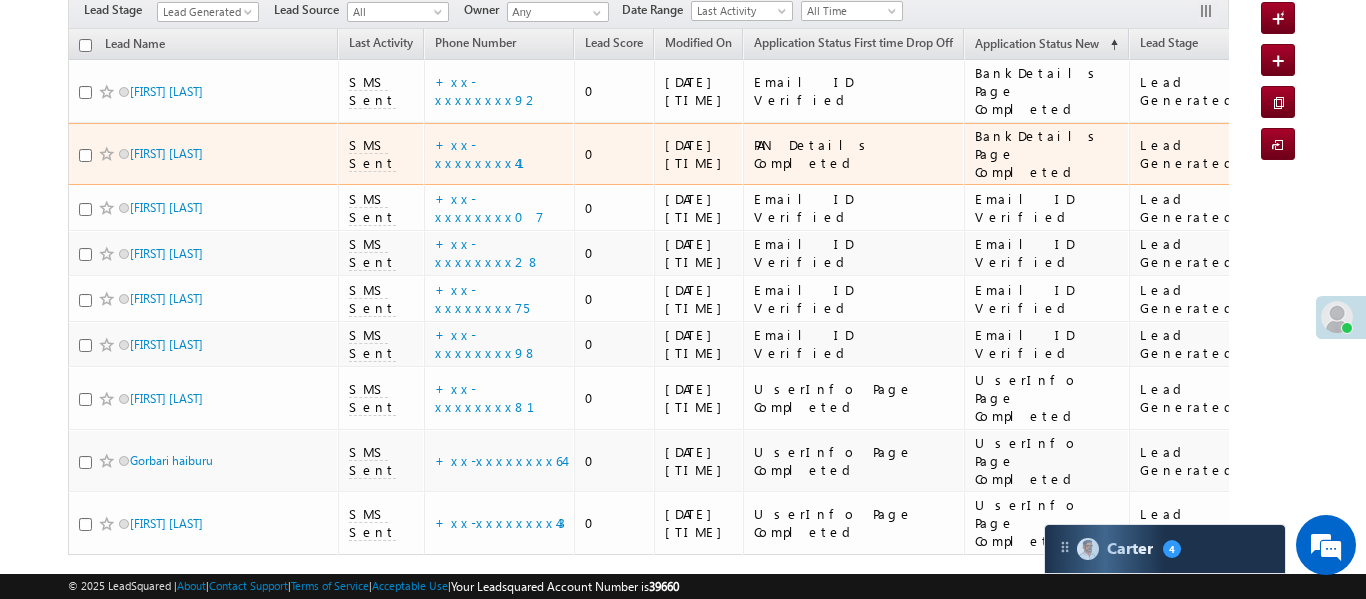 click on "+xx-xxxxxxxx41" at bounding box center [499, 154] 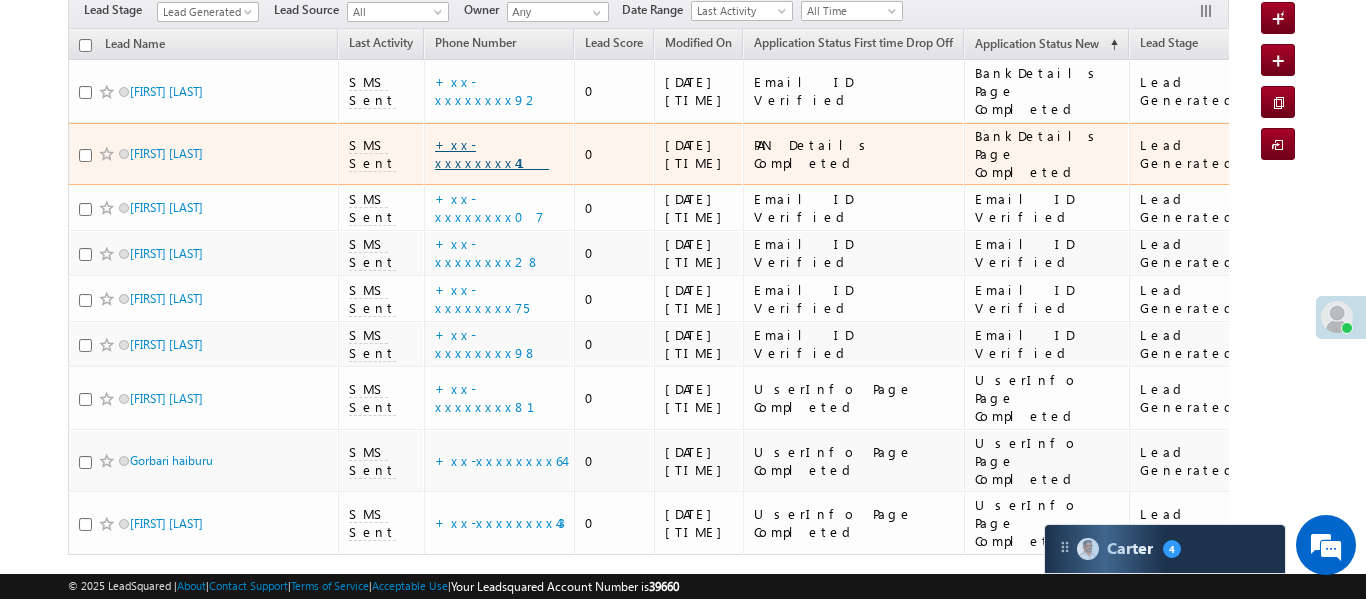 click on "+xx-xxxxxxxx41" at bounding box center (492, 153) 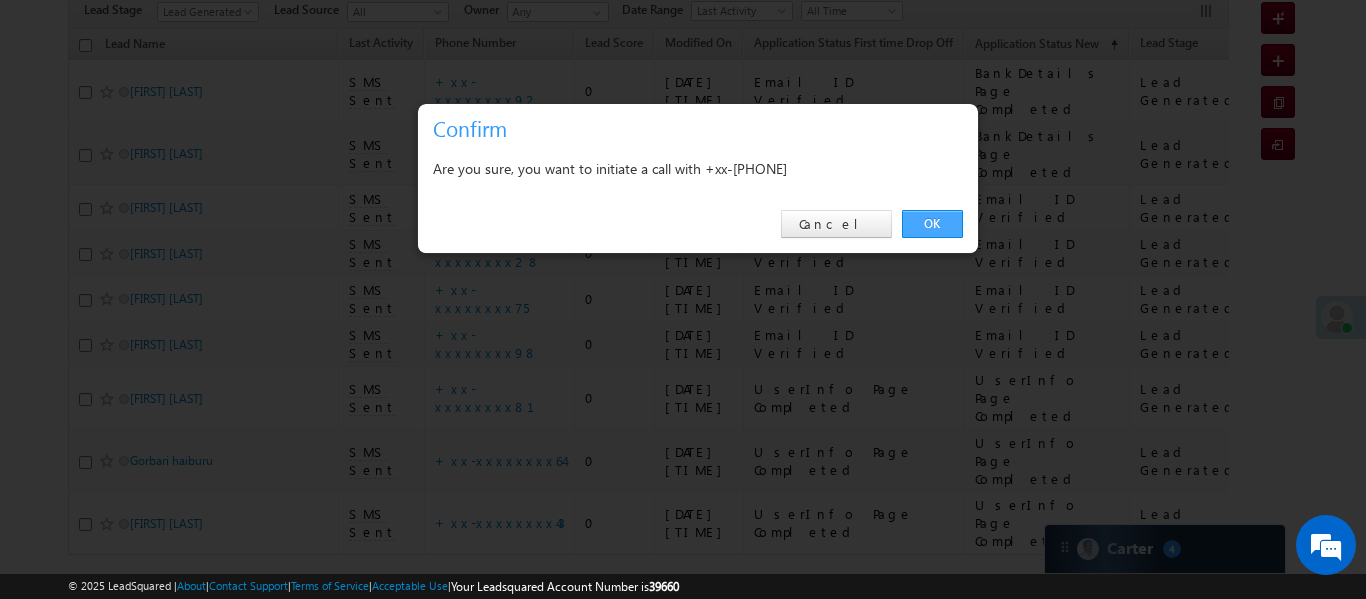 click on "OK" at bounding box center [932, 224] 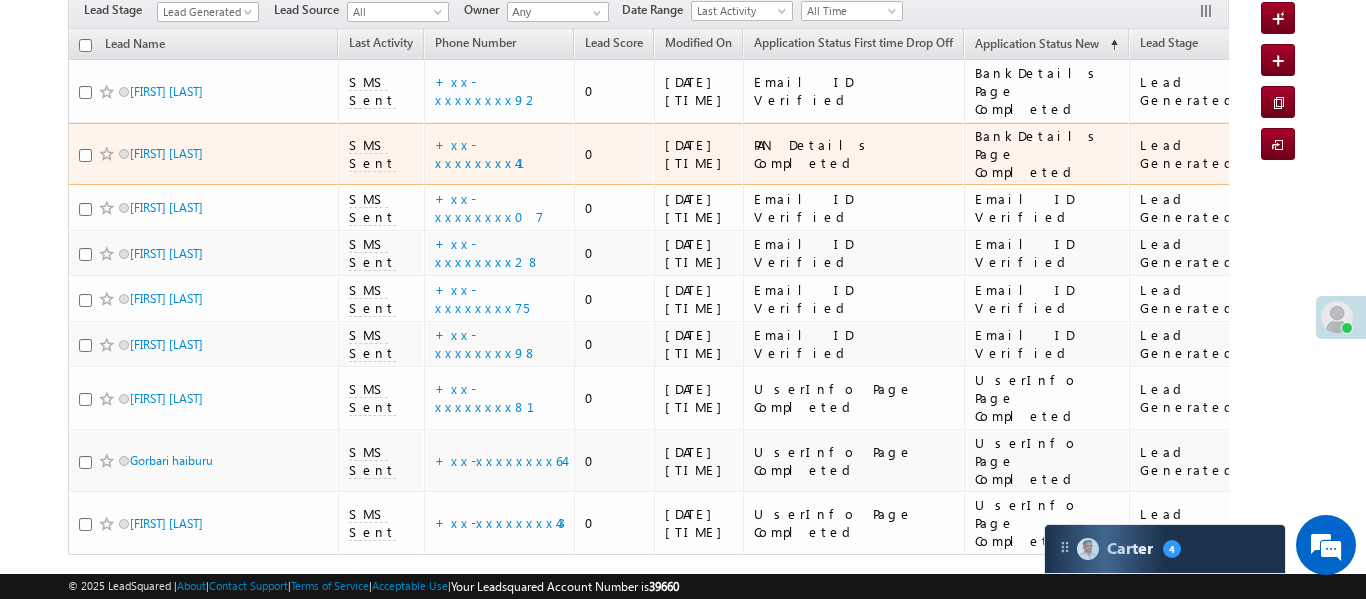 scroll, scrollTop: 236, scrollLeft: 0, axis: vertical 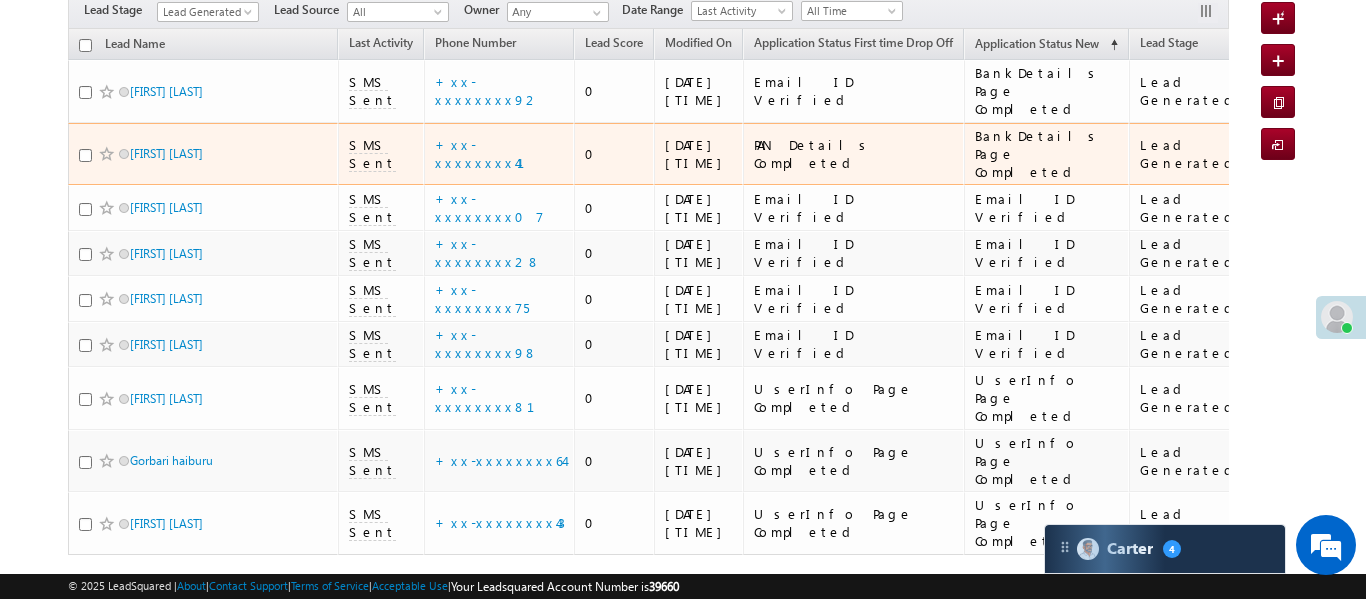 click on "[FIRST] [LAST]" at bounding box center (203, 208) 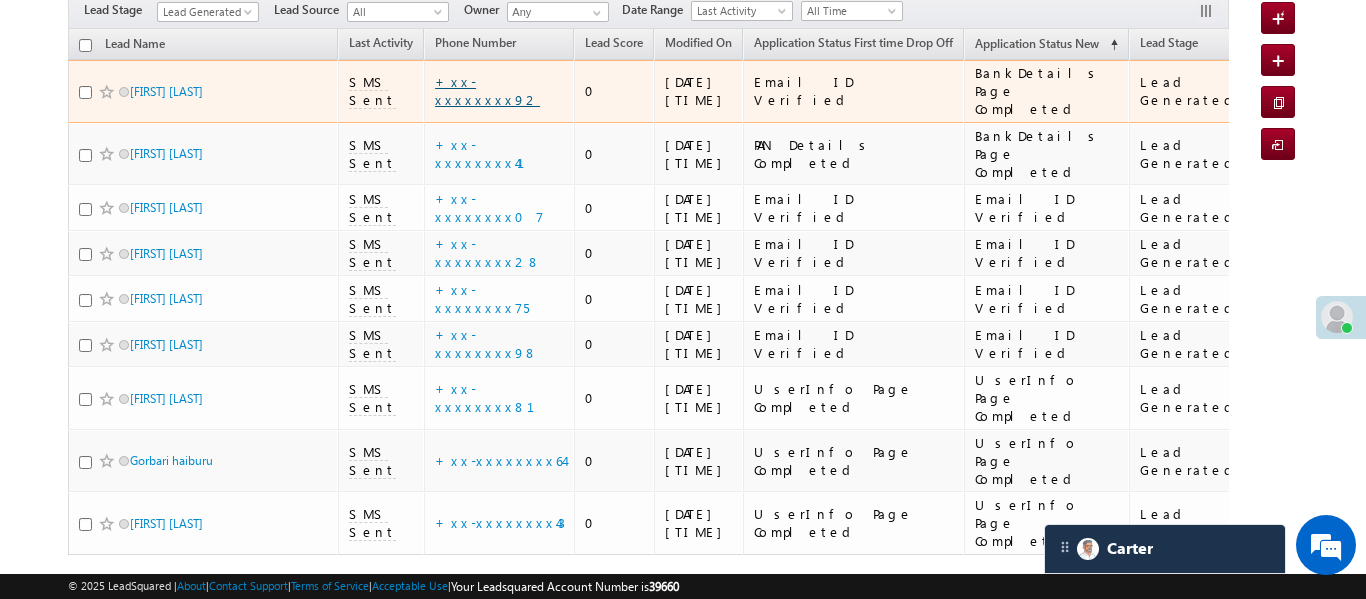click on "+xx-xxxxxxxx92" at bounding box center (487, 90) 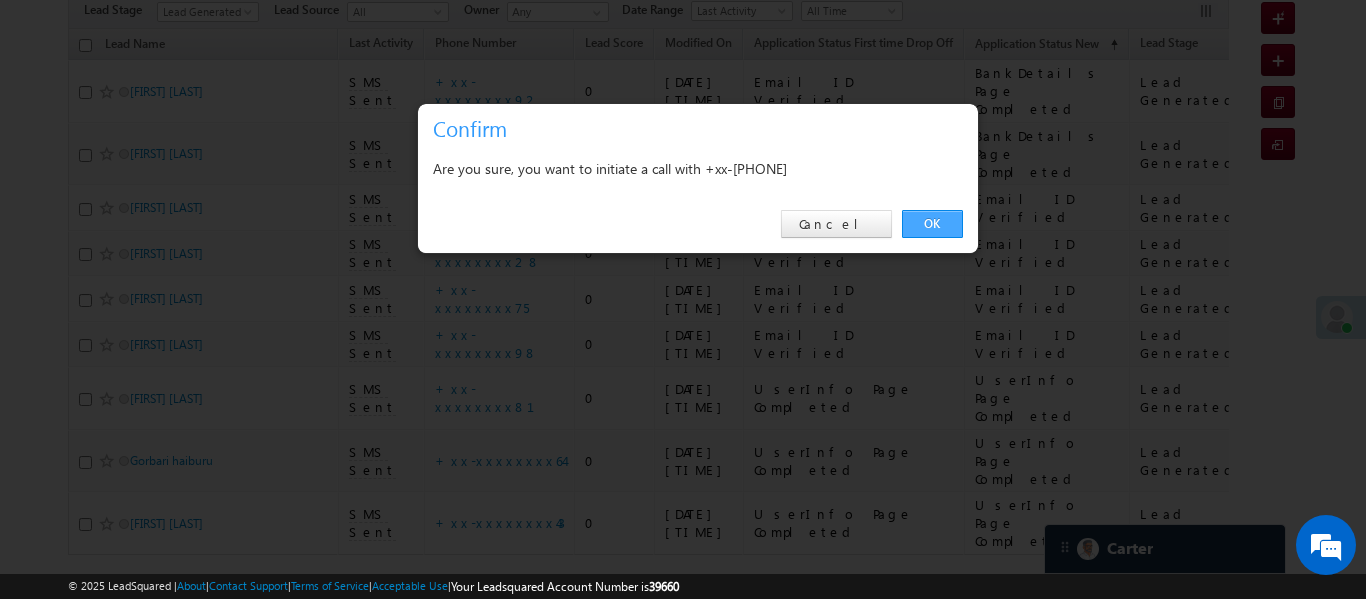 click on "OK" at bounding box center [932, 224] 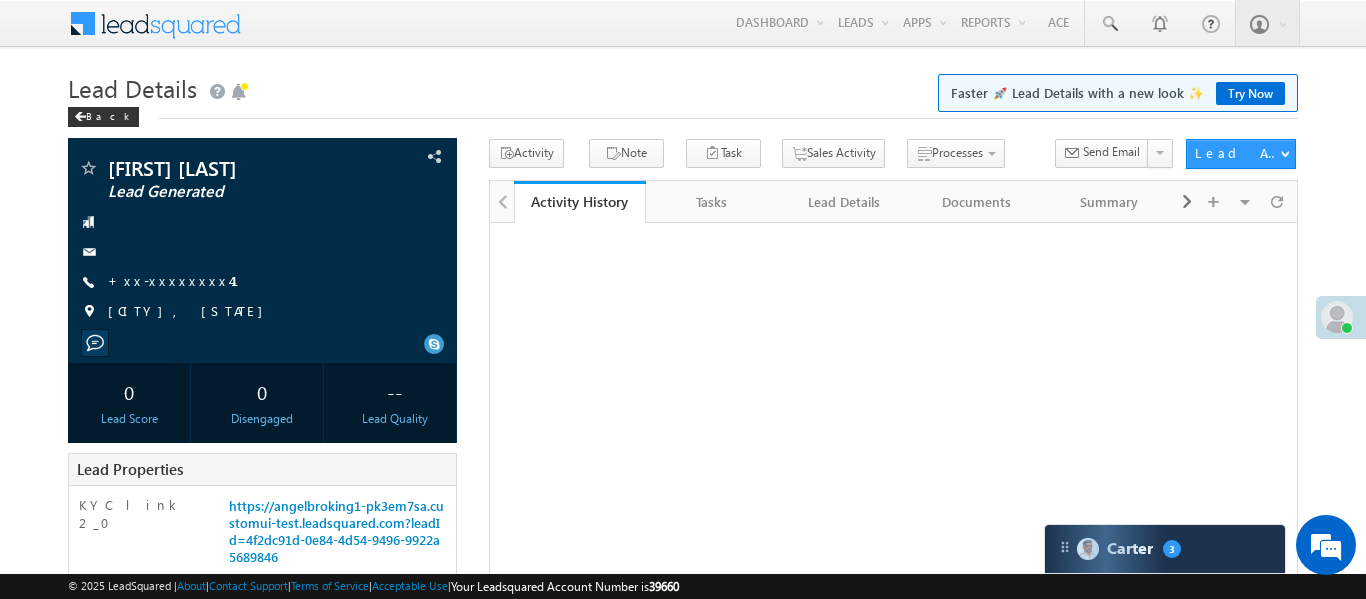scroll, scrollTop: 0, scrollLeft: 0, axis: both 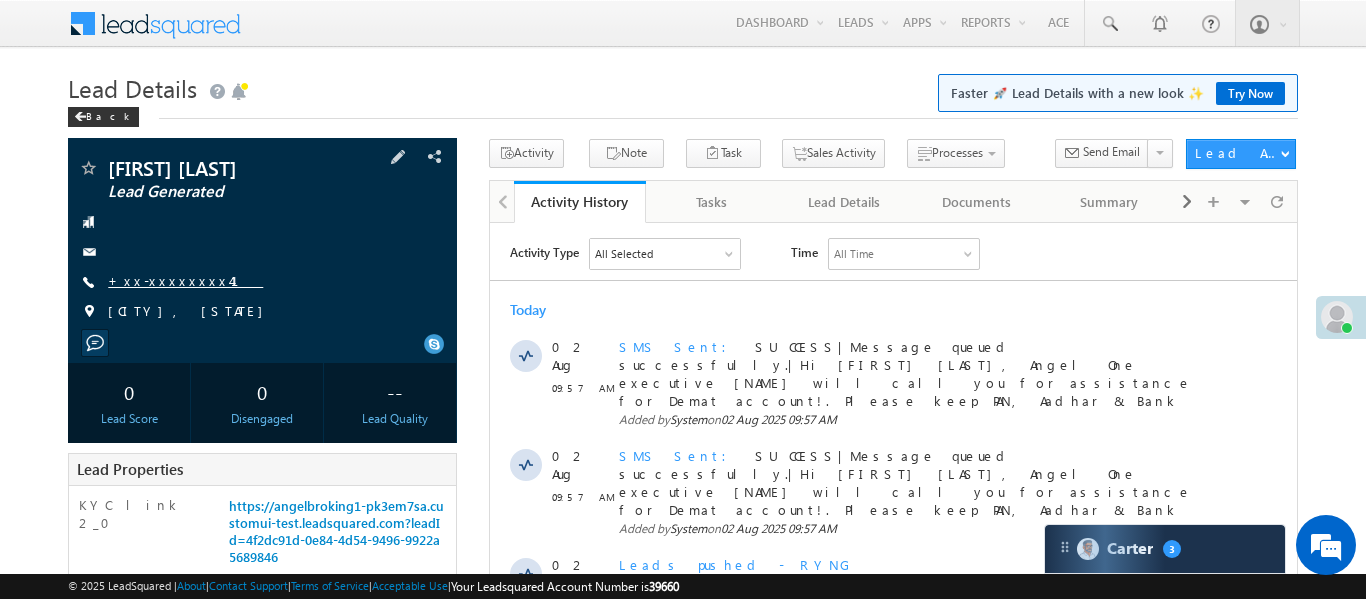 click on "+xx-xxxxxxxx41" at bounding box center [185, 280] 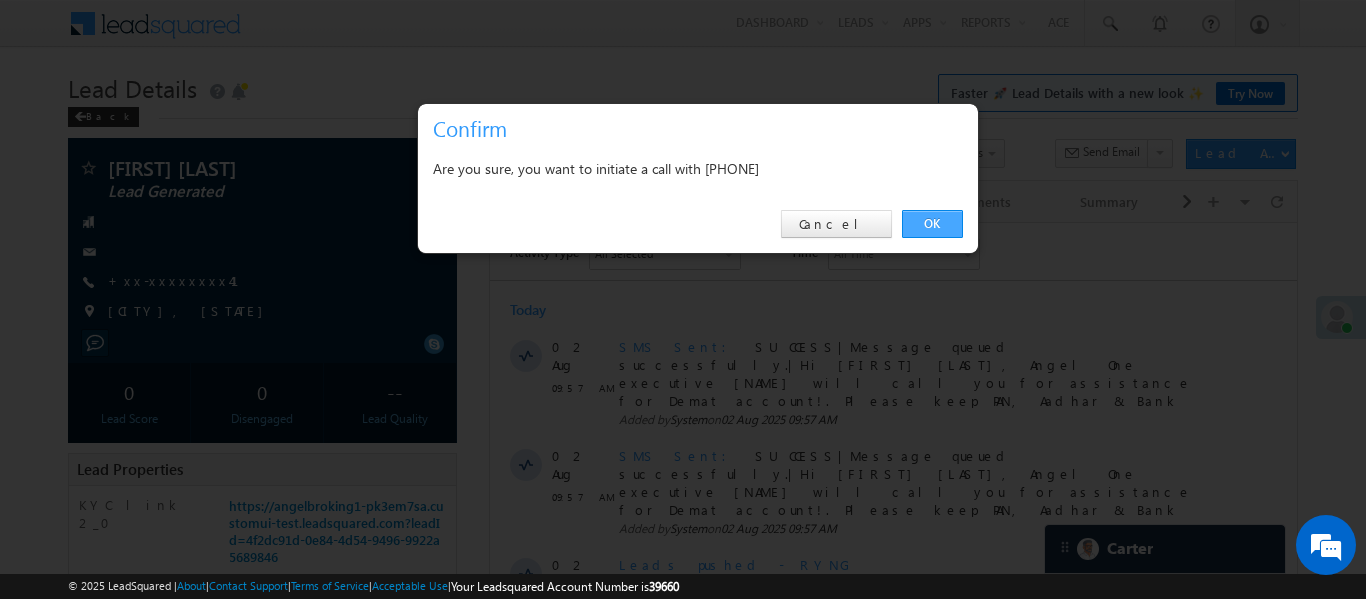 click on "OK" at bounding box center (932, 224) 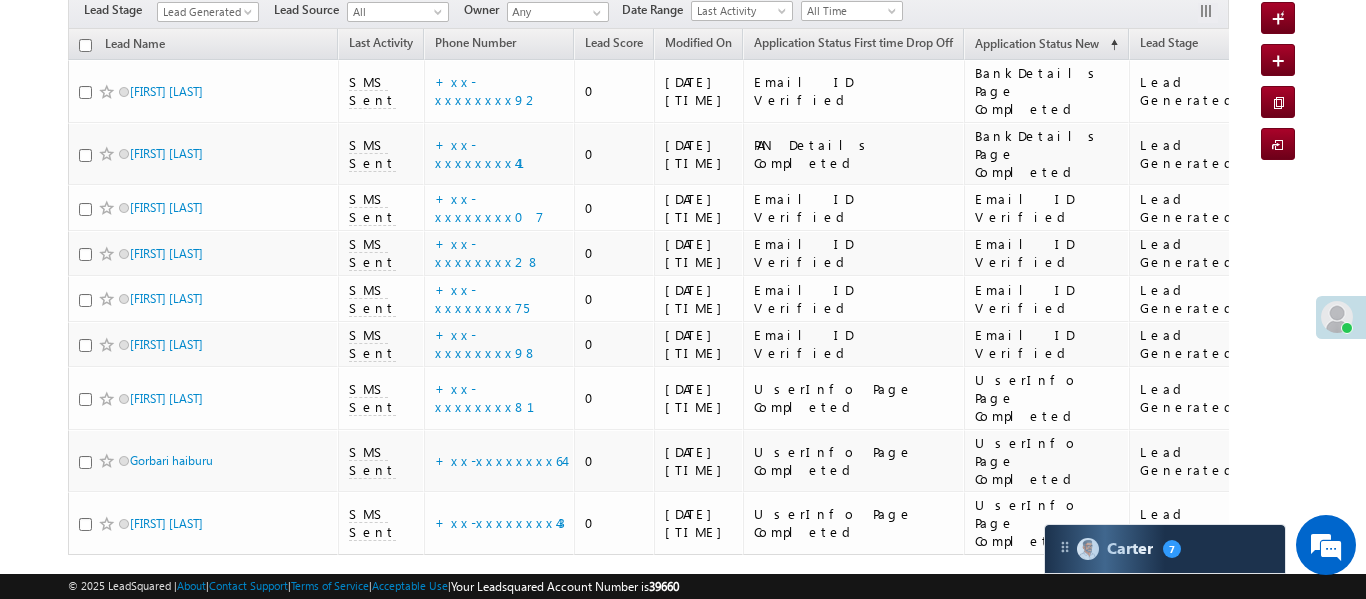 scroll, scrollTop: 182, scrollLeft: 0, axis: vertical 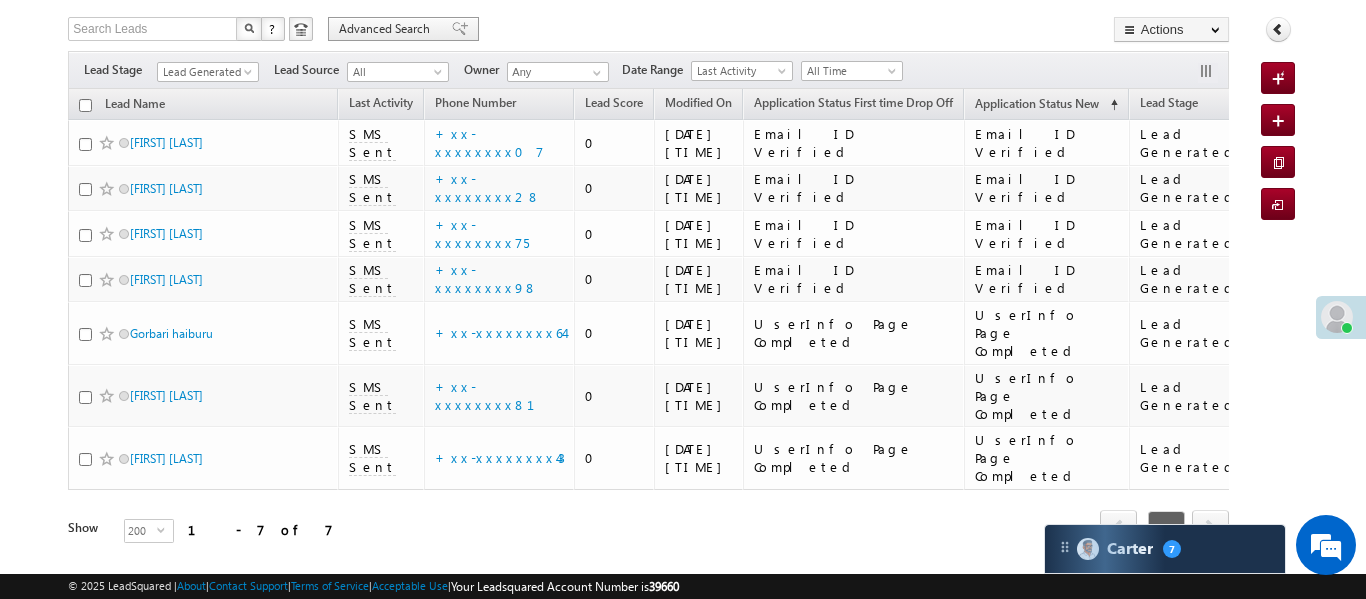 click on "Advanced Search" at bounding box center [387, 29] 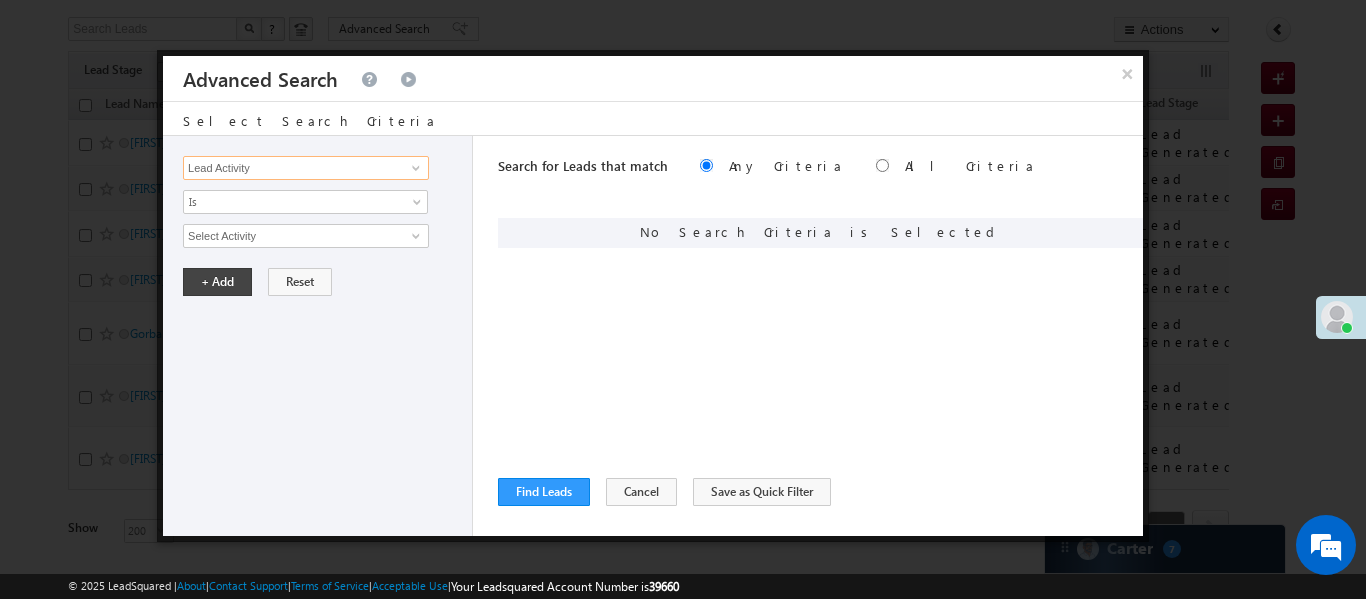 click on "Lead Activity" at bounding box center [306, 168] 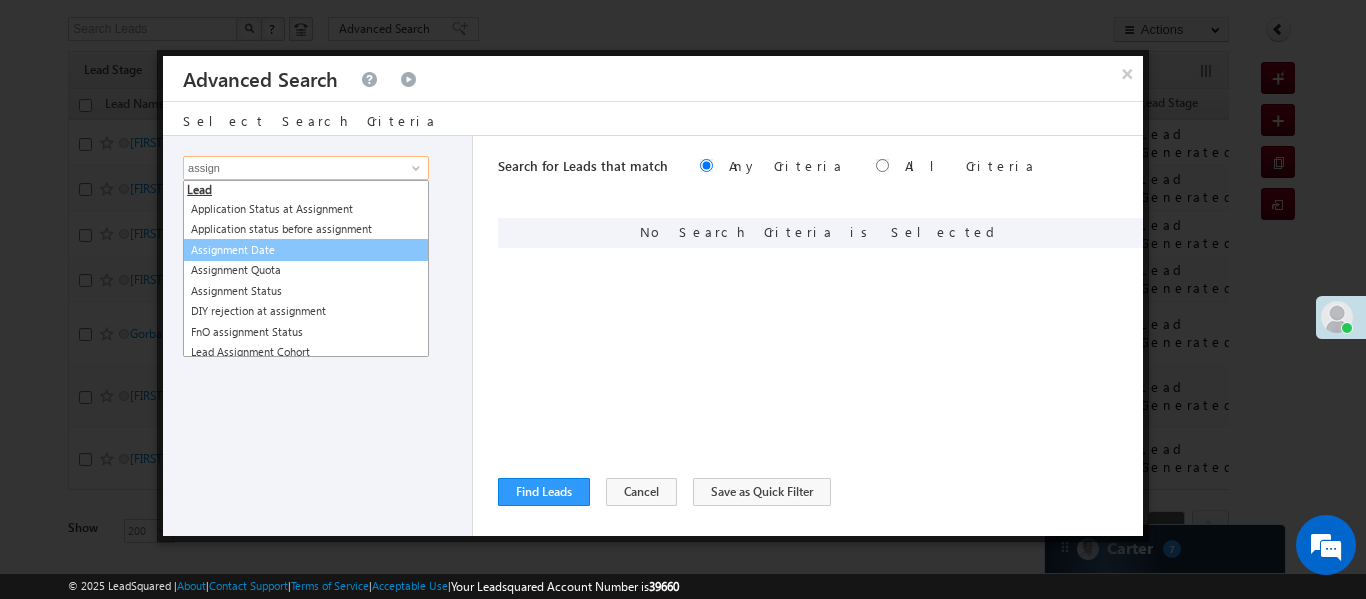 click on "Assignment Date" at bounding box center (306, 250) 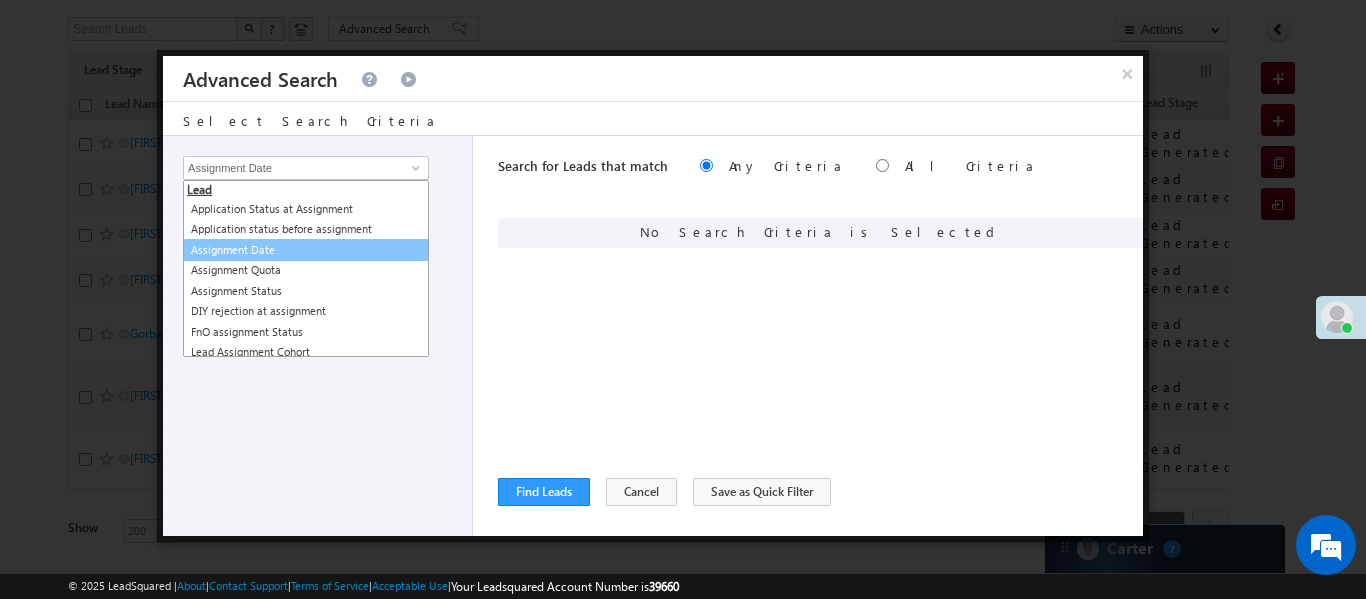 click on "Lead Activity Task Sales Group  Prospect Id  WA Last Message Timestamp 4th Day Disposition Aadhaar_MobileLinked Account Application Status Activation_Score Age Bucket AI_ML AngelCode App Download App Download Date App Status Compare Application Number Application Owner Application Source Application Status  Application Status at Assignment Application Status at Dropoff Application status before assignment  Application Status First time Drop Off  Application Status New Application Step Number Application Submission Flag Application Type Appsflyer Adset Area Manager Name Assignment Date Assignment Quota Assignment Status Attempt counter post coding  BO Branch Browser Call Back Counter Call back Date & Time Call Back Requested Created At Call Back Requested on  Call Back Requested Slot Call Duration Call Later Overall Counter Call Later_Insurance call back date Callid Campaign Call Counter Campaign Date Campaign flag for smart view Campaign Talktime counter Campaign Trade Date Is" at bounding box center (318, 336) 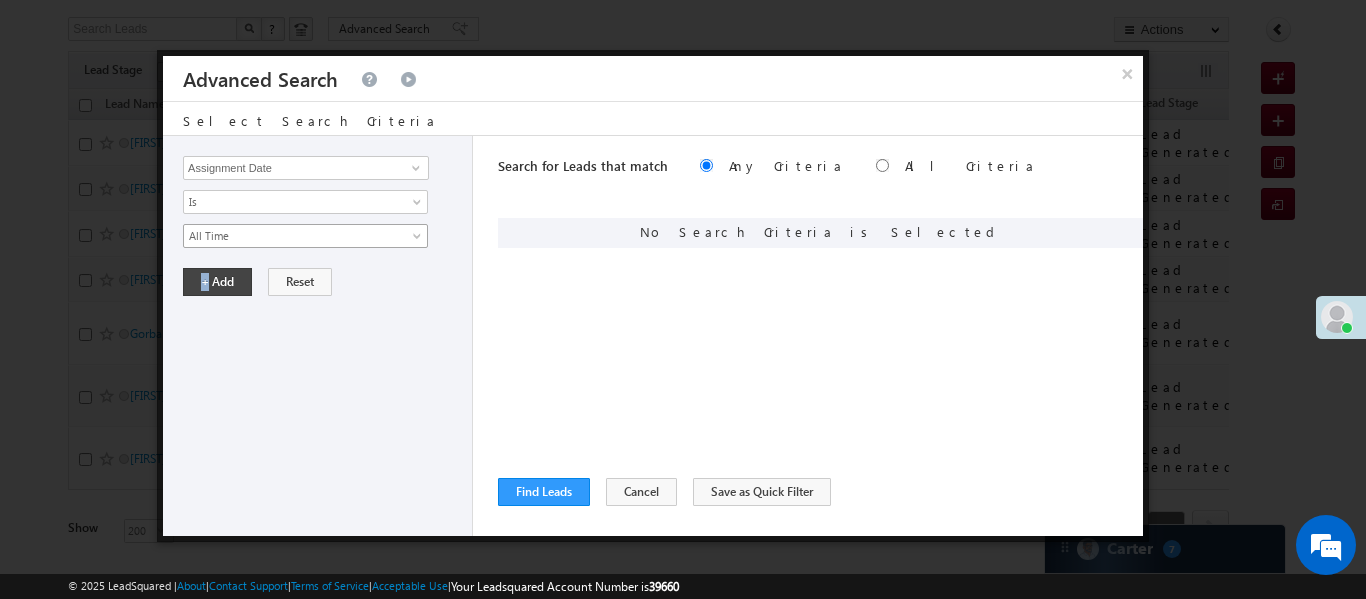 click on "All Time" at bounding box center [292, 236] 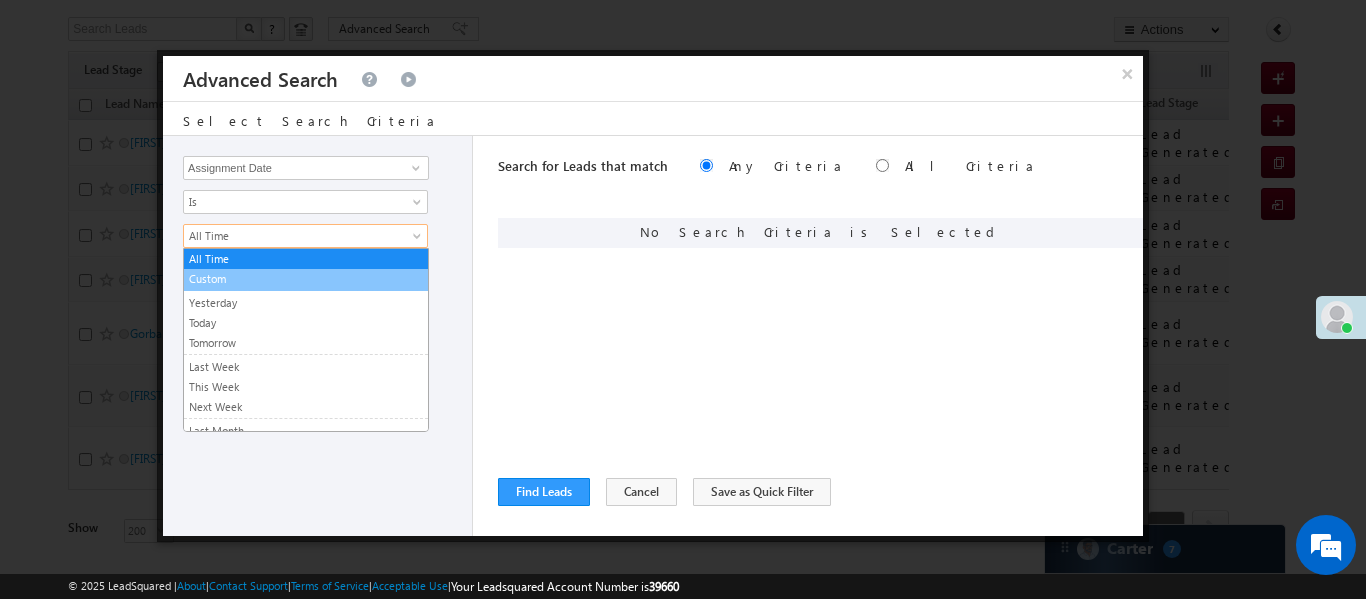 click on "Custom" at bounding box center [306, 279] 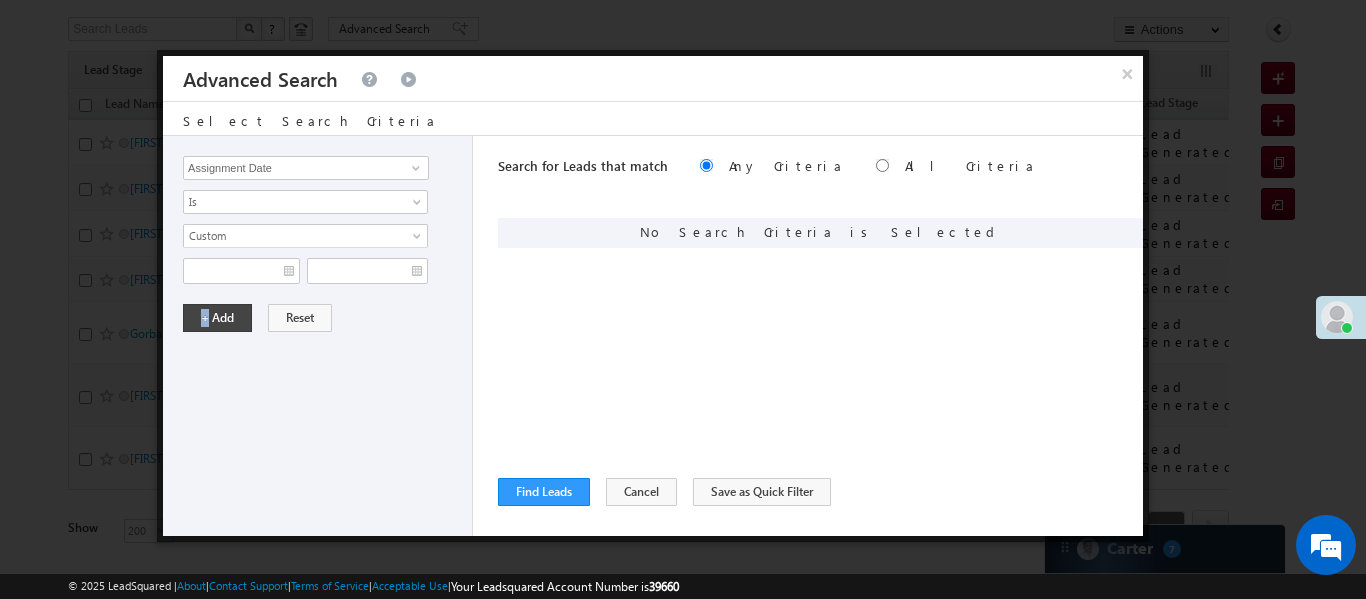 click on "Lead Activity Task Sales Group  Prospect Id  WA Last Message Timestamp 4th Day Disposition Aadhaar_MobileLinked Account Application Status Activation_Score Age Bucket AI_ML AngelCode App Download App Download Date App Status Compare Application Number Application Owner Application Source Application Status  Application Status at Assignment Application Status at Dropoff Application status before assignment  Application Status First time Drop Off  Application Status New Application Step Number Application Submission Flag Application Type Appsflyer Adset Area Manager Name Assignment Date Assignment Quota Assignment Status Attempt counter post coding  BO Branch Browser Call Back Counter Call back Date & Time Call Back Requested Created At Call Back Requested on  Call Back Requested Slot Call Duration Call Later Overall Counter Call Later_Insurance call back date Callid Campaign Call Counter Campaign Date Campaign flag for smart view Campaign Talktime counter Campaign Trade Date Is" at bounding box center (318, 336) 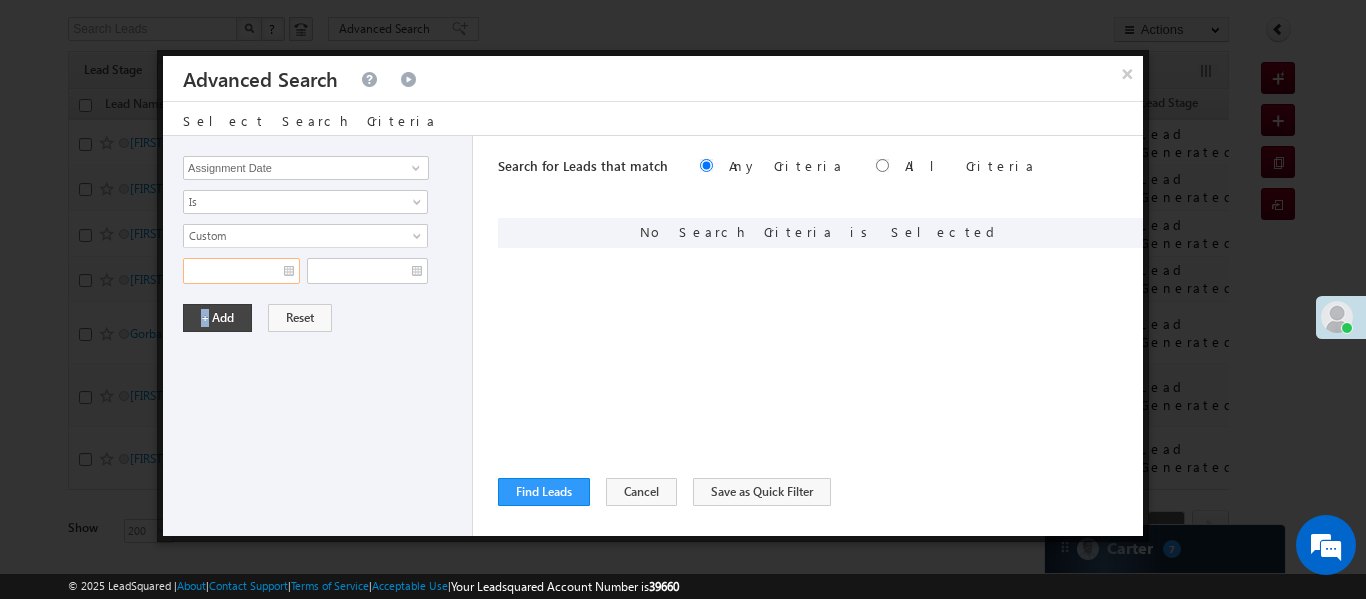 click at bounding box center [241, 271] 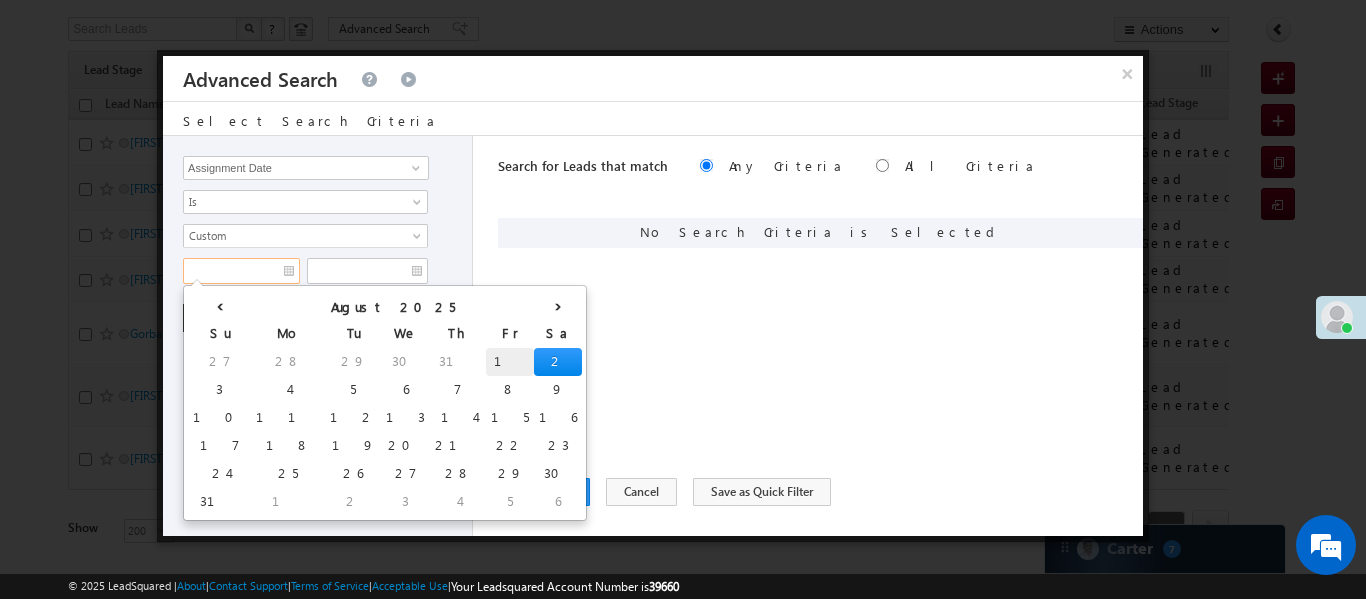 click on "1" at bounding box center [510, 362] 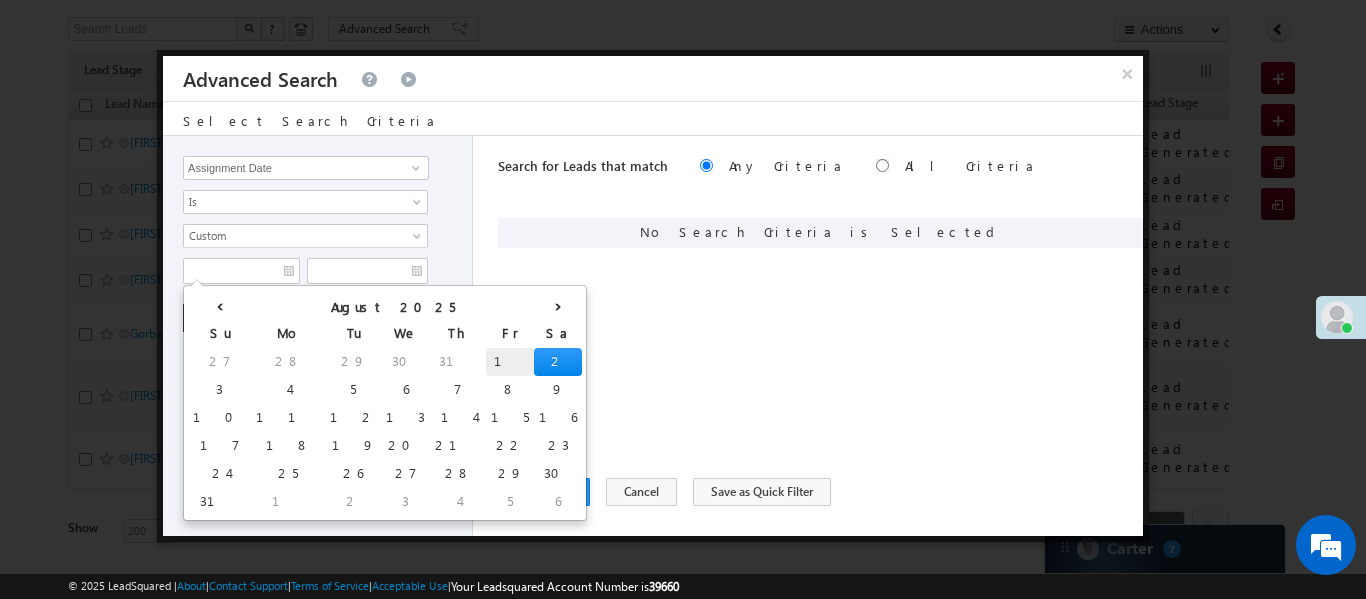 click on "Lead Activity Task Sales Group  Prospect Id  WA Last Message Timestamp 4th Day Disposition Aadhaar_MobileLinked Account Application Status Activation_Score Age Bucket AI_ML AngelCode App Download App Download Date App Status Compare Application Number Application Owner Application Source Application Status  Application Status at Assignment Application Status at Dropoff Application status before assignment  Application Status First time Drop Off  Application Status New Application Step Number Application Submission Flag Application Type Appsflyer Adset Area Manager Name Assignment Date Assignment Quota Assignment Status Attempt counter post coding  BO Branch Browser Call Back Counter Call back Date & Time Call Back Requested Created At Call Back Requested on  Call Back Requested Slot Call Duration Call Later Overall Counter Call Later_Insurance call back date Callid Campaign Call Counter Campaign Date Campaign flag for smart view Campaign Talktime counter Campaign Trade Date Is" at bounding box center (318, 336) 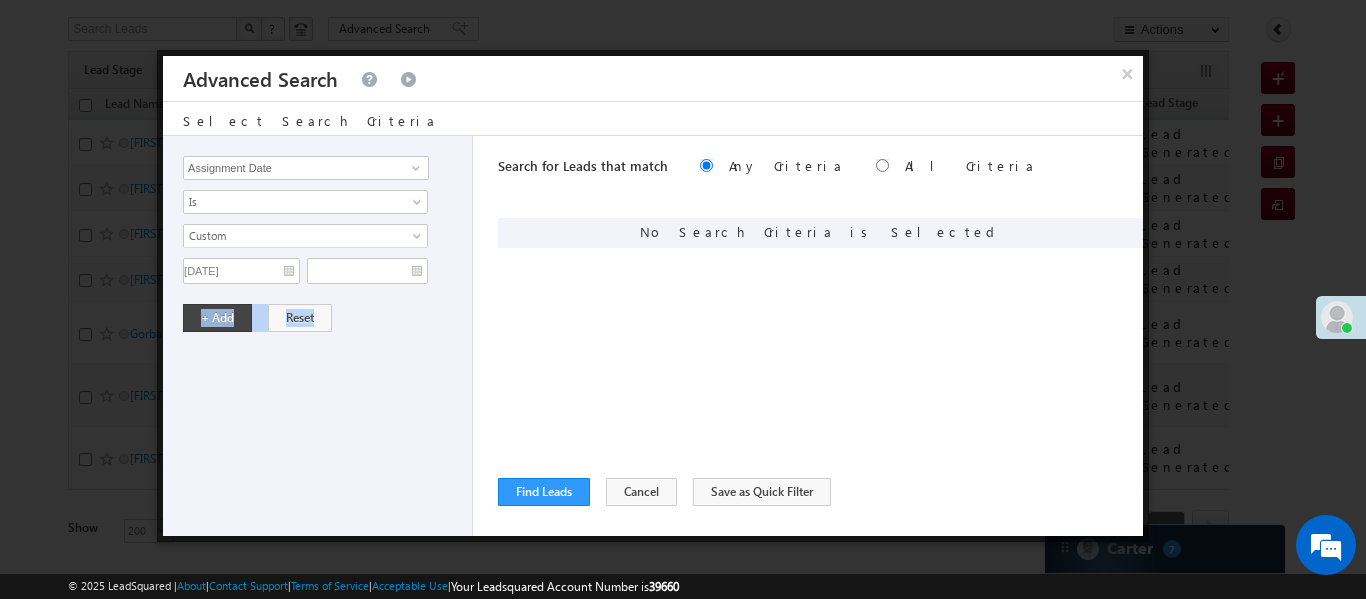 click on "Lead Activity Task Sales Group  Prospect Id  WA Last Message Timestamp 4th Day Disposition Aadhaar_MobileLinked Account Application Status Activation_Score Age Bucket AI_ML AngelCode App Download App Download Date App Status Compare Application Number Application Owner Application Source Application Status  Application Status at Assignment Application Status at Dropoff Application status before assignment  Application Status First time Drop Off  Application Status New Application Step Number Application Submission Flag Application Type Appsflyer Adset Area Manager Name Assignment Date Assignment Quota Assignment Status Attempt counter post coding  BO Branch Browser Call Back Counter Call back Date & Time Call Back Requested Created At Call Back Requested on  Call Back Requested Slot Call Duration Call Later Overall Counter Call Later_Insurance call back date Callid Campaign Call Counter Campaign Date Campaign flag for smart view Campaign Talktime counter Campaign Trade Date Is" at bounding box center (318, 336) 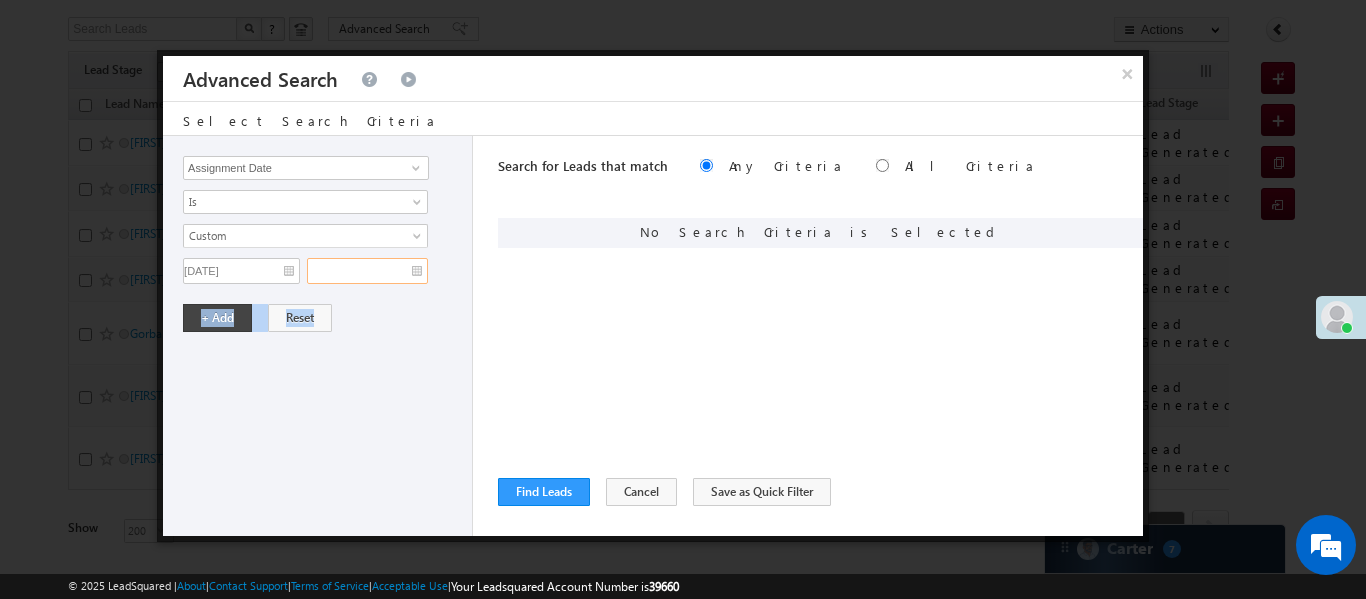 click at bounding box center [367, 271] 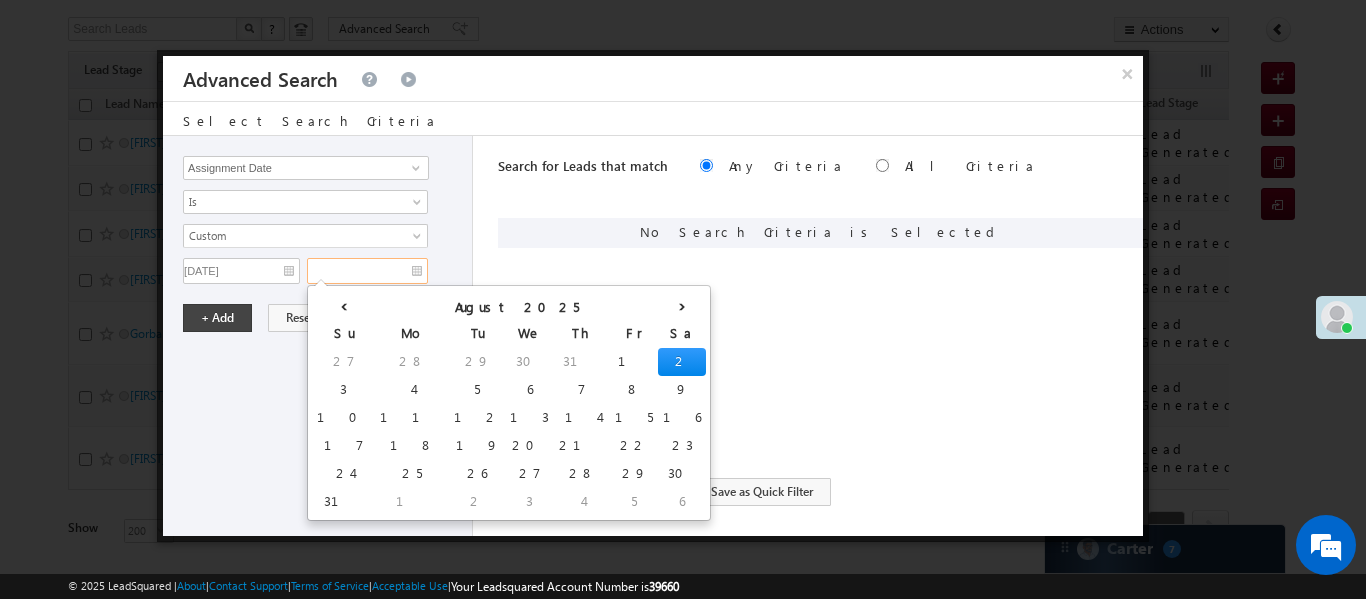 click on "2" at bounding box center [682, 362] 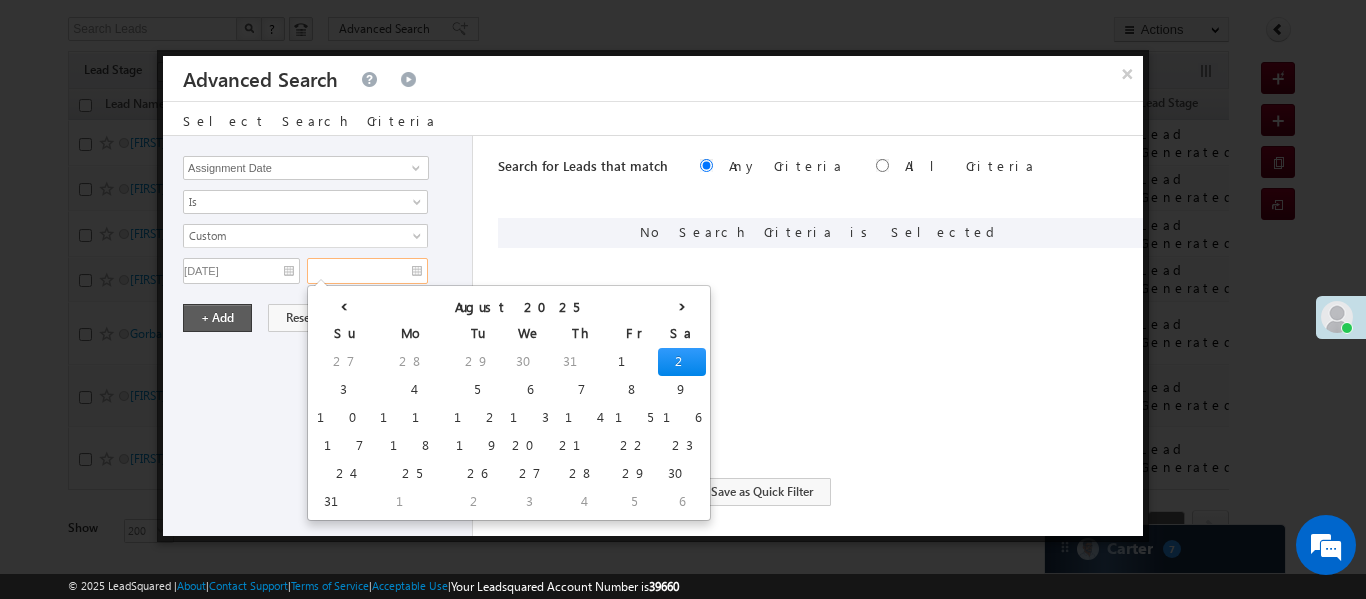 type on "02/08/25" 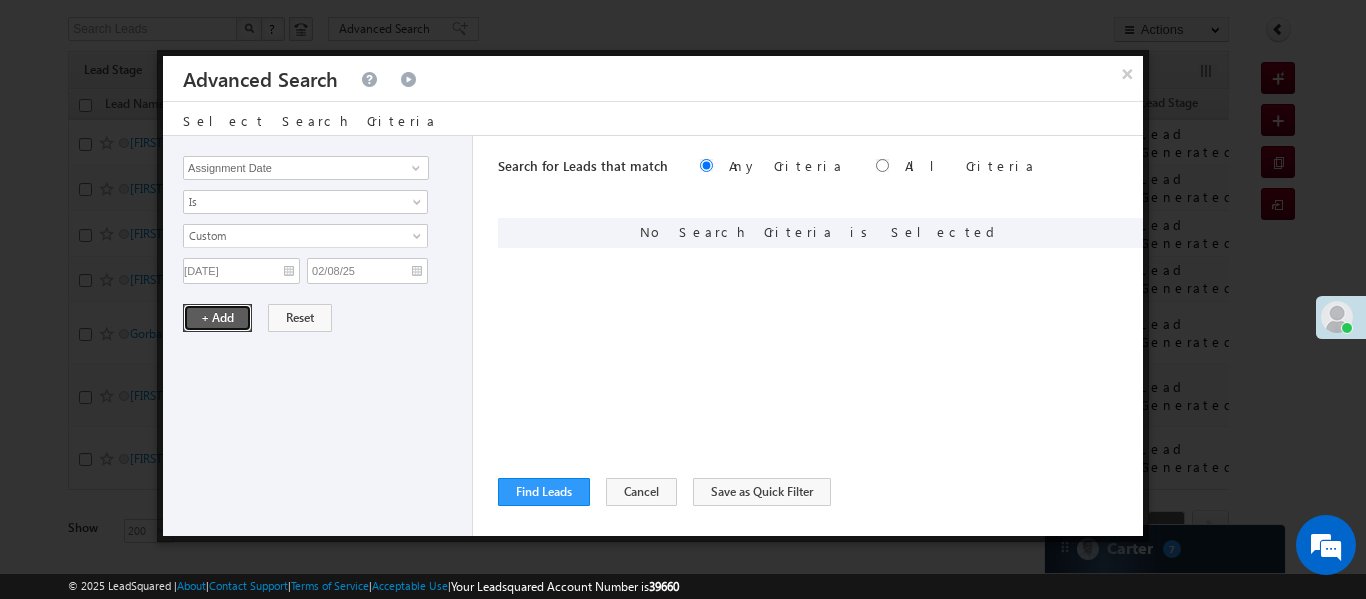click on "+ Add" at bounding box center [217, 318] 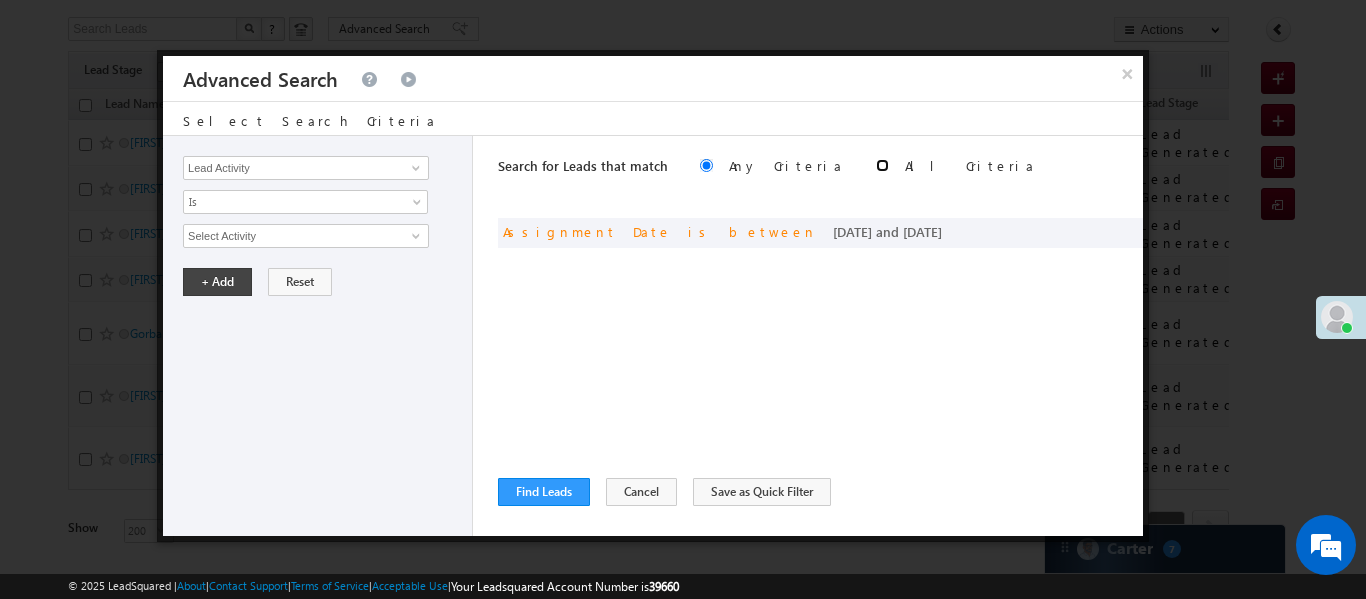 click at bounding box center [882, 165] 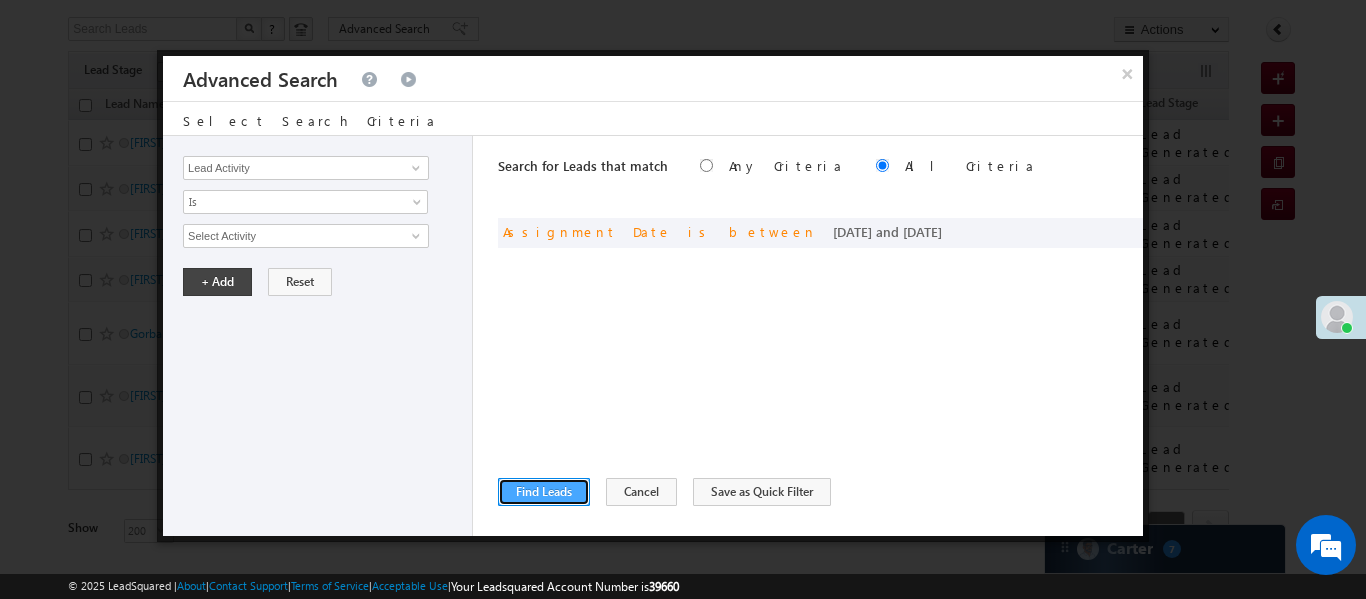 click on "Find Leads" at bounding box center (544, 492) 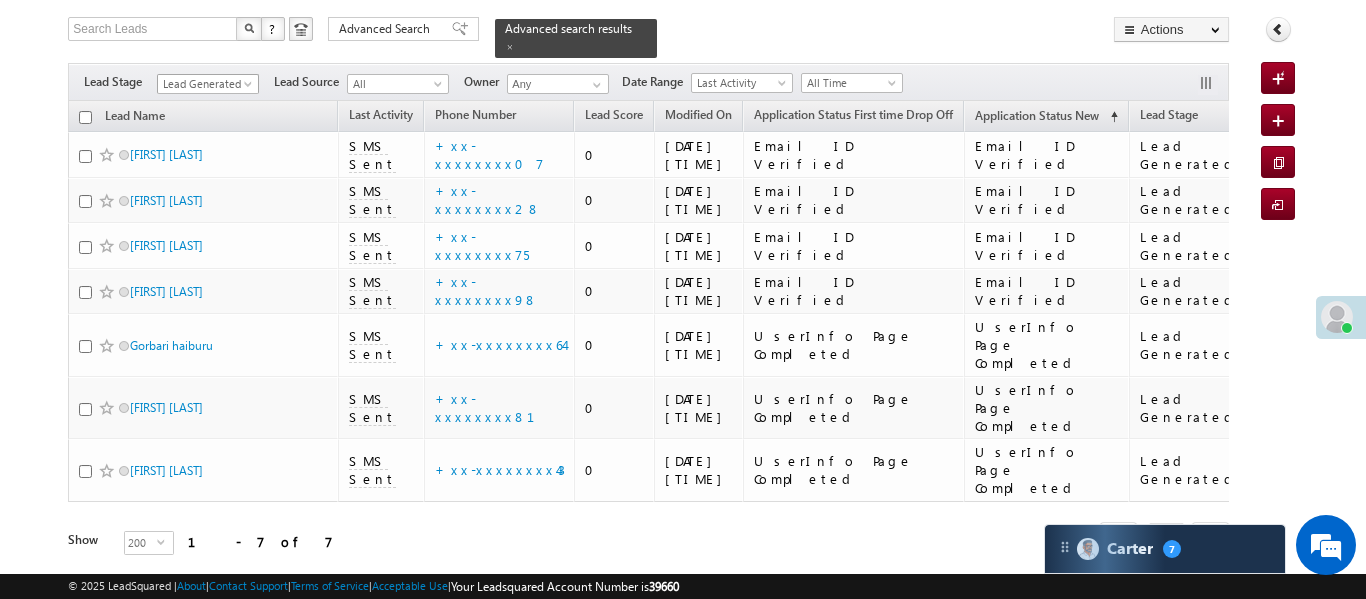click on "Lead Generated" at bounding box center [205, 84] 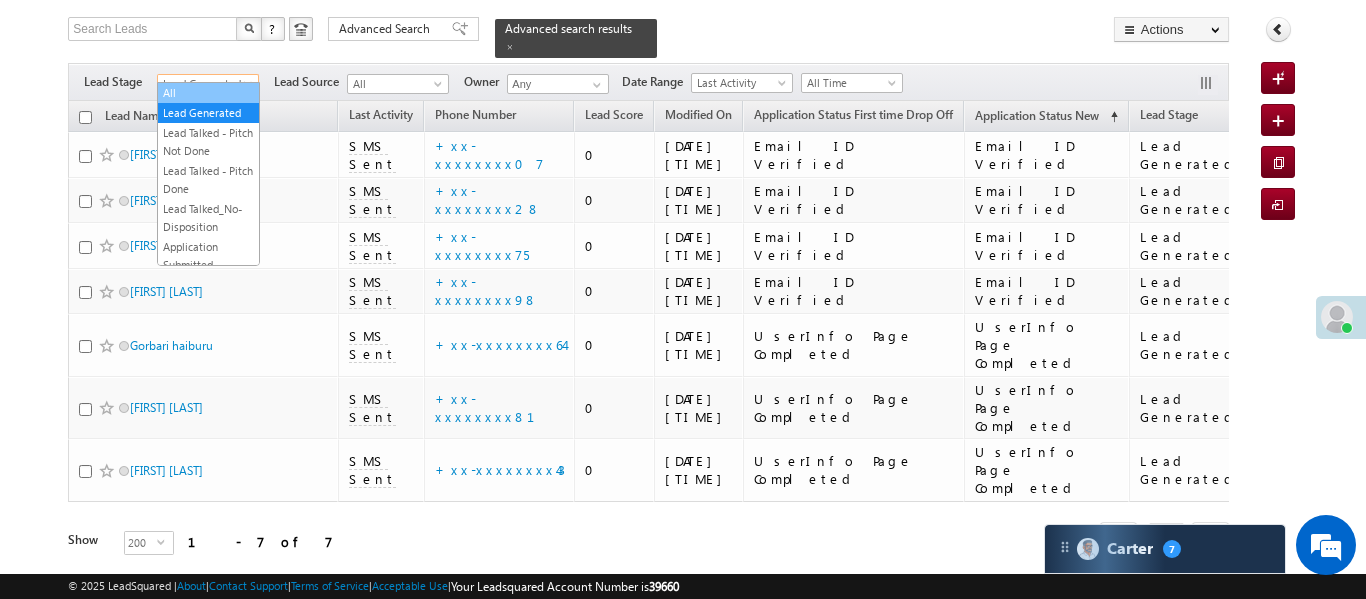 click on "All" at bounding box center (208, 93) 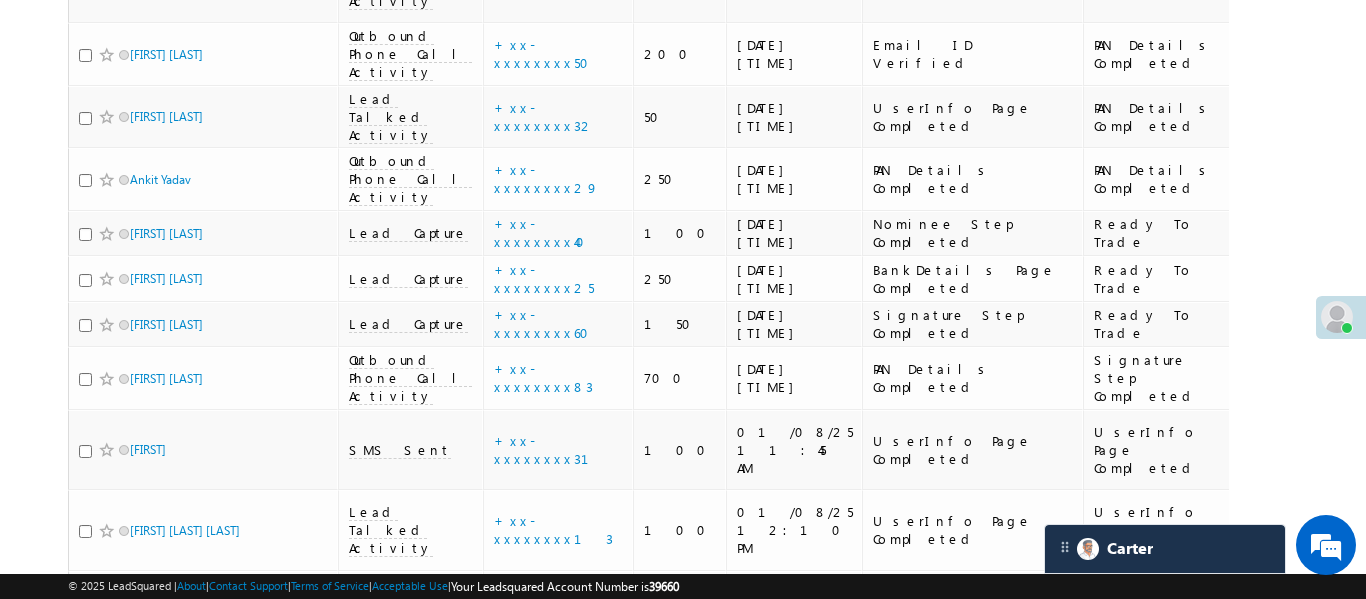 scroll, scrollTop: 2466, scrollLeft: 0, axis: vertical 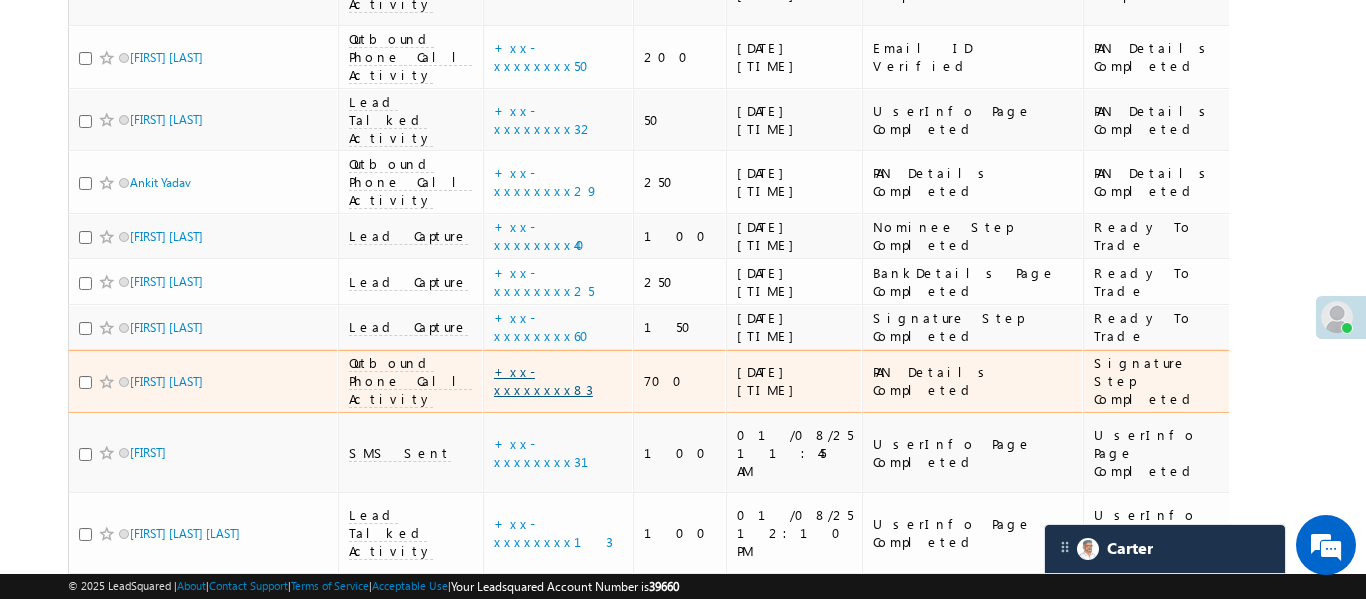 click on "+xx-xxxxxxxx83" at bounding box center [543, 380] 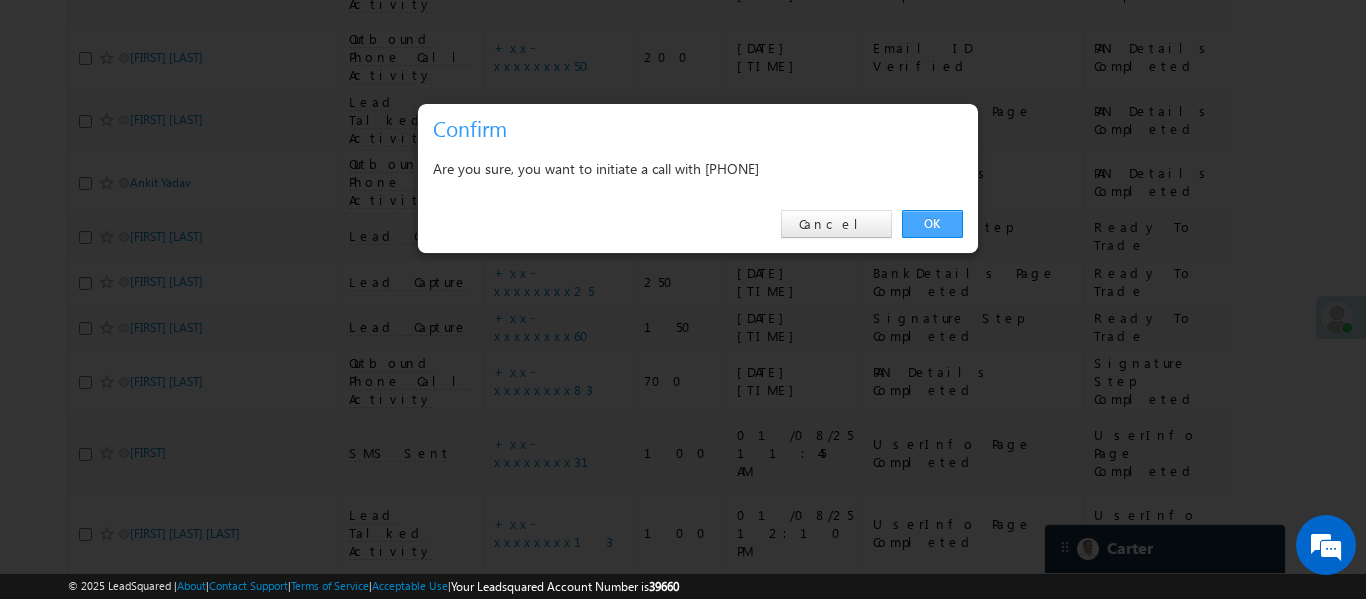 click on "OK" at bounding box center (932, 224) 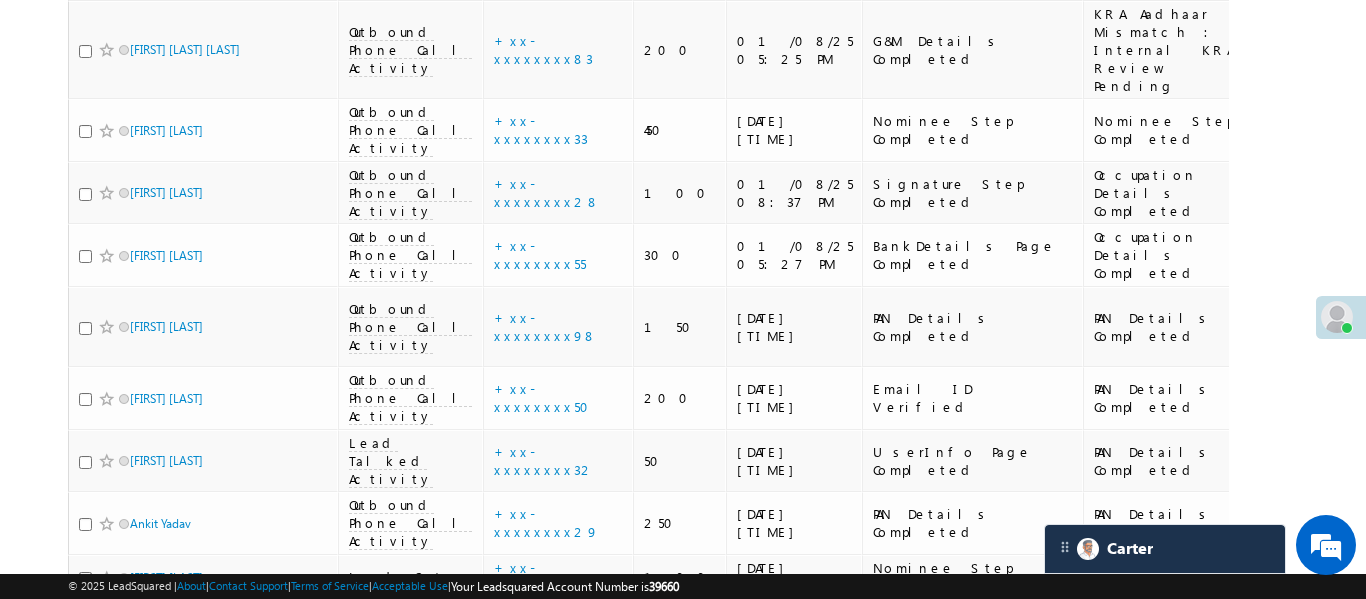 scroll, scrollTop: 2175, scrollLeft: 0, axis: vertical 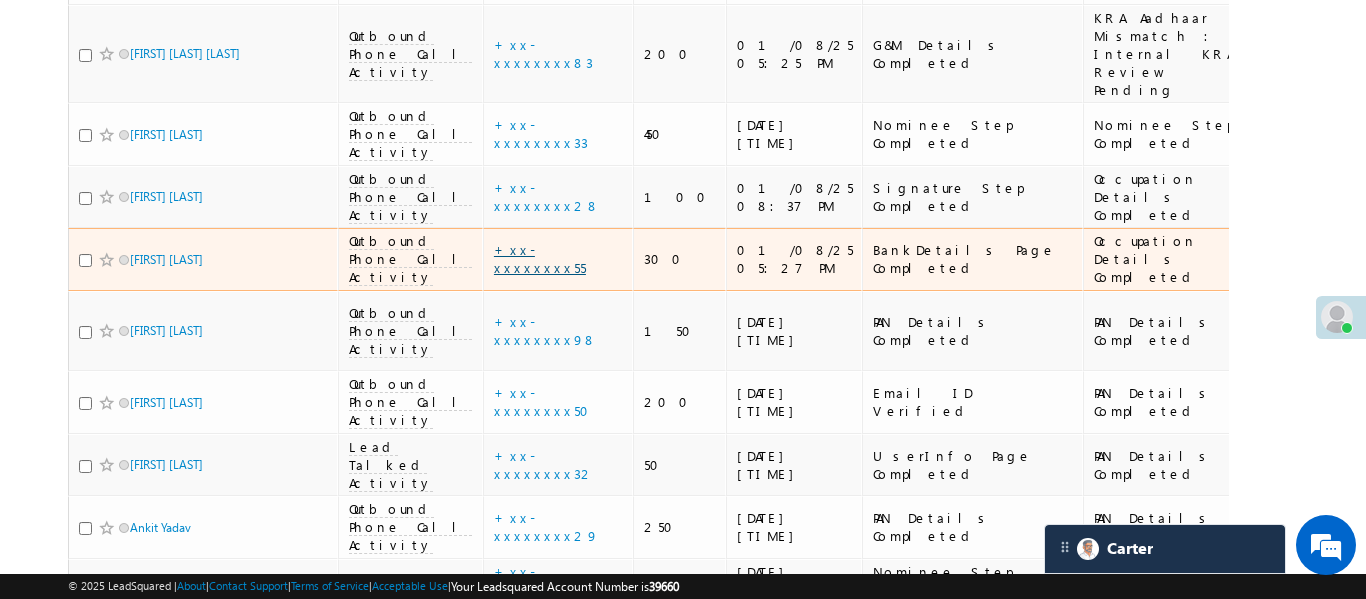 click on "+xx-xxxxxxxx55" at bounding box center [540, 258] 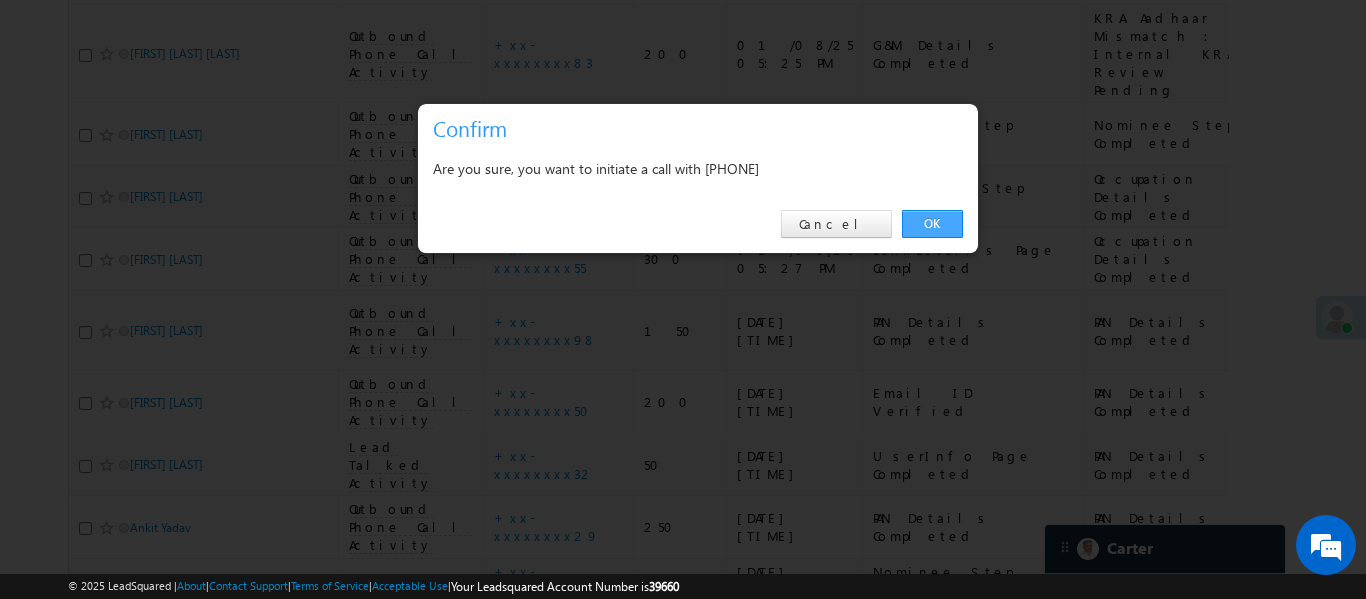 click on "OK" at bounding box center (932, 224) 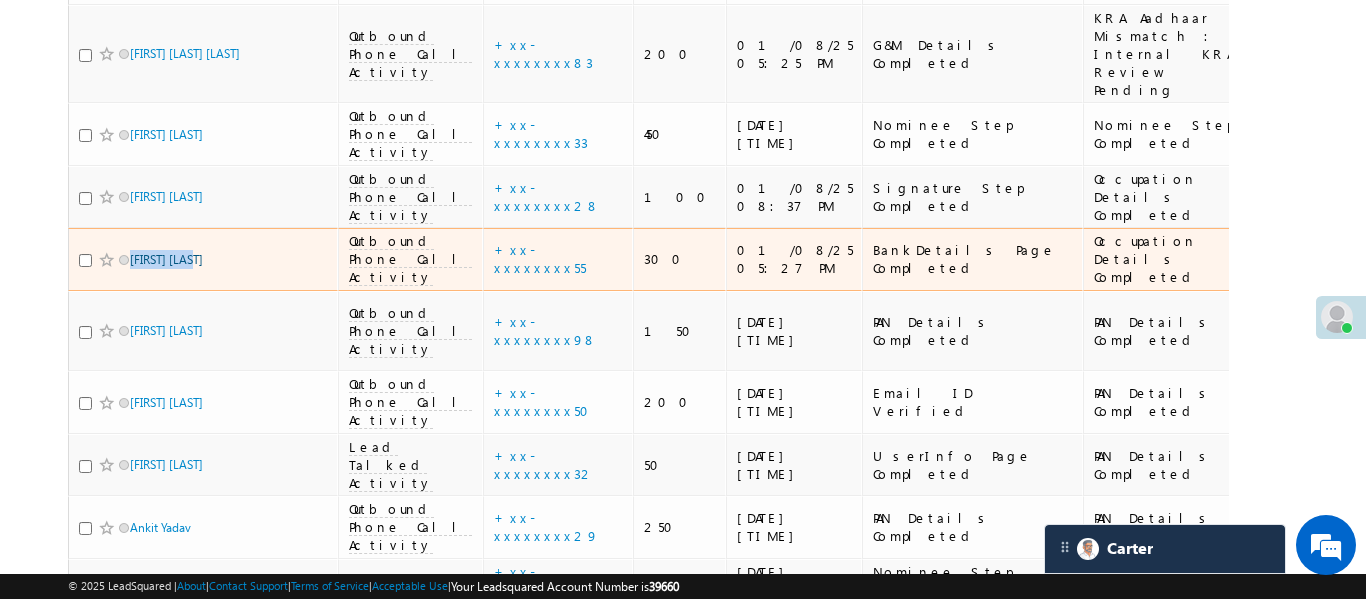click on "Mangesh kumar" at bounding box center [203, 331] 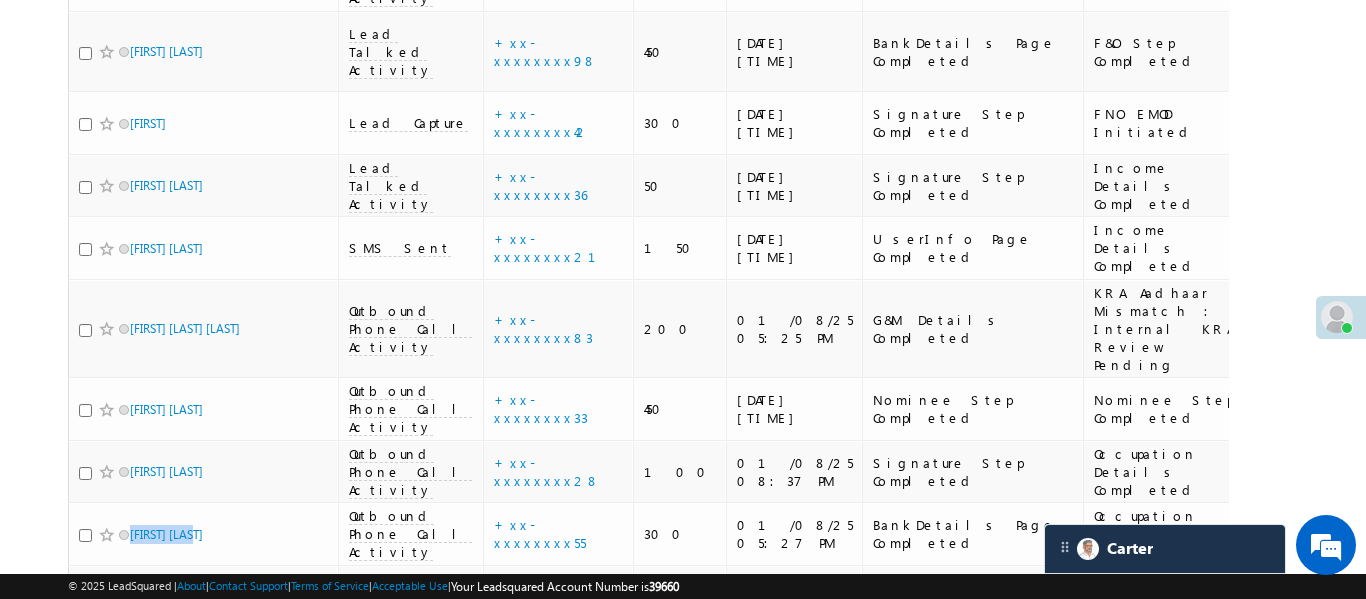 scroll, scrollTop: 1898, scrollLeft: 0, axis: vertical 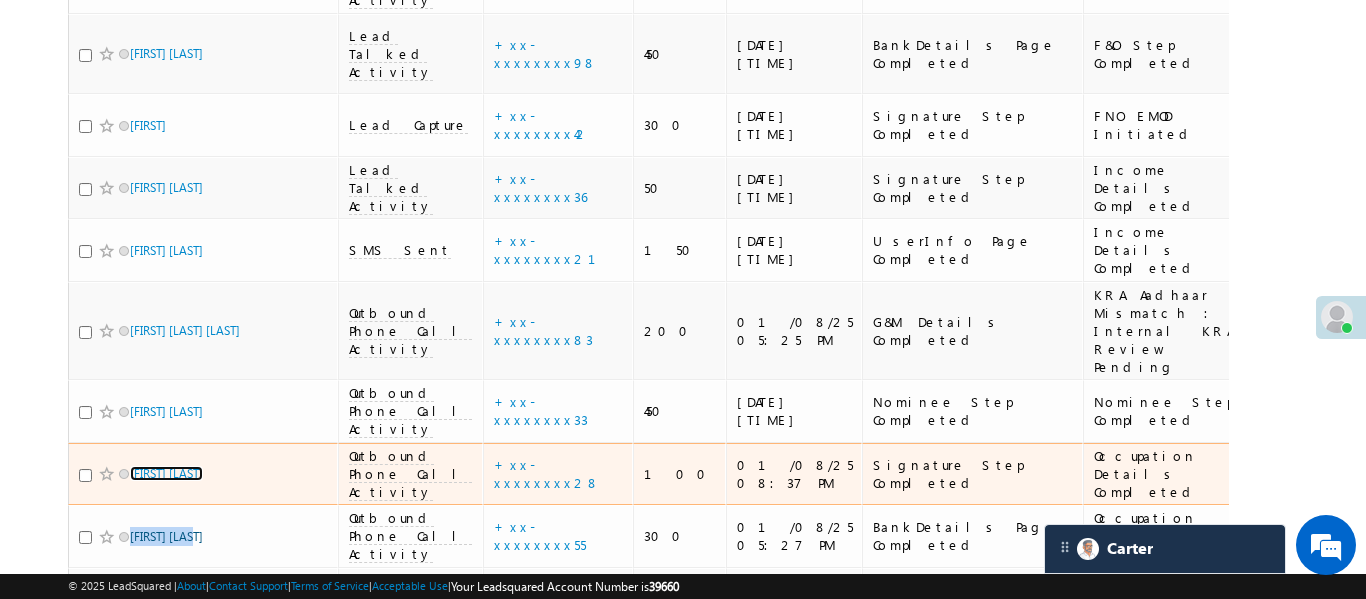 drag, startPoint x: 176, startPoint y: 302, endPoint x: 168, endPoint y: 372, distance: 70.45566 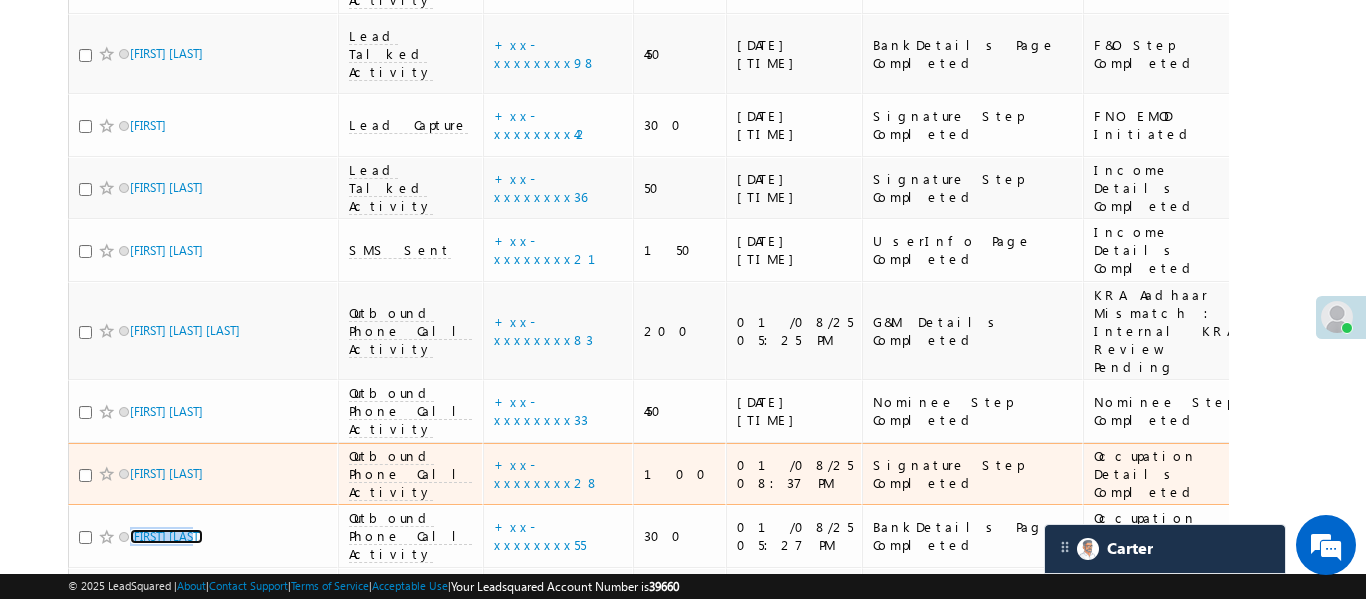 scroll, scrollTop: 1897, scrollLeft: 0, axis: vertical 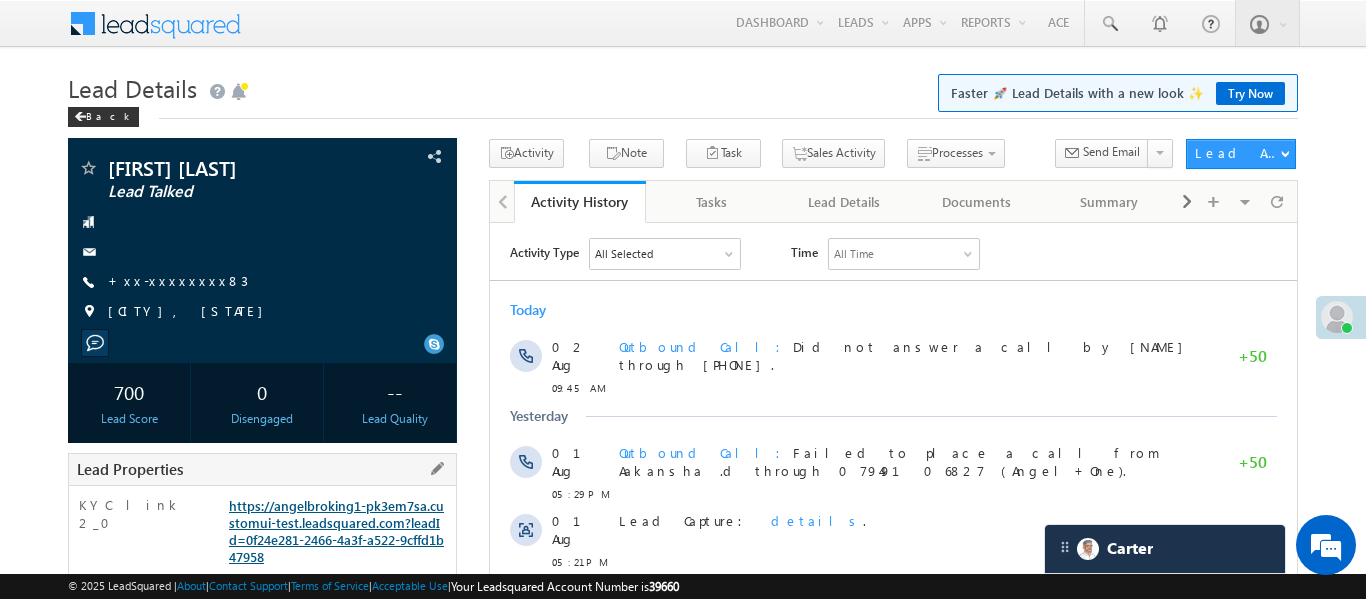 click on "https://angelbroking1-pk3em7sa.customui-test.leadsquared.com?leadId=0f24e281-2466-4a3f-a522-9cffd1b47958" at bounding box center [336, 531] 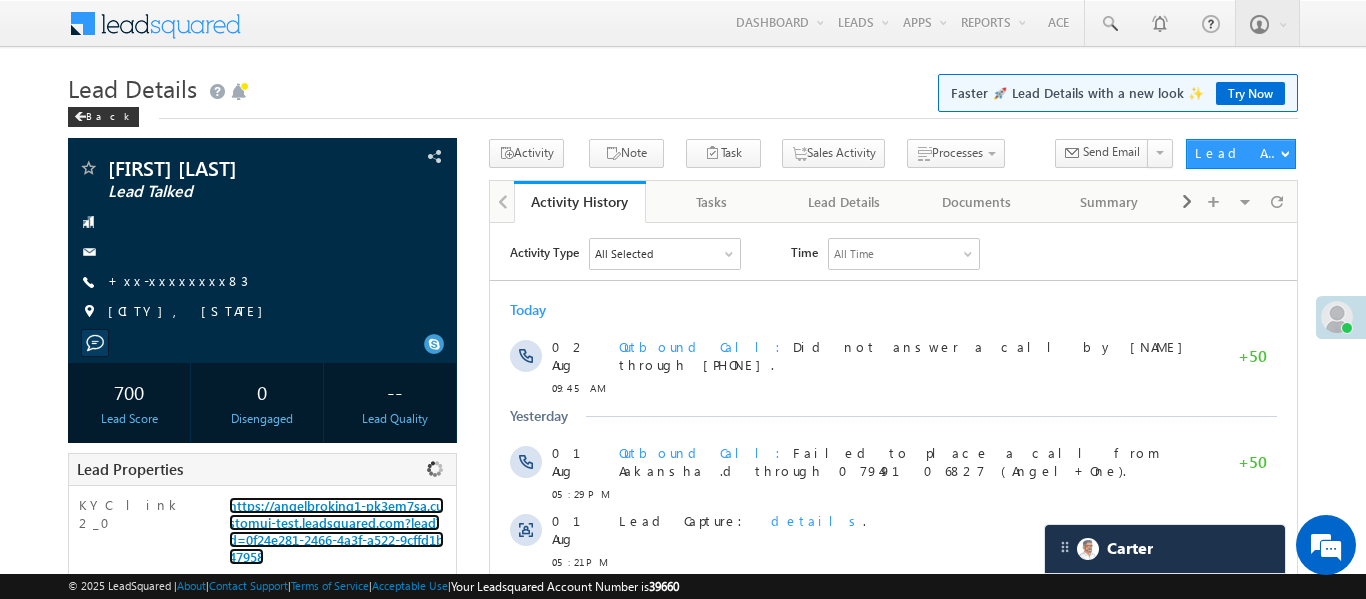 scroll, scrollTop: 0, scrollLeft: 0, axis: both 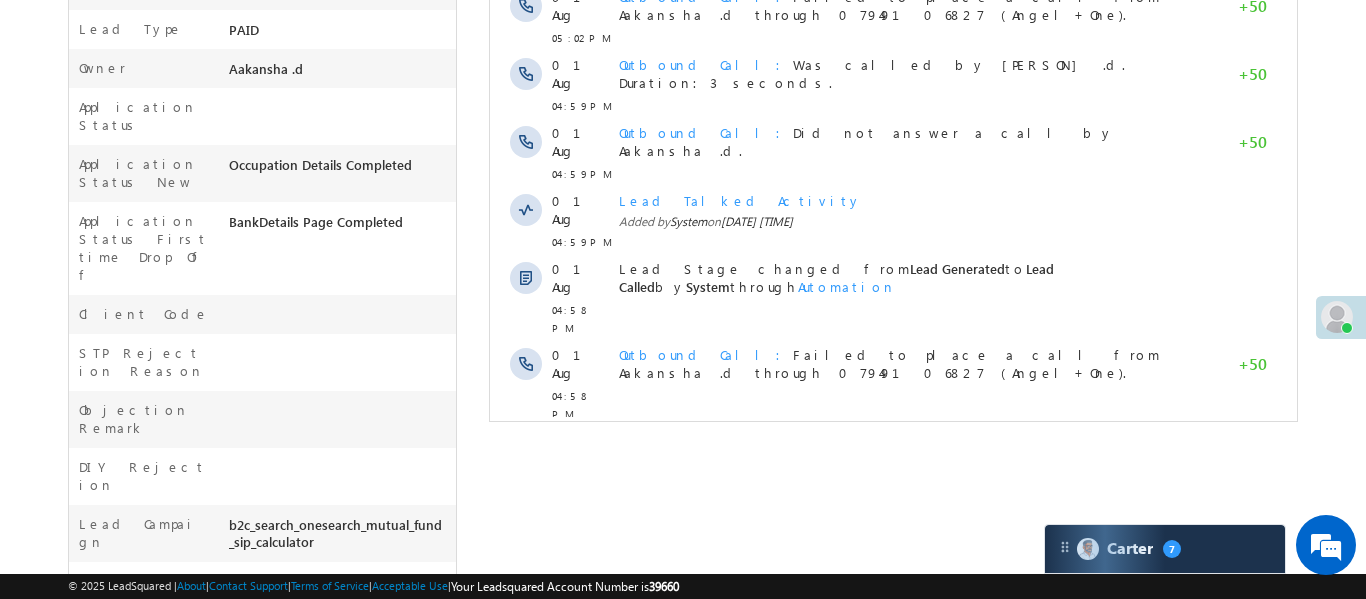 click on "Show More" at bounding box center (892, 458) 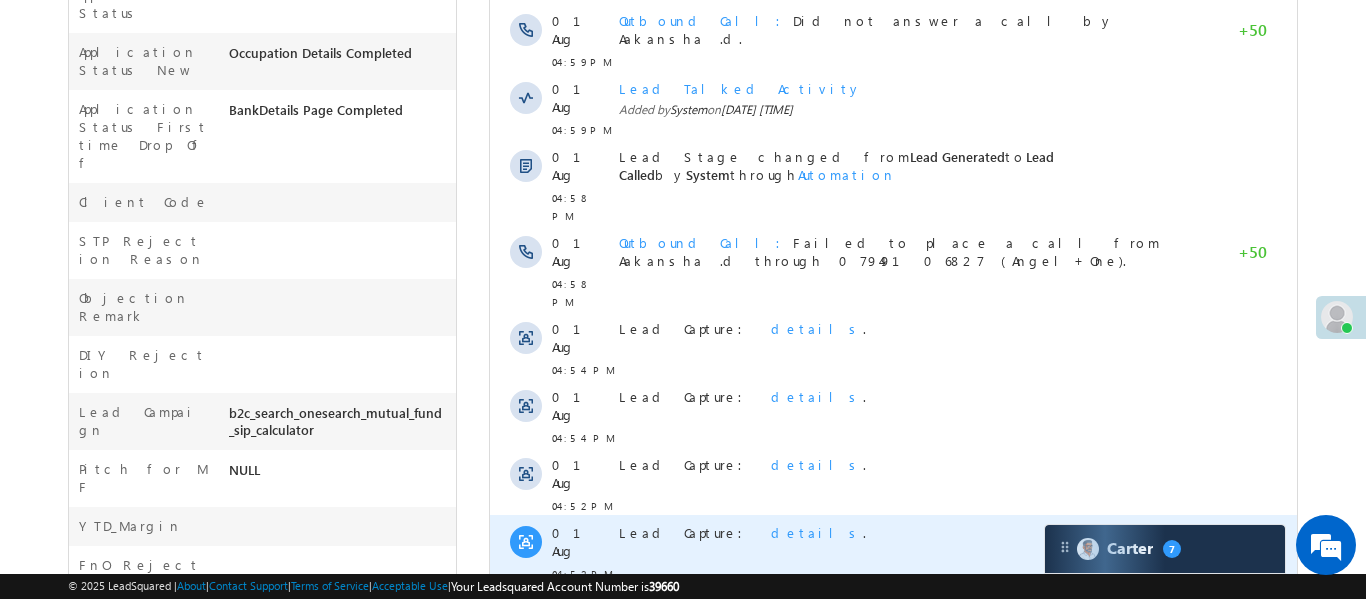 scroll, scrollTop: 878, scrollLeft: 0, axis: vertical 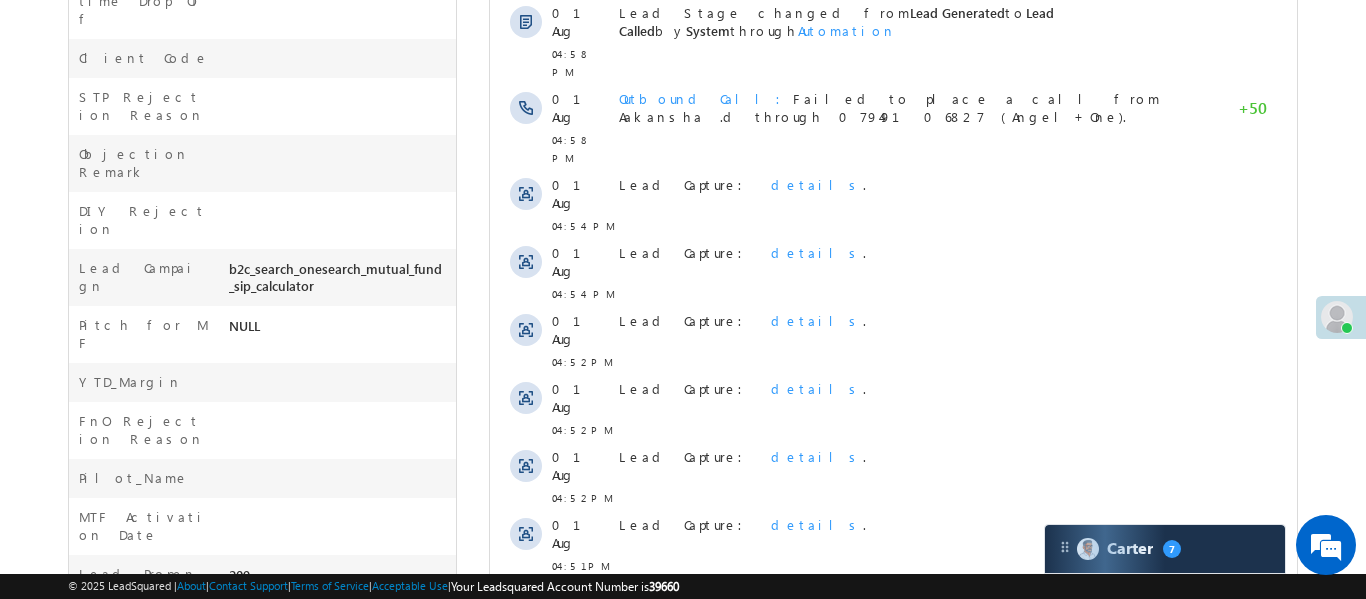 click on "SMS Sent
SUCCESS|Message queued successfully.|Hi Mayank verma, Angel One executive Aakansha will call you for assistance for Demat account!. Please keep PAN, Aadhar & Bank details ready. T&C  https://a.aonelink.in/ANGOne/S1JO1CJ
Added by  System  on  01 Aug 2025 04:45 PM" at bounding box center (913, 697) 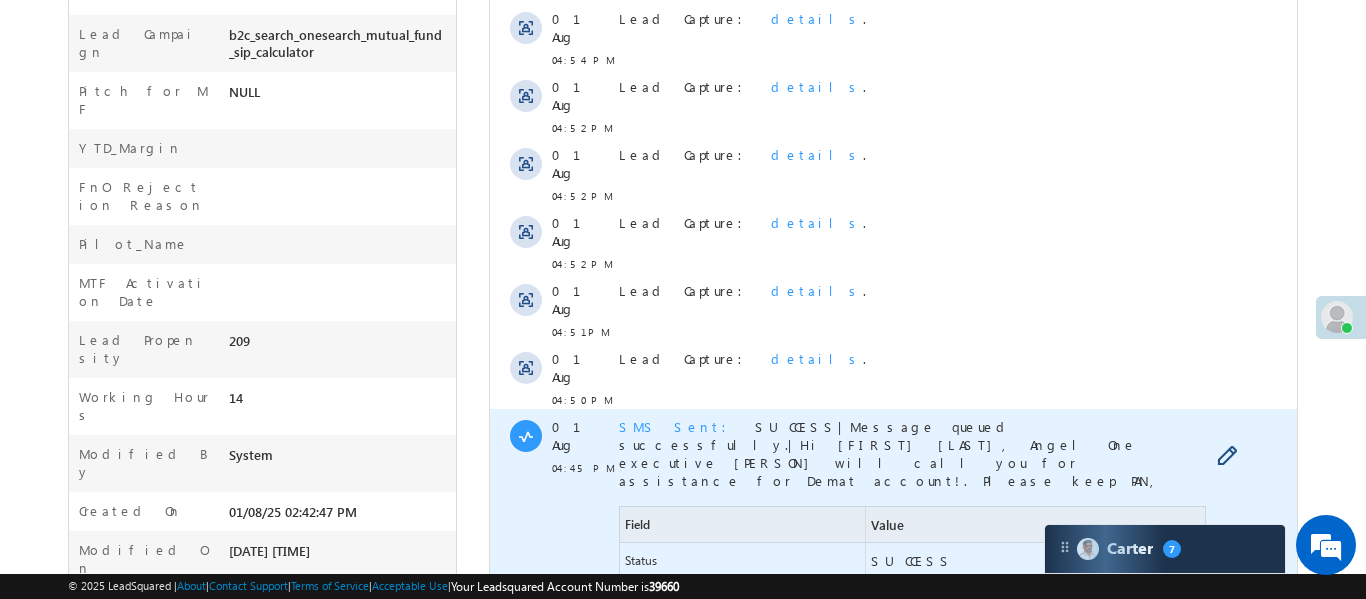 scroll, scrollTop: 1152, scrollLeft: 0, axis: vertical 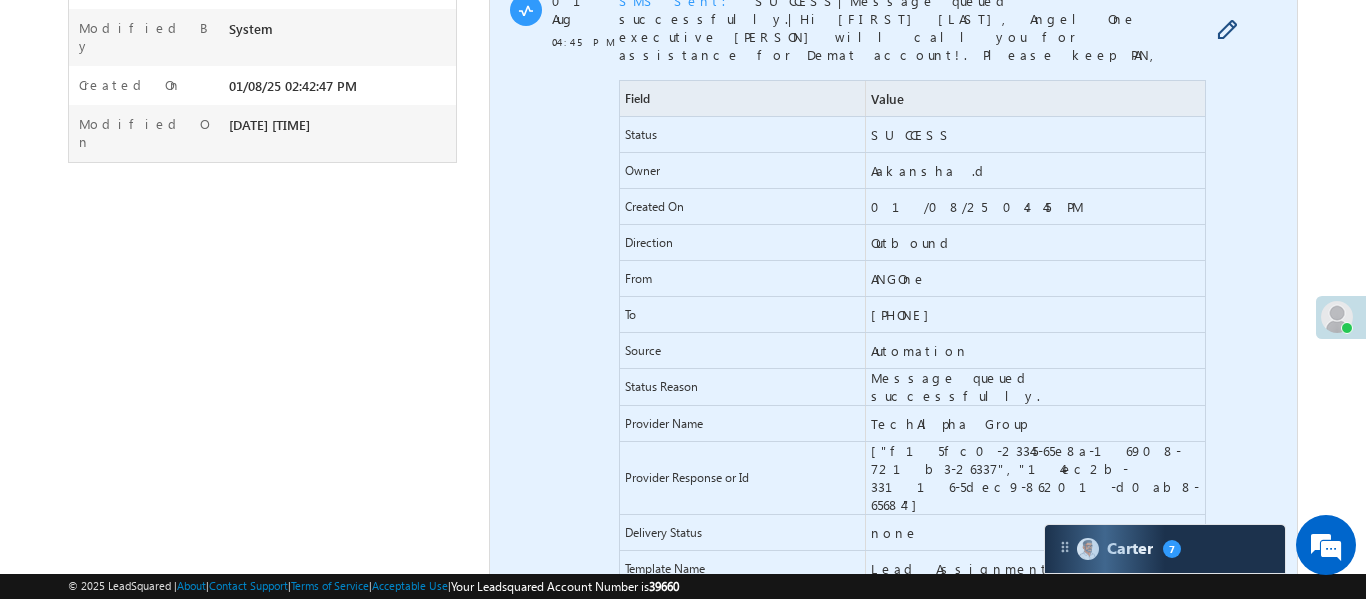 drag, startPoint x: 900, startPoint y: 133, endPoint x: 948, endPoint y: 128, distance: 48.259712 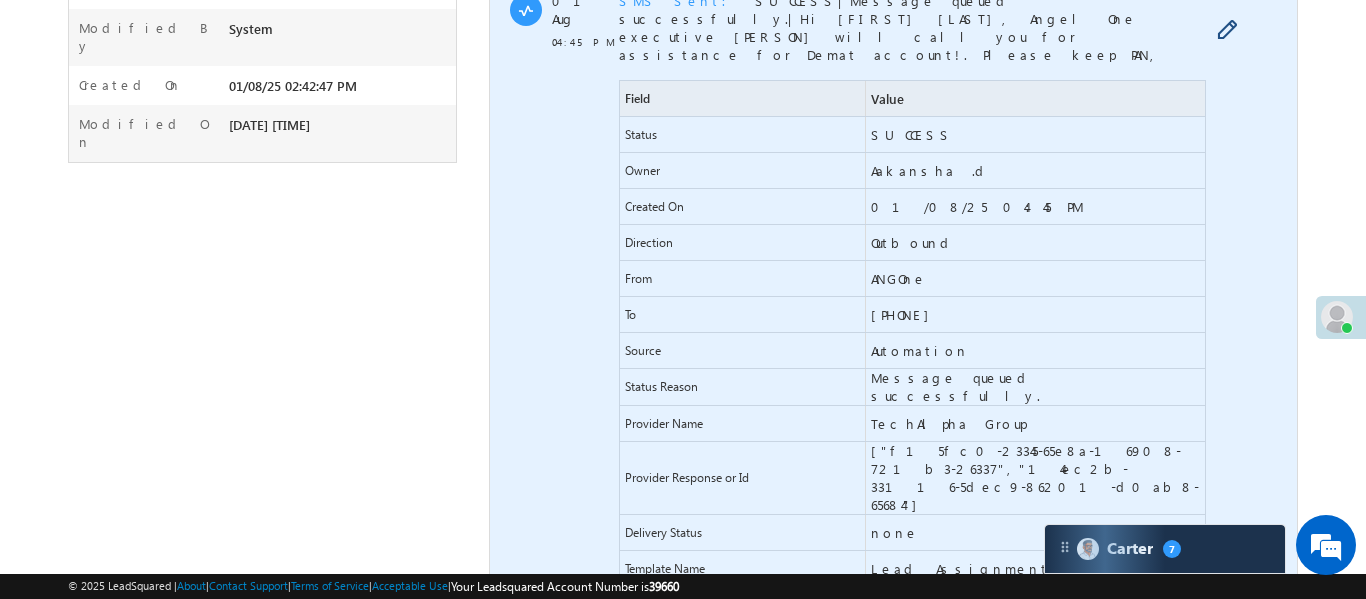 click on "+91-9506187255" at bounding box center (1034, 314) 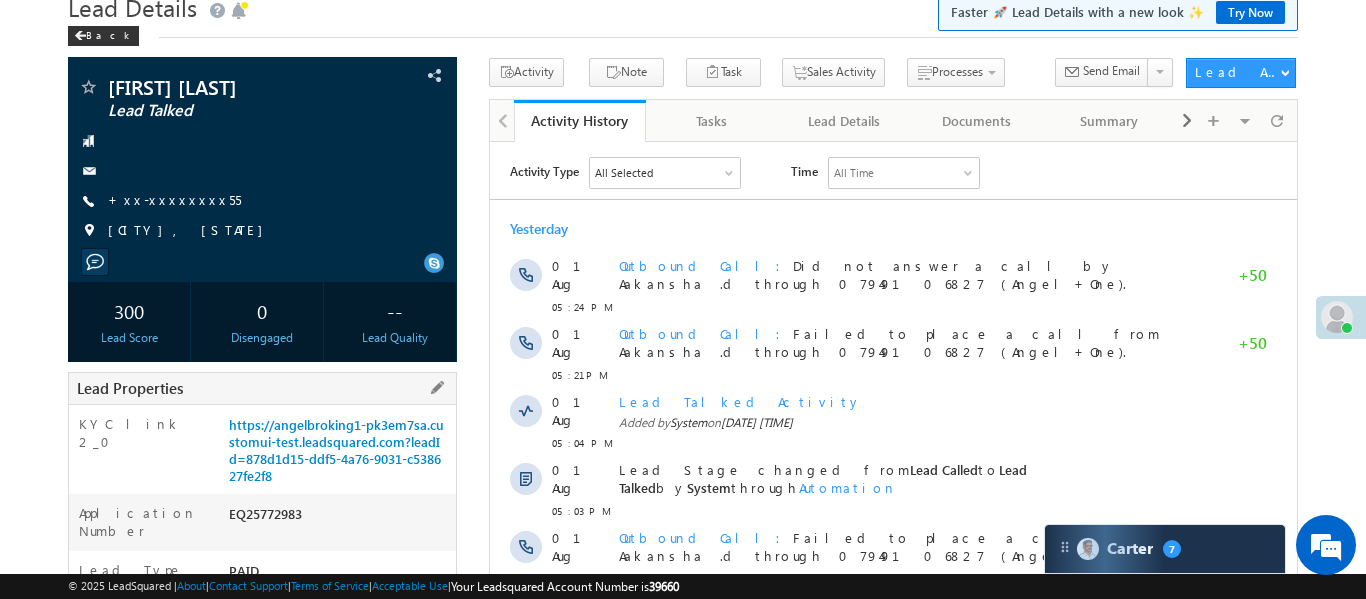 scroll, scrollTop: 0, scrollLeft: 0, axis: both 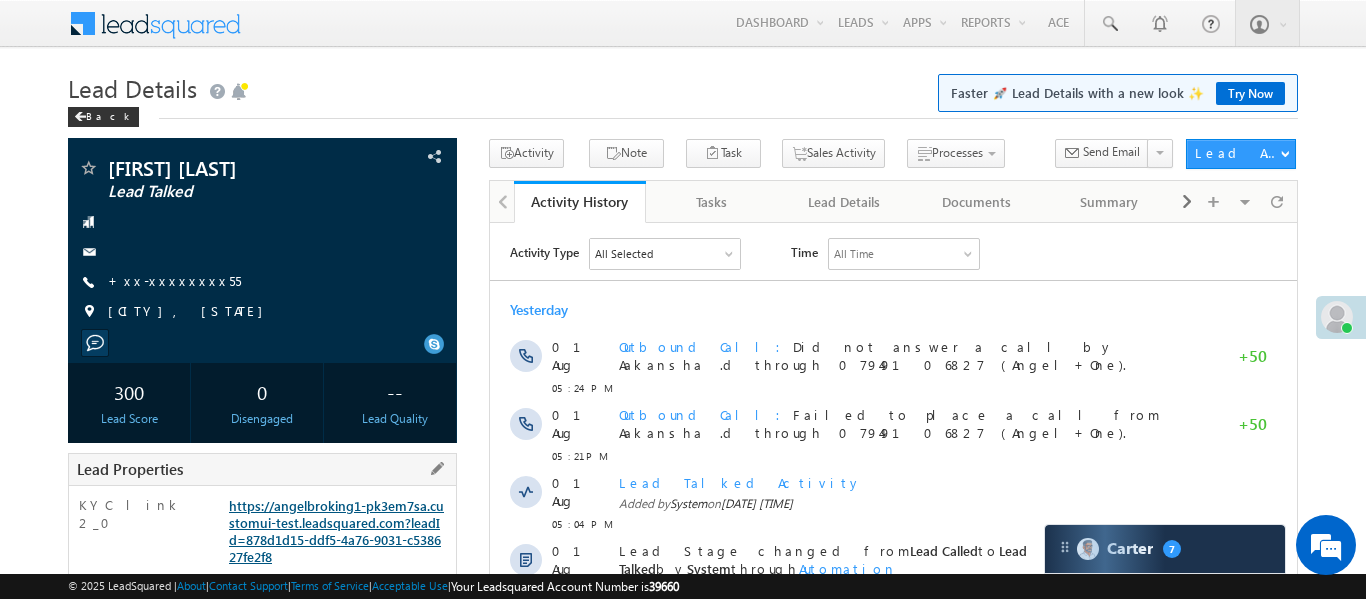 click on "https://angelbroking1-pk3em7sa.customui-test.leadsquared.com?leadId=878d1d15-ddf5-4a76-9031-c538627fe2f8" at bounding box center [336, 531] 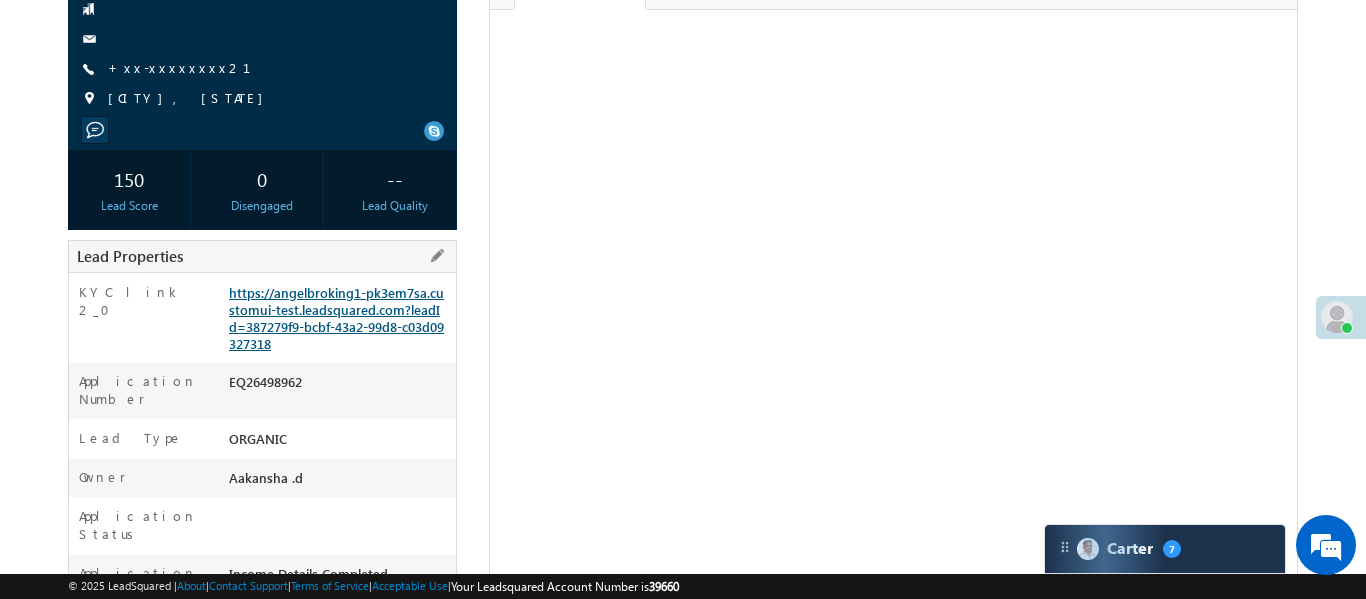 scroll, scrollTop: 213, scrollLeft: 0, axis: vertical 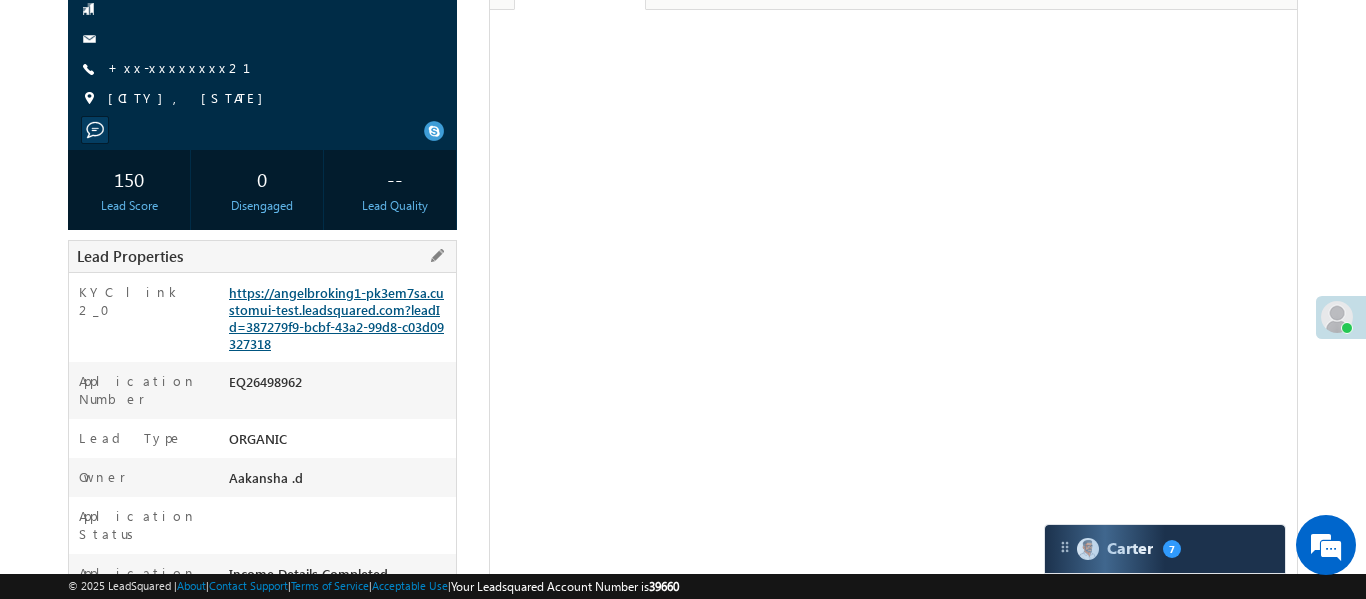click on "https://angelbroking1-pk3em7sa.customui-test.leadsquared.com?leadId=387279f9-bcbf-43a2-99d8-c03d09327318" at bounding box center [336, 318] 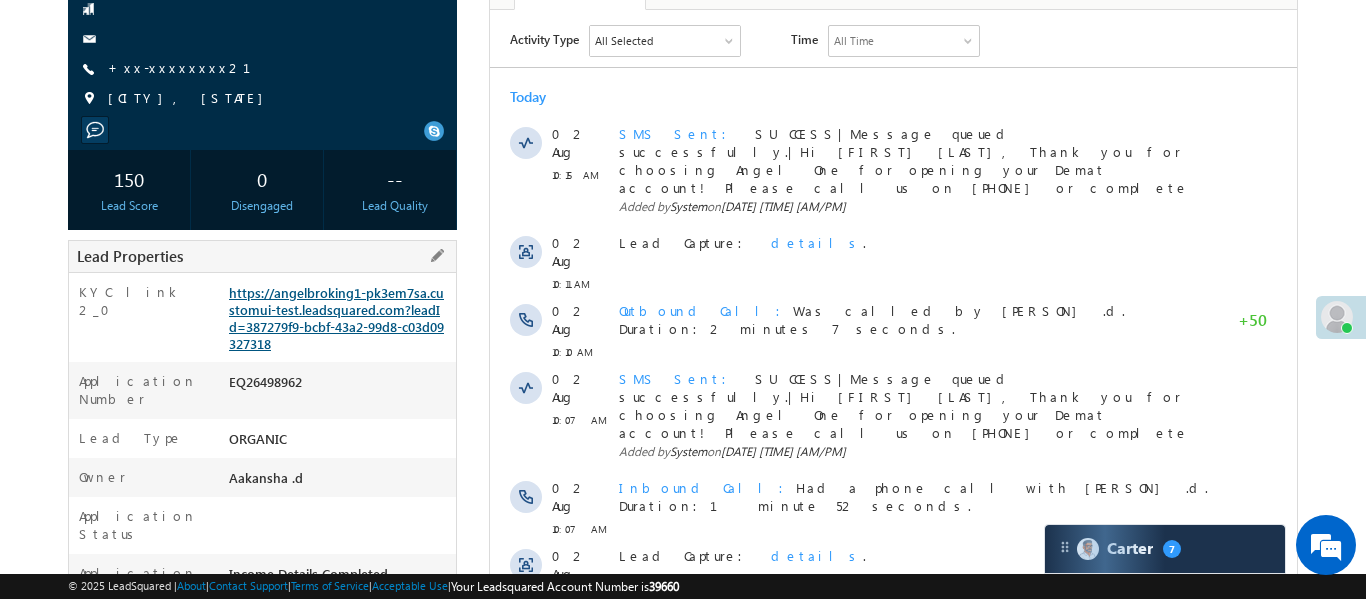 scroll, scrollTop: 0, scrollLeft: 0, axis: both 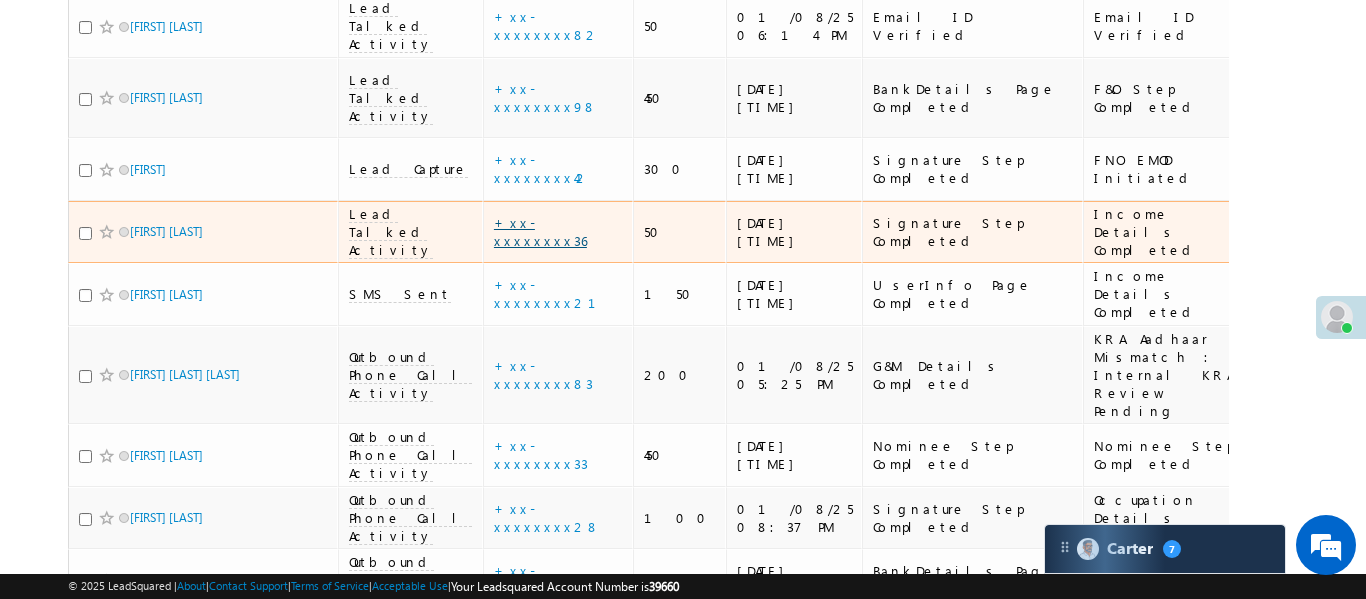 click on "+xx-xxxxxxxx36" at bounding box center [540, 231] 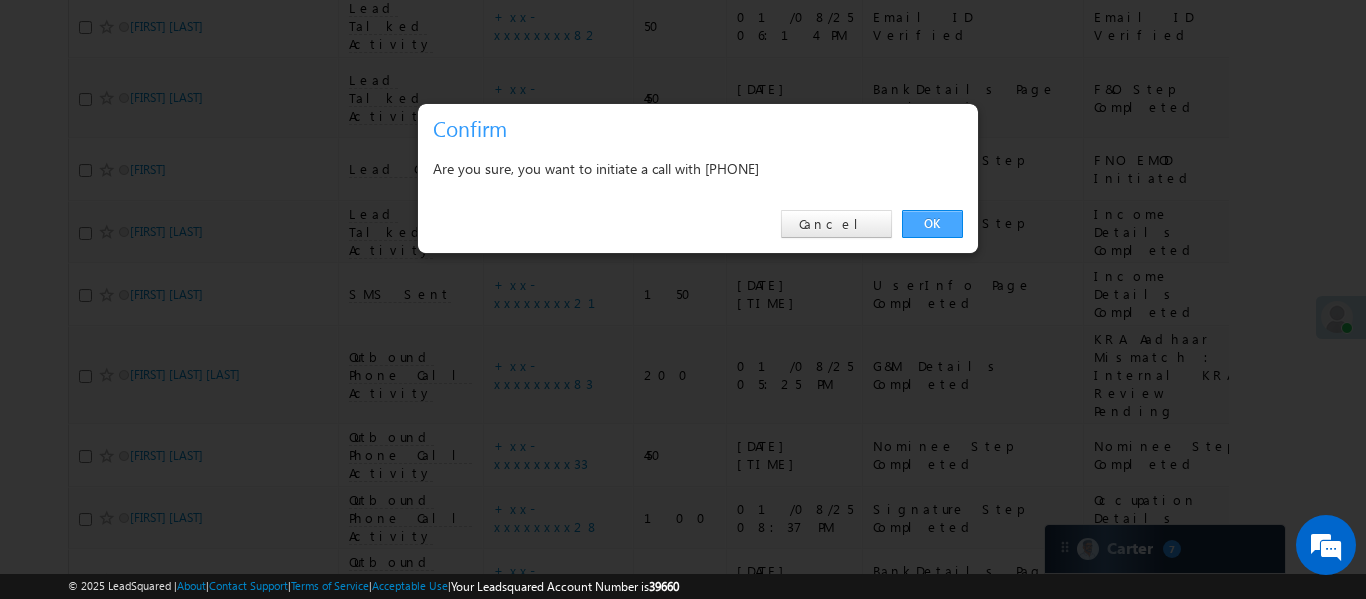 click on "OK" at bounding box center [932, 224] 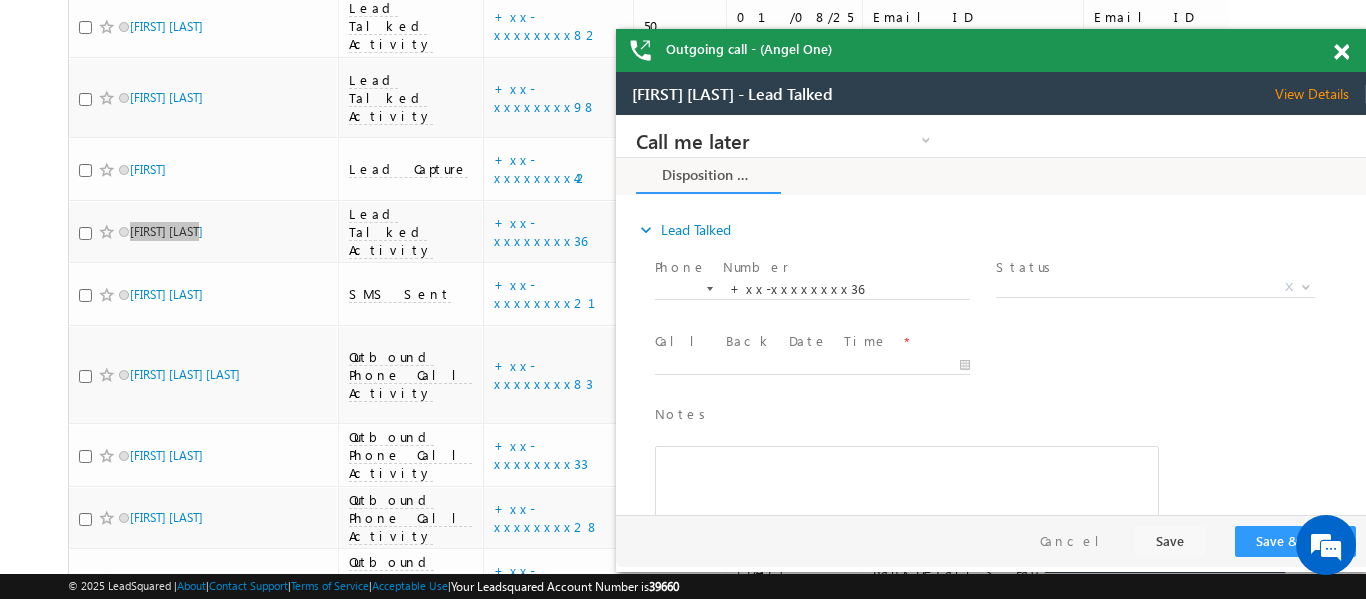 scroll, scrollTop: 0, scrollLeft: 0, axis: both 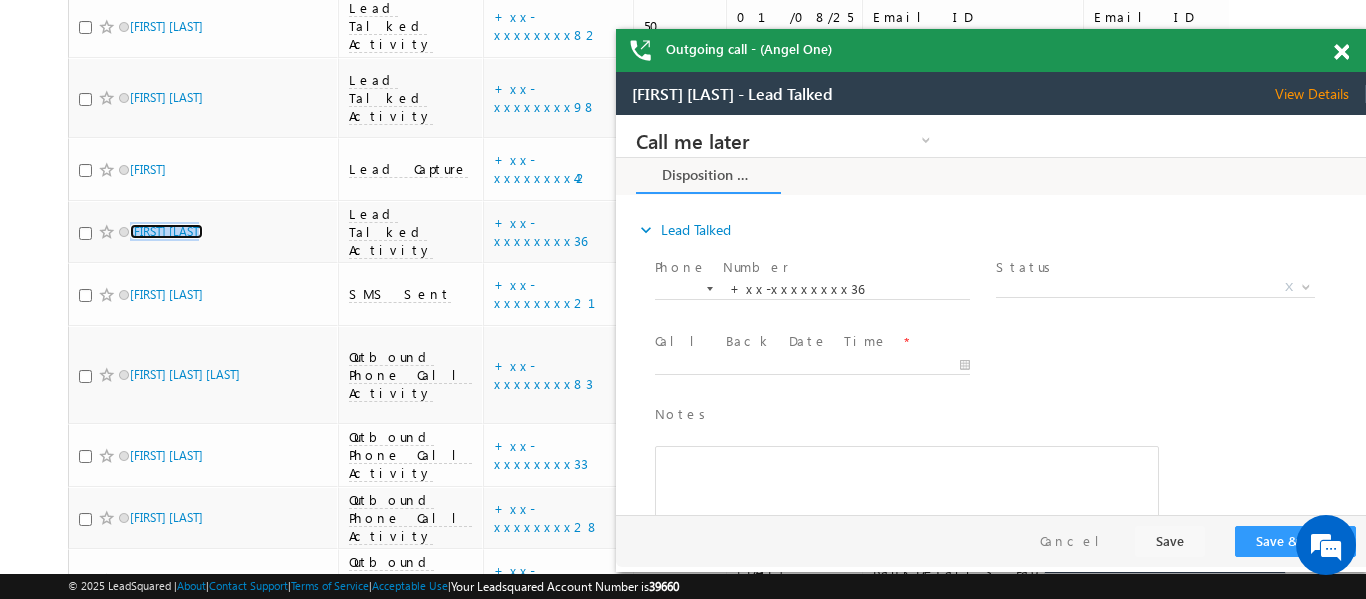 click at bounding box center (1341, 52) 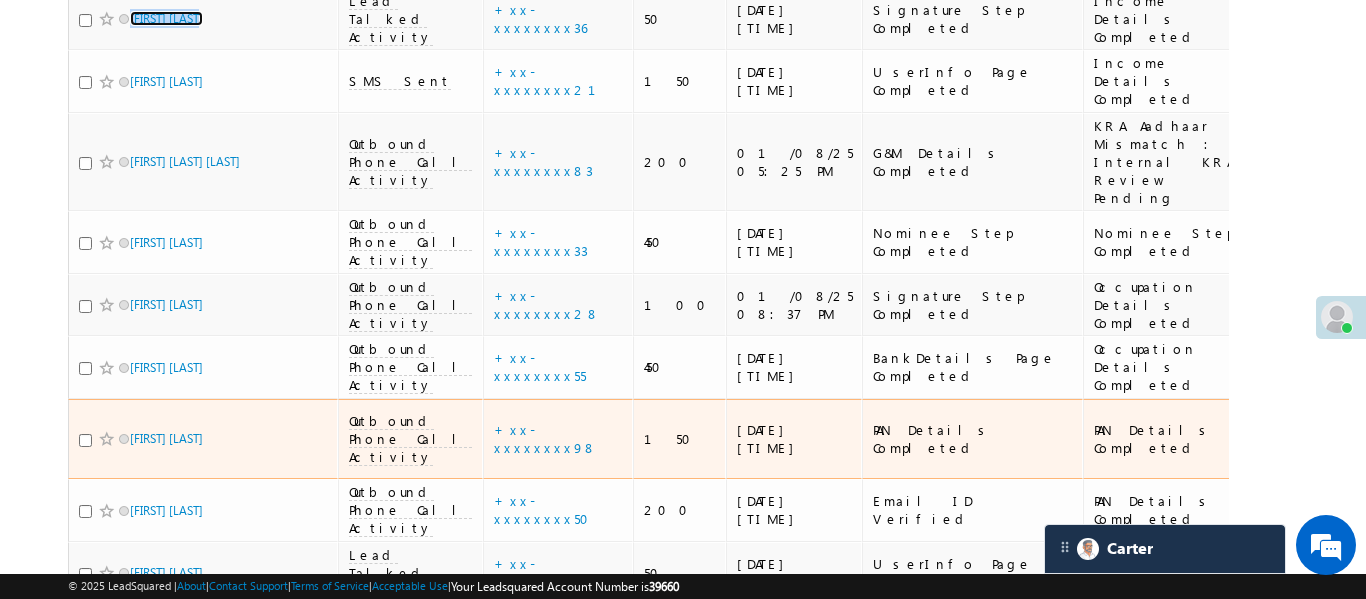 scroll, scrollTop: 2052, scrollLeft: 0, axis: vertical 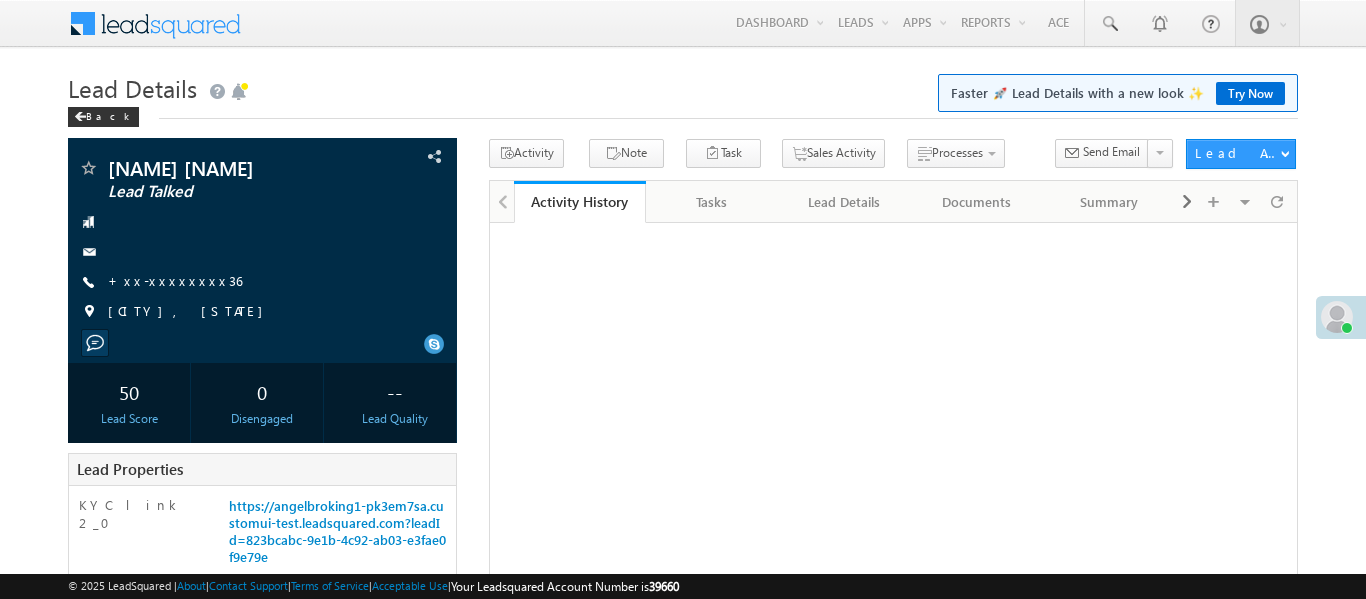 click on "+xx-xxxxxxxx36" at bounding box center [175, 280] 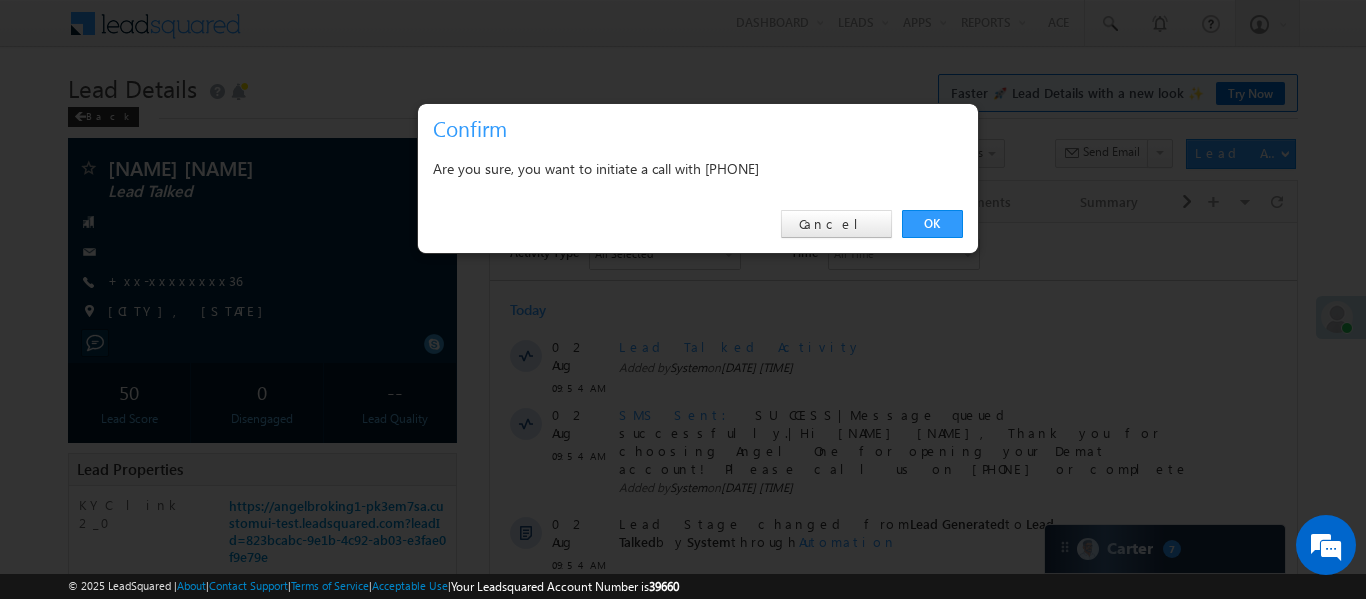 scroll, scrollTop: 0, scrollLeft: 0, axis: both 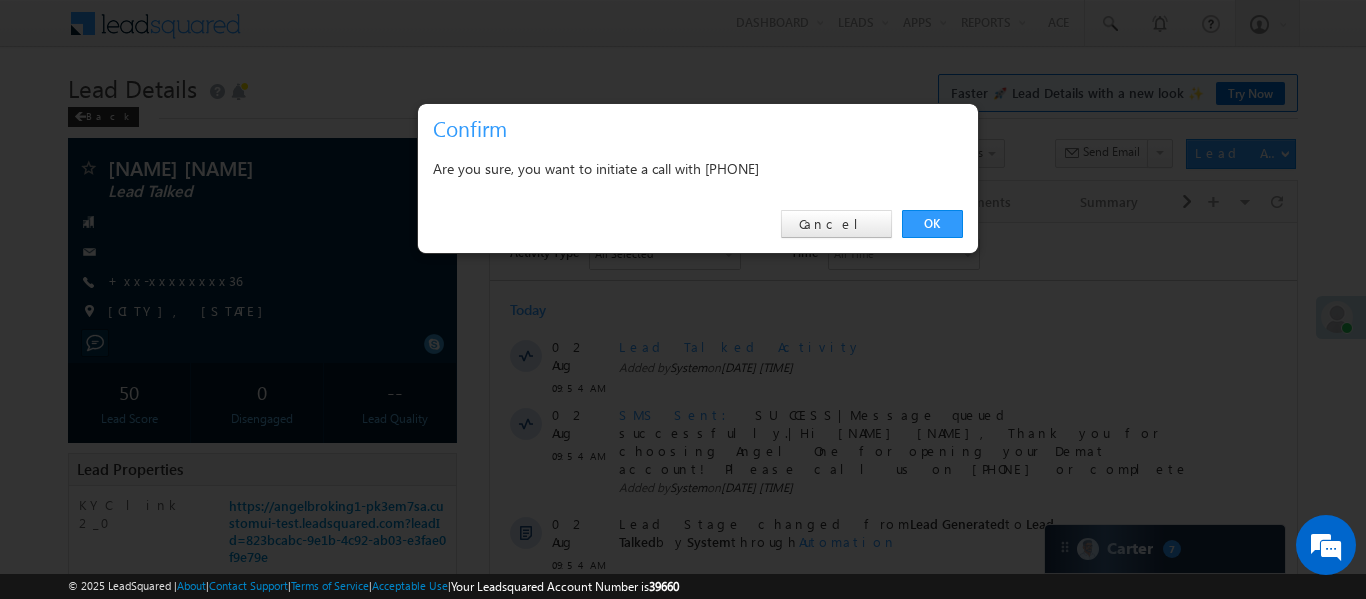 click on "OK Cancel" at bounding box center [698, 224] 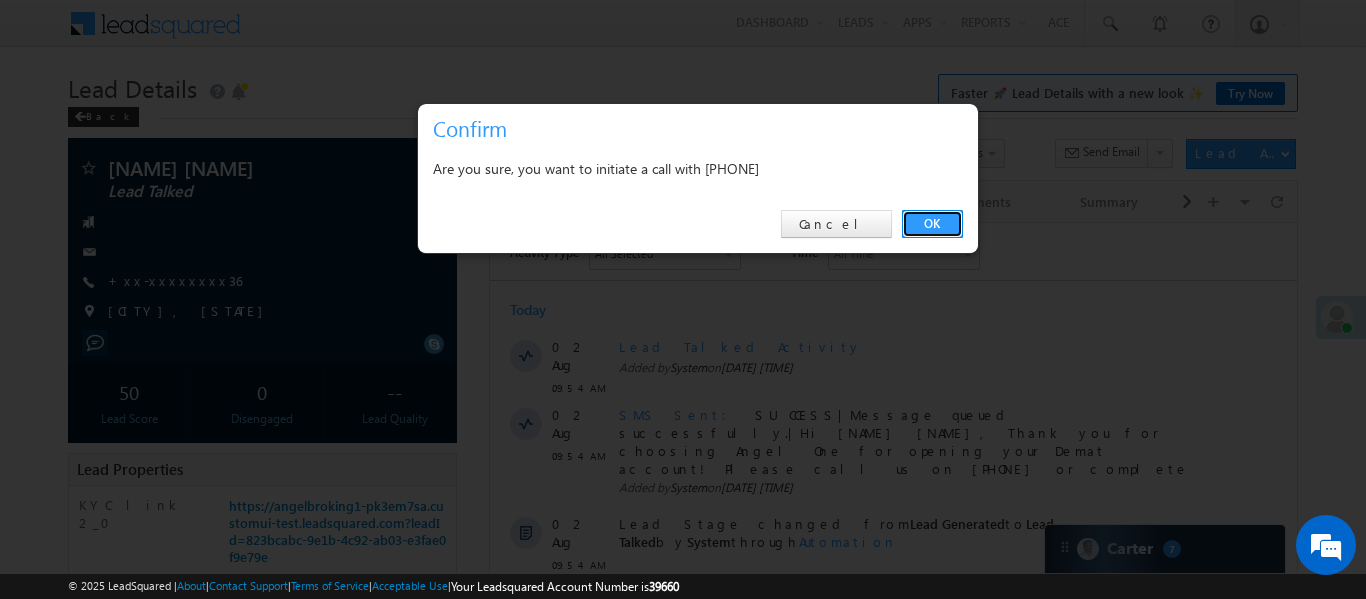 click on "OK" at bounding box center (932, 224) 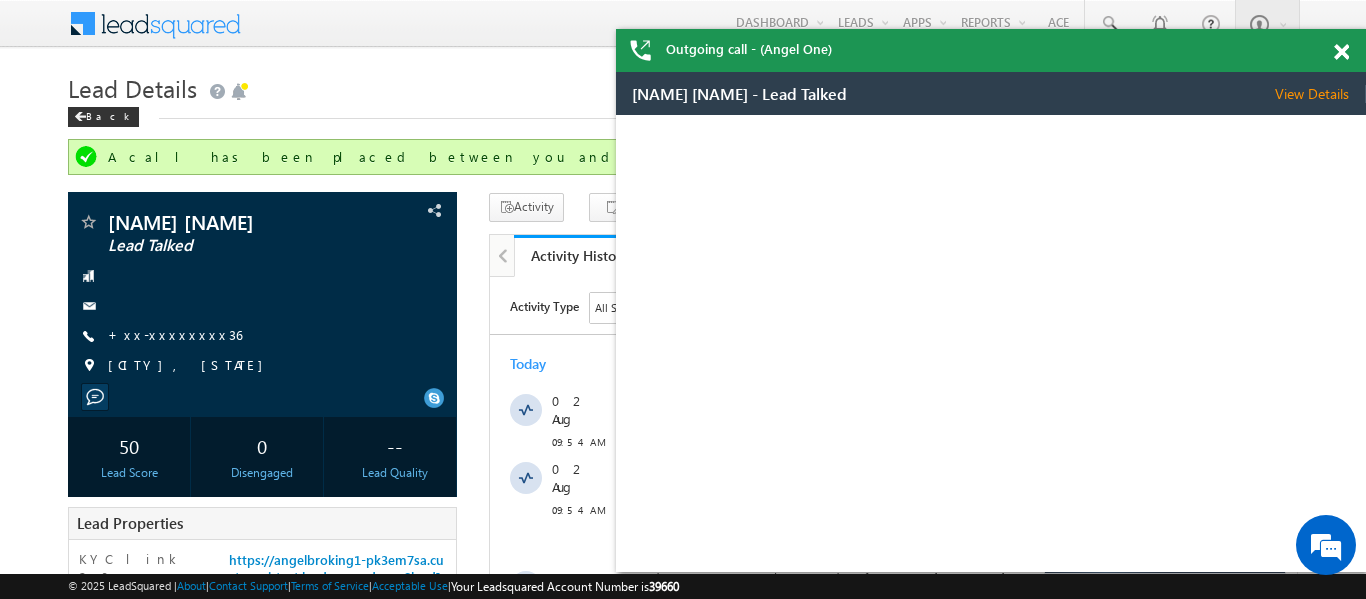 scroll, scrollTop: 0, scrollLeft: 0, axis: both 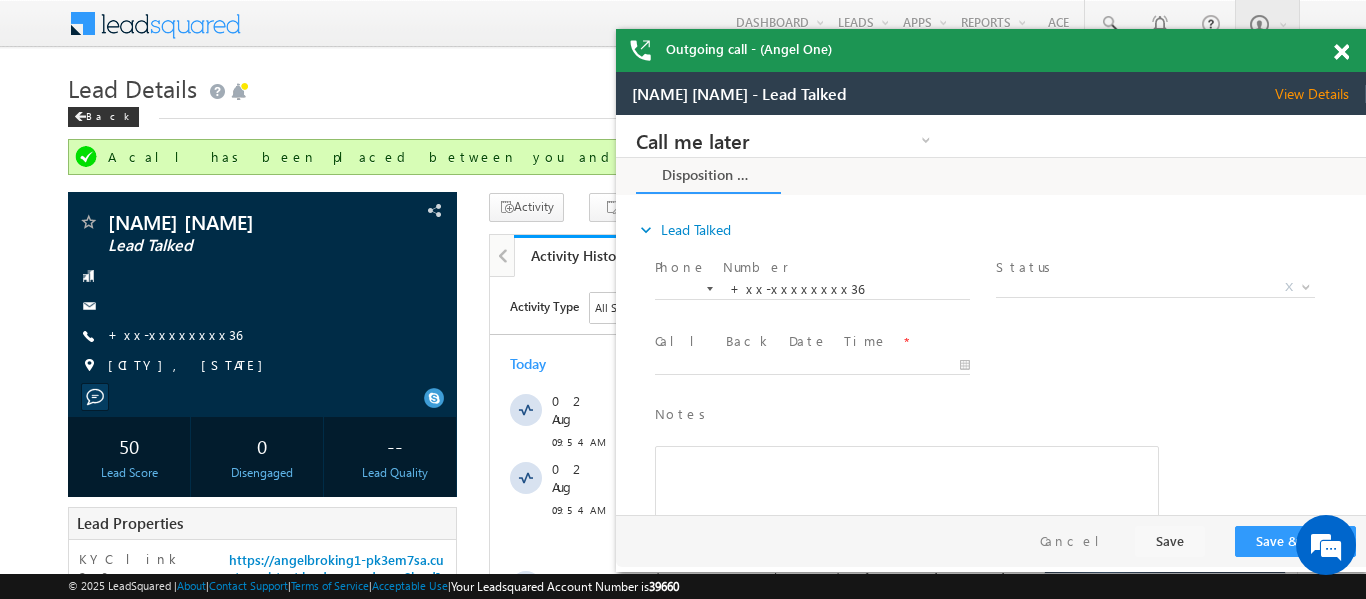 click at bounding box center (1341, 52) 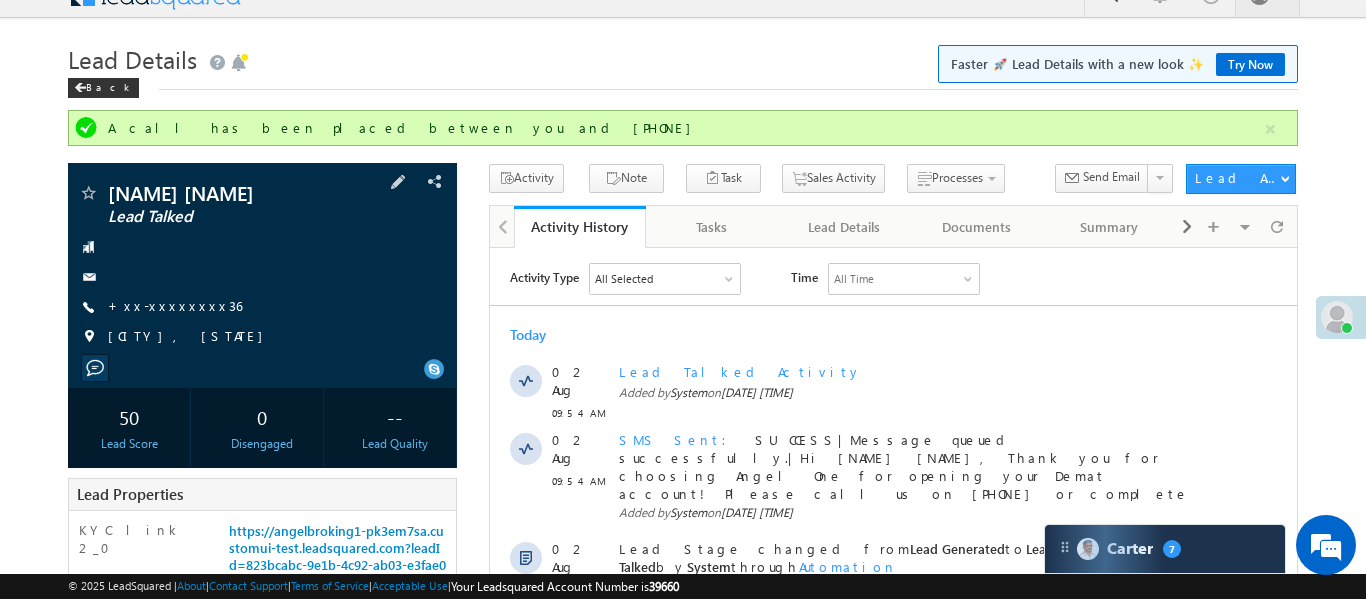 scroll, scrollTop: 121, scrollLeft: 0, axis: vertical 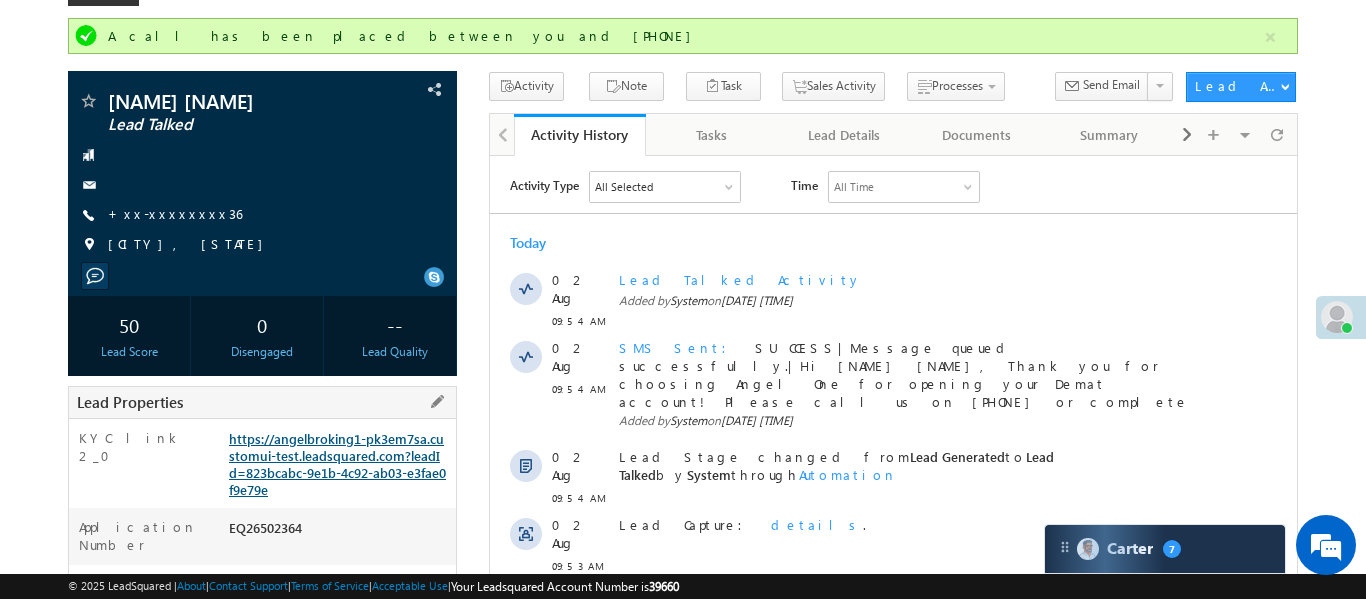 click on "https://angelbroking1-pk3em7sa.customui-test.leadsquared.com?leadId=823bcabc-9e1b-4c92-ab03-e3fae0f9e79e" at bounding box center [337, 464] 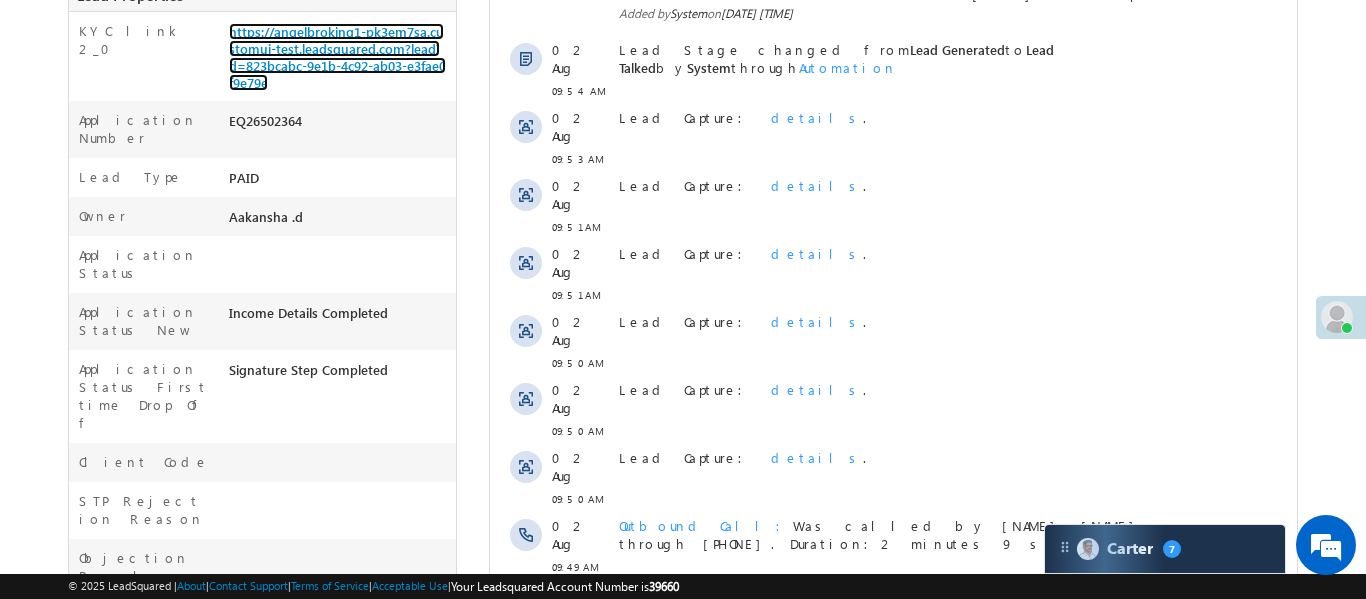 scroll, scrollTop: 624, scrollLeft: 0, axis: vertical 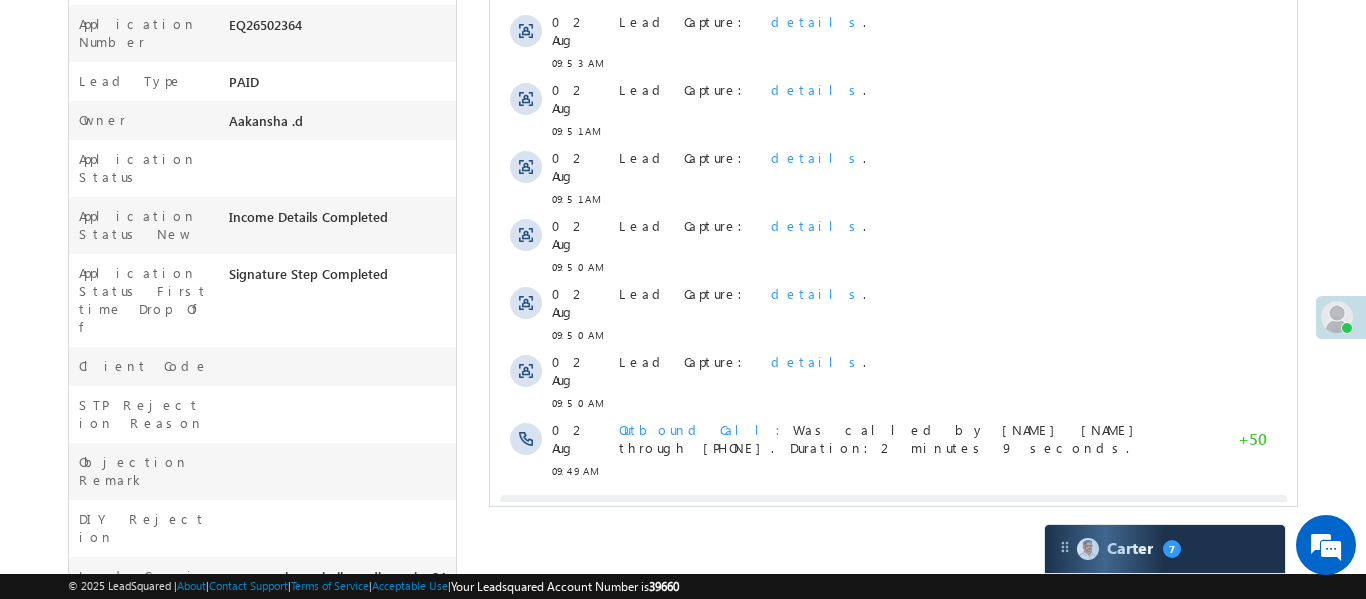 click on "Show More" at bounding box center [892, 515] 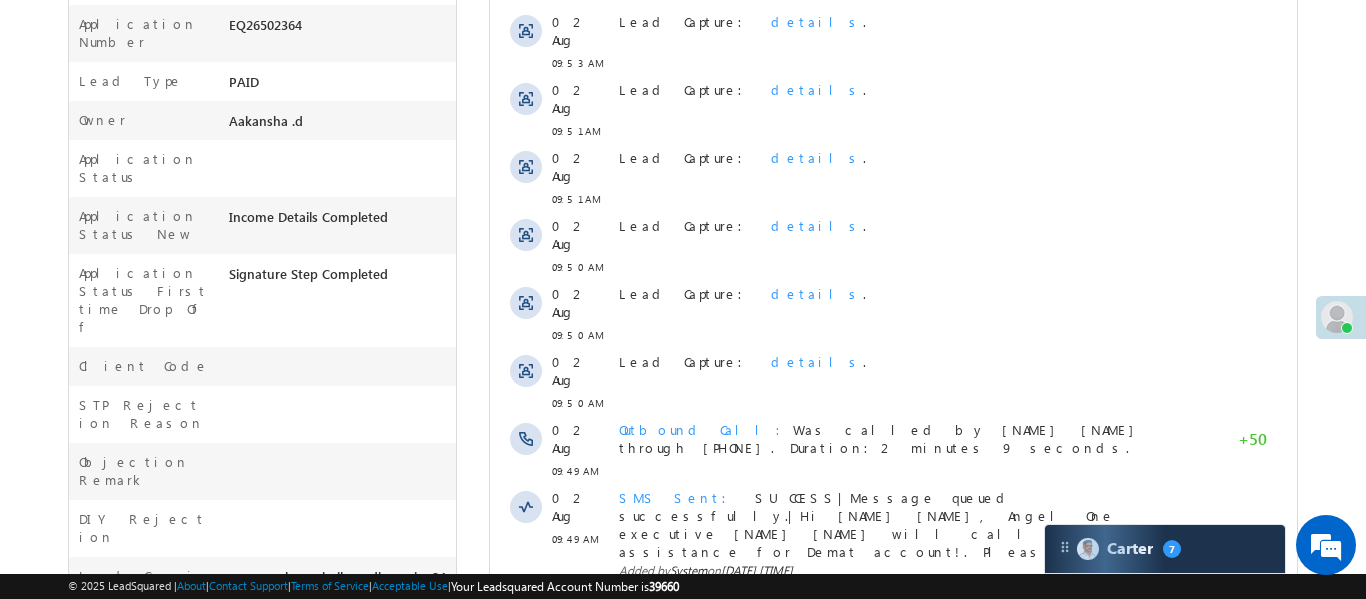 scroll, scrollTop: 1259, scrollLeft: 0, axis: vertical 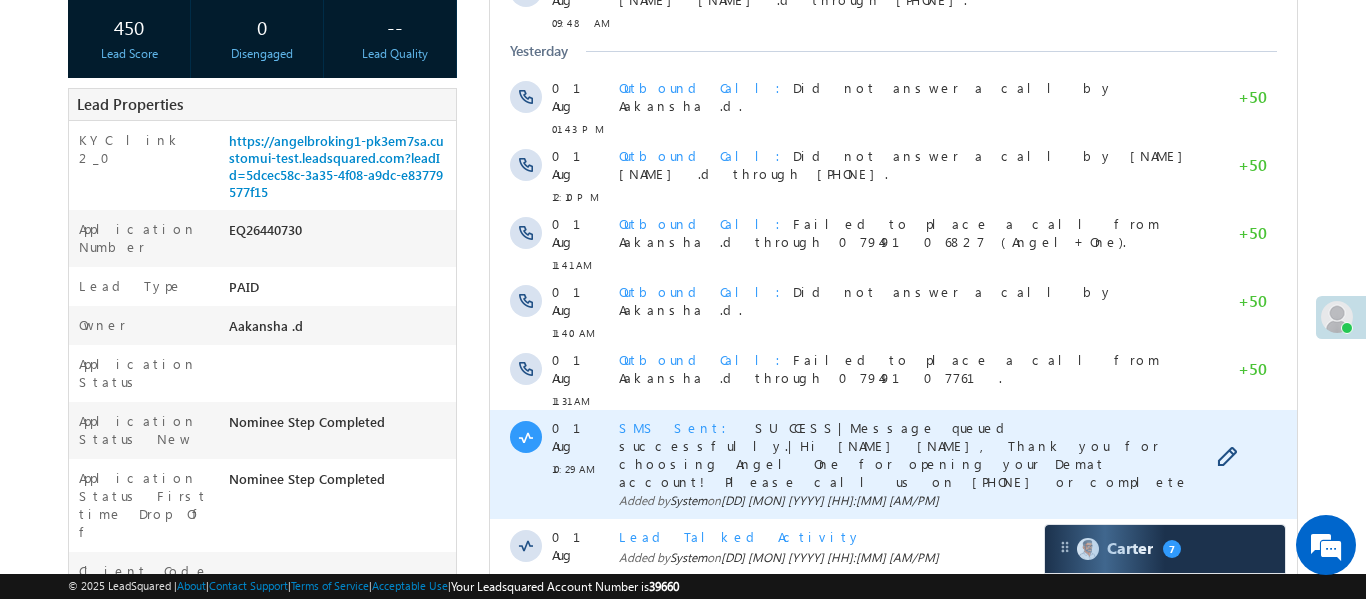 click on "SMS Sent" at bounding box center [678, 427] 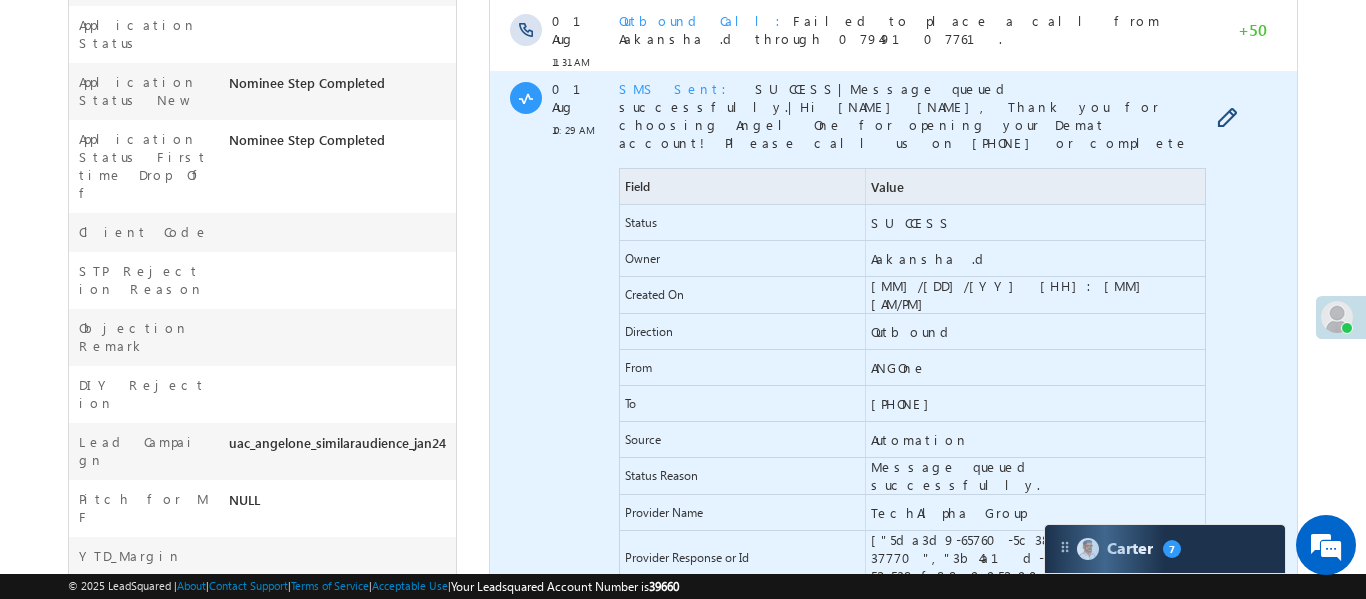 scroll, scrollTop: 728, scrollLeft: 0, axis: vertical 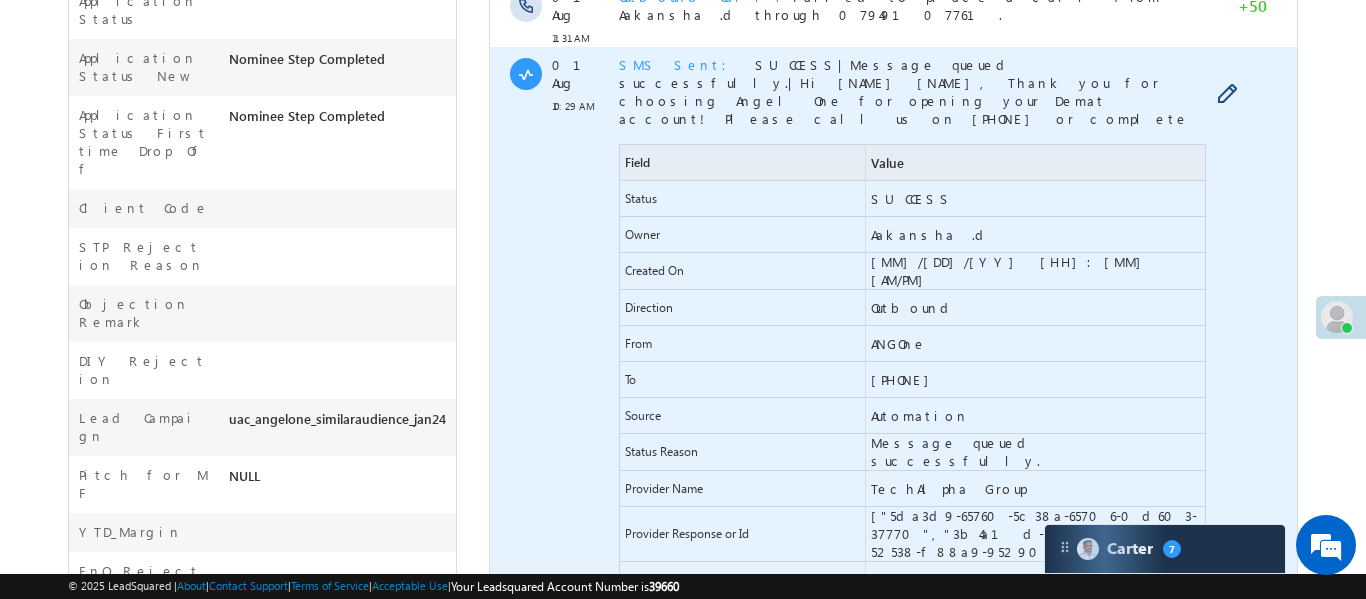 drag, startPoint x: 900, startPoint y: 317, endPoint x: 978, endPoint y: 317, distance: 78 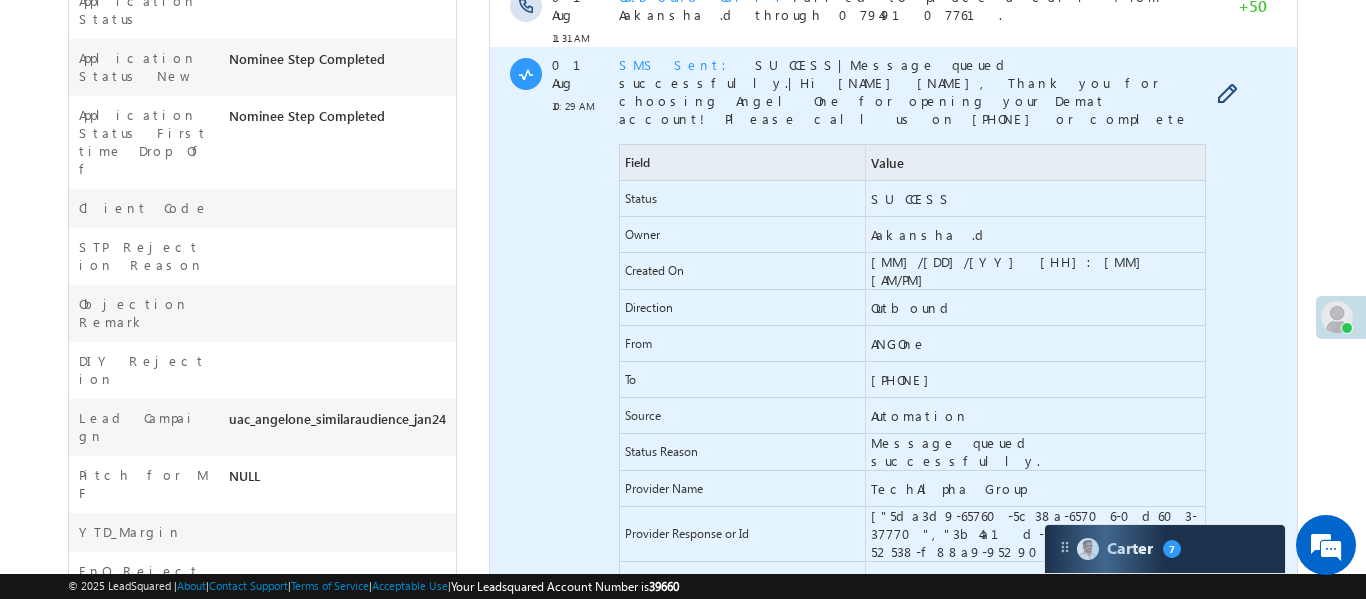 scroll, scrollTop: 0, scrollLeft: 0, axis: both 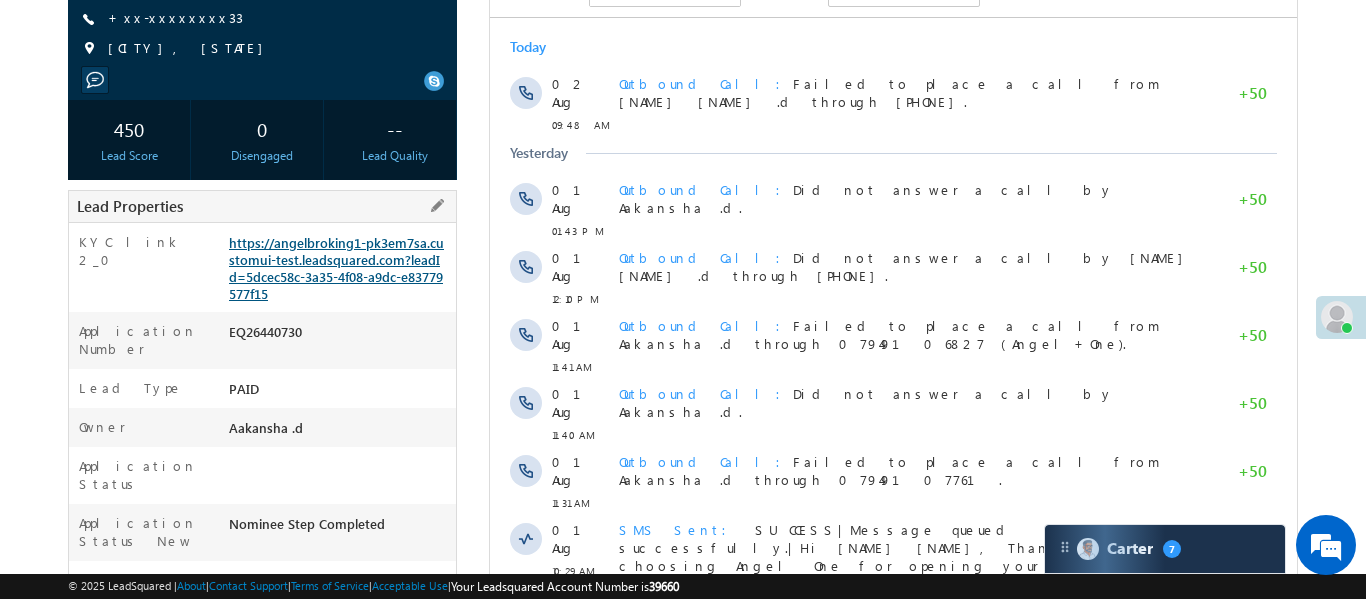 click on "https://angelbroking1-pk3em7sa.customui-test.leadsquared.com?leadId=5dcec58c-3a35-4f08-a9dc-e83779577f15" at bounding box center [336, 268] 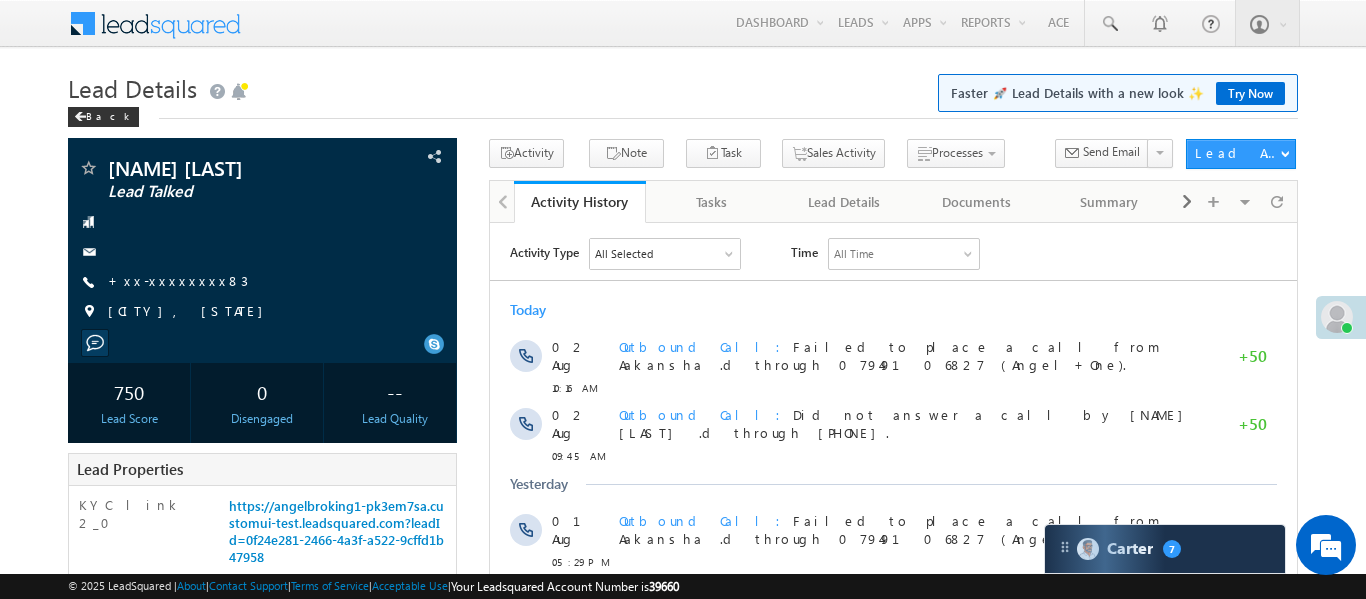 scroll, scrollTop: 574, scrollLeft: 0, axis: vertical 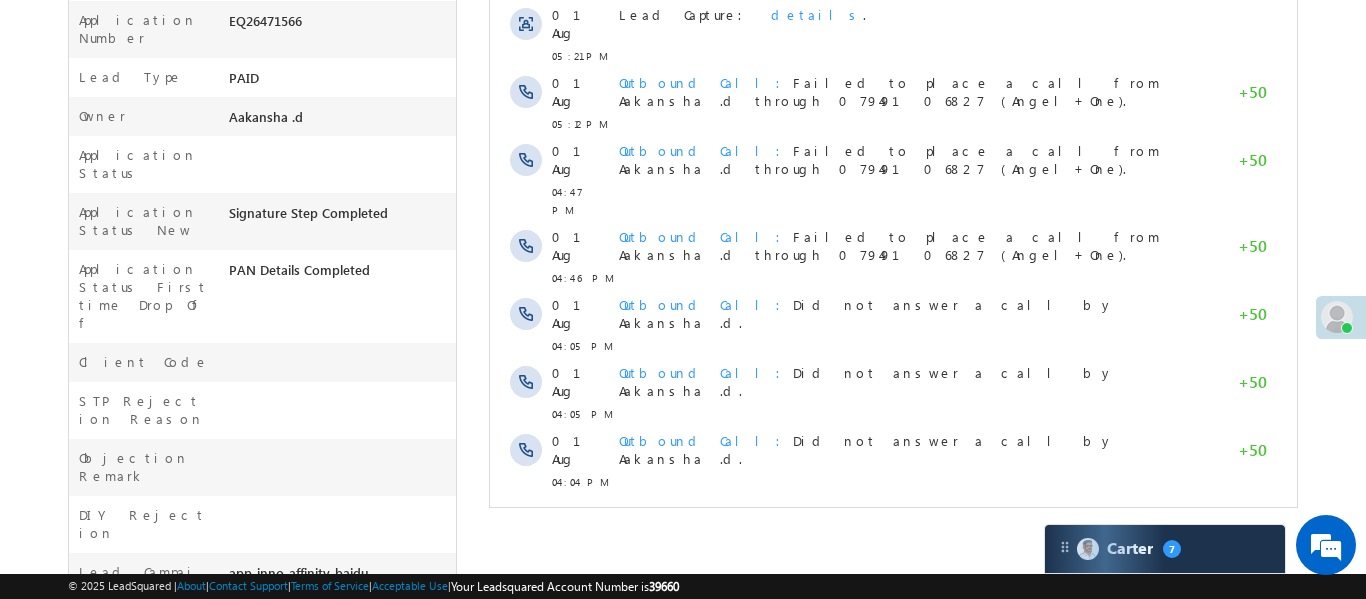 click on "Activity Type
All Selected
Select All Sales Activities 1 Sales Activity Email Activities 18 Email Bounced Email Link Clicked Email Marked Spam Email Opened Inbound Lead through Email Mailing preference link clicked Negative Response to Email Neutral Response to Email Positive Response to Email Resubscribed Subscribed To Newsletter Subscribed To Promotional Emails Unsubscribe Link Clicked Unsubscribed Unsubscribed From Newsletter Unsubscribed From Promotional Emails View in browser link Clicked Email Sent Web Activities 5 Conversion Button Clicked Converted to Lead Form Submitted on Website Page Visited on Website Tracking URL Clicked Lead Capture Activities 1 Lead Capture Phone Call Activities 2 Inbound Phone Call Activity Outbound Phone Call Activity Other Activities 175 3 Hours Redistribution Account Inactive Date Add_Alternate_Number Agreed for Payment App Downloaded jk" at bounding box center [892, 105] 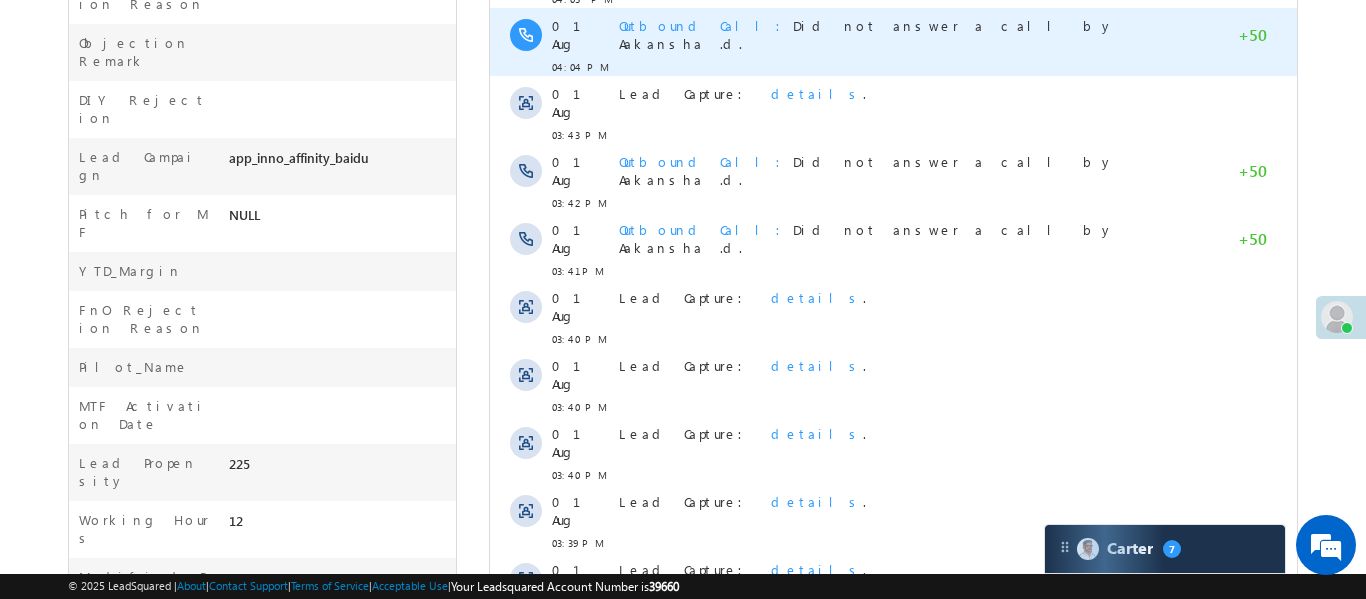 scroll, scrollTop: 1106, scrollLeft: 0, axis: vertical 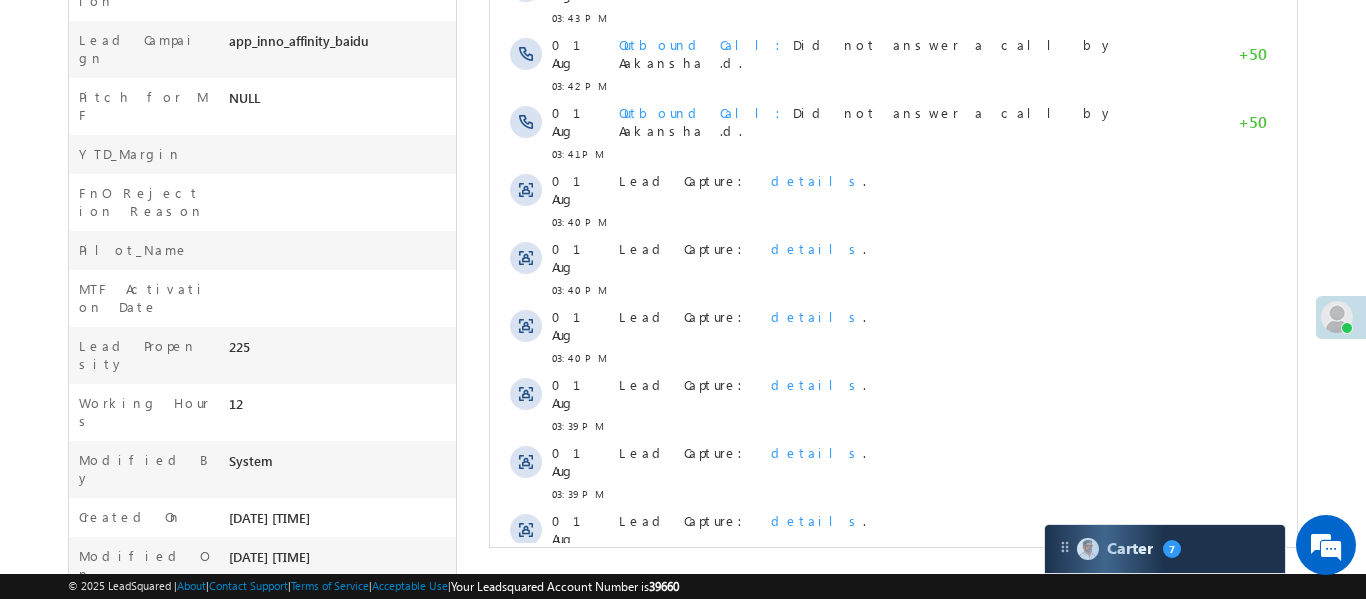 click on "Show More" at bounding box center (892, 674) 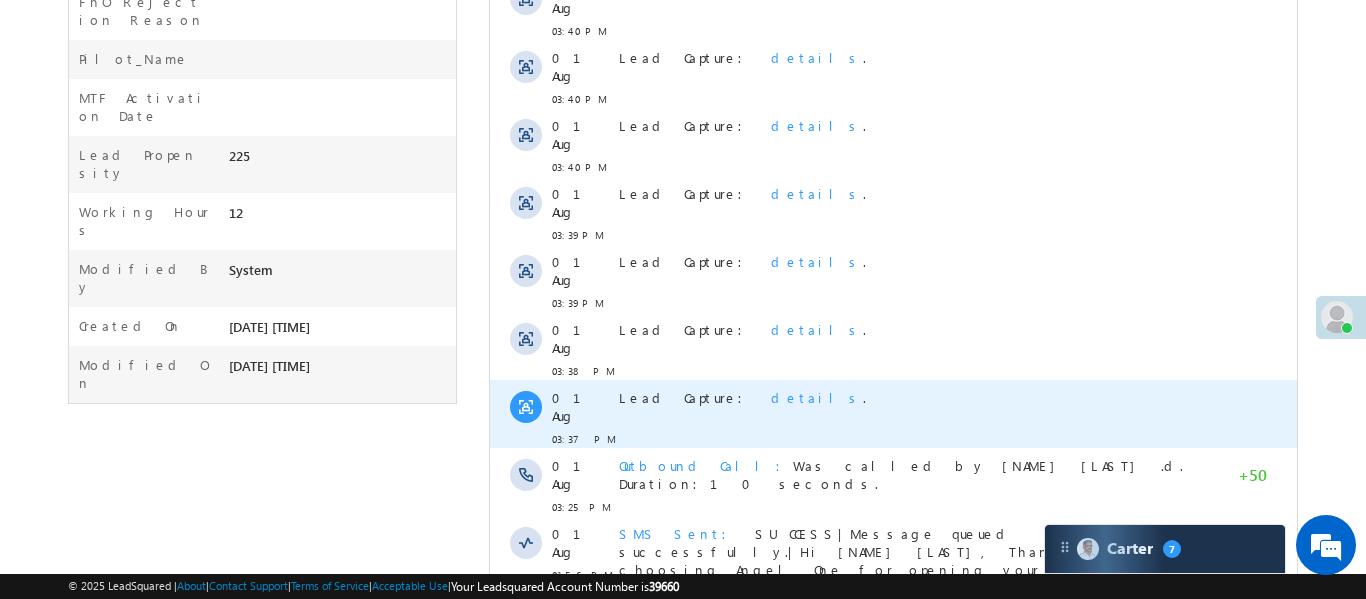 scroll, scrollTop: 1306, scrollLeft: 0, axis: vertical 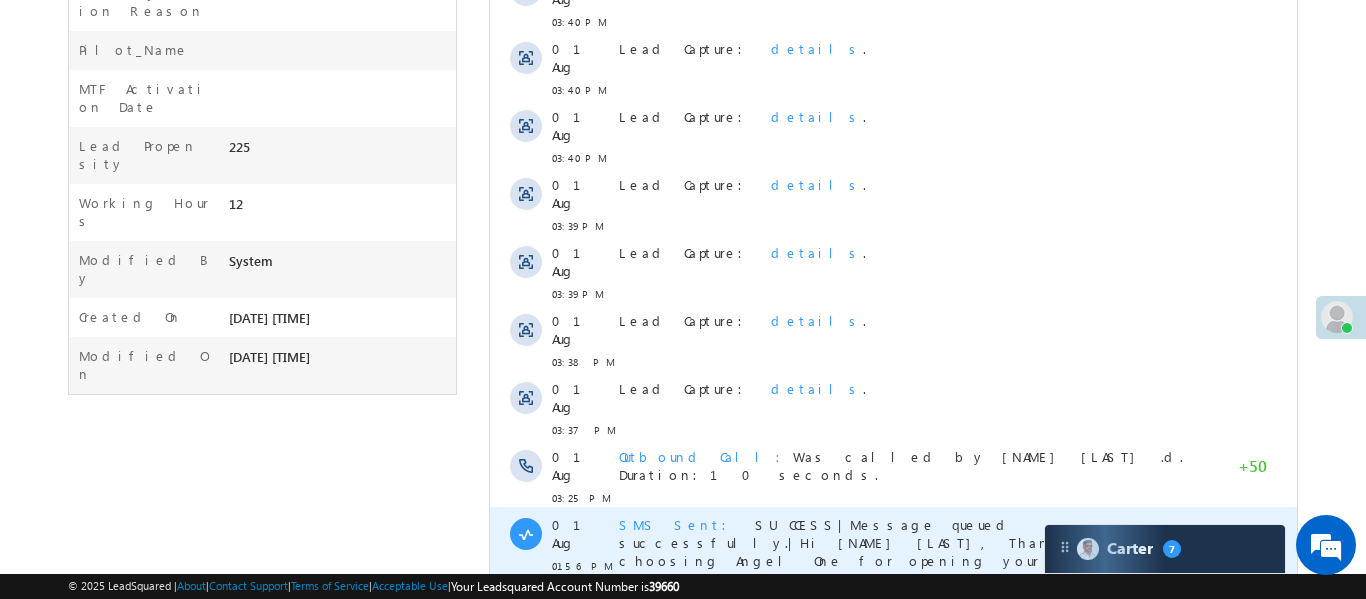 click on "SMS Sent" at bounding box center [678, 524] 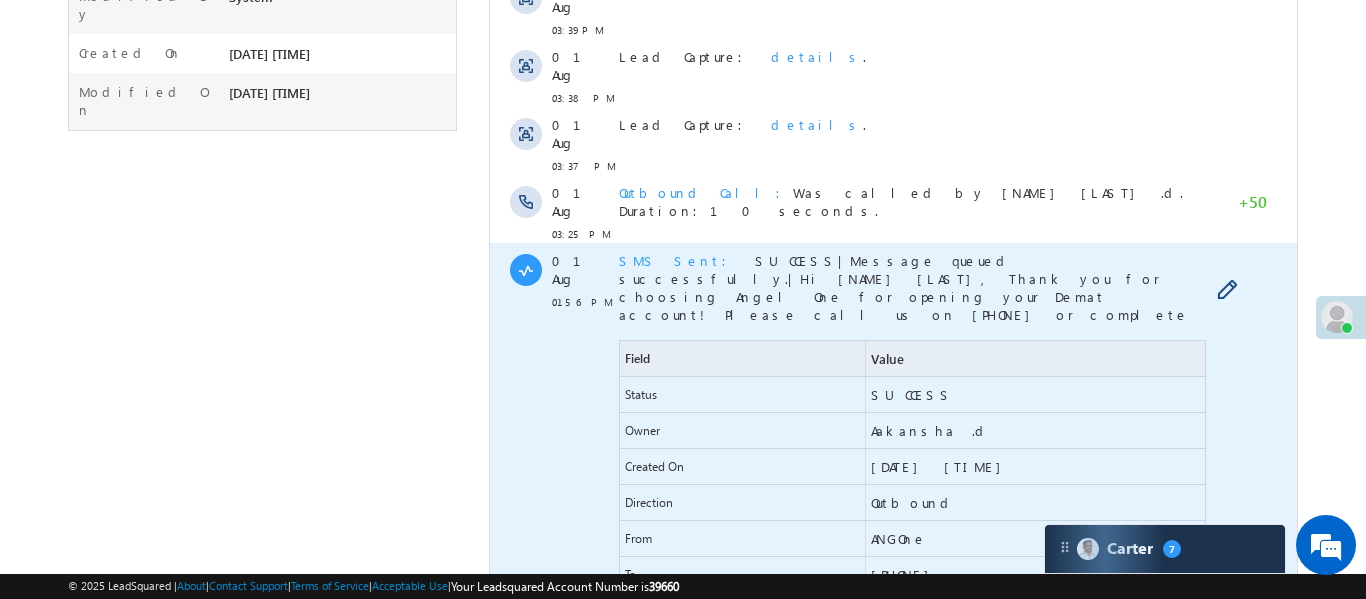 scroll, scrollTop: 1572, scrollLeft: 0, axis: vertical 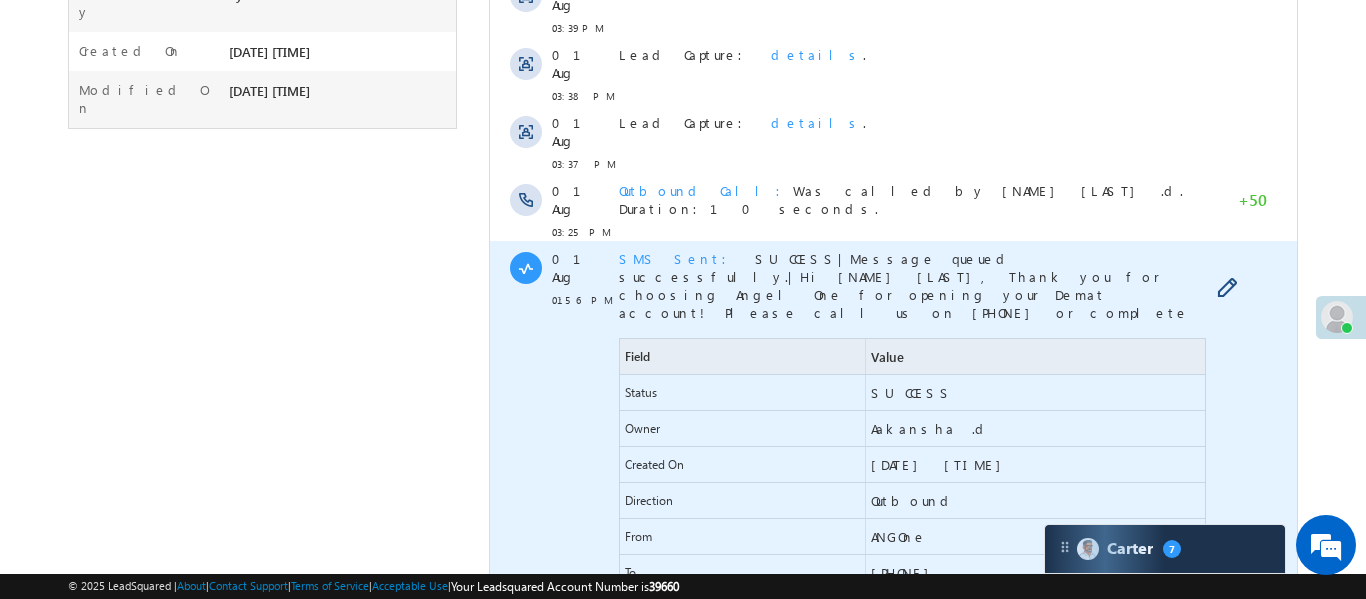 drag, startPoint x: 898, startPoint y: 373, endPoint x: 972, endPoint y: 376, distance: 74.06078 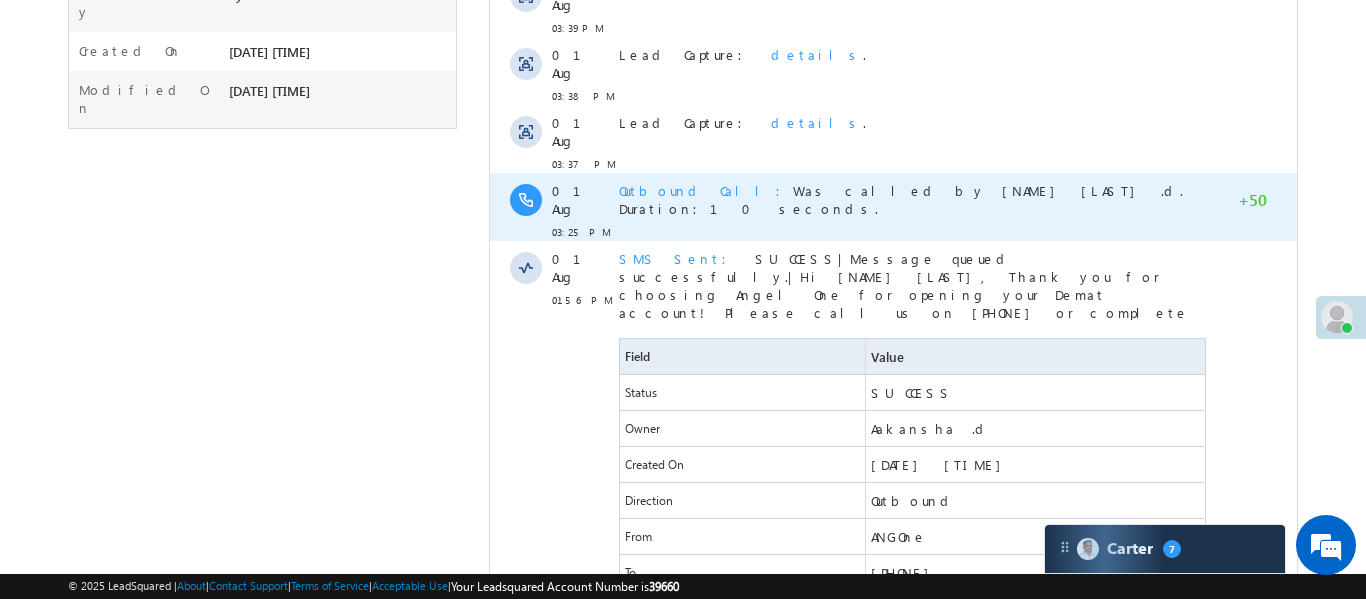 copy on "[PHONE]" 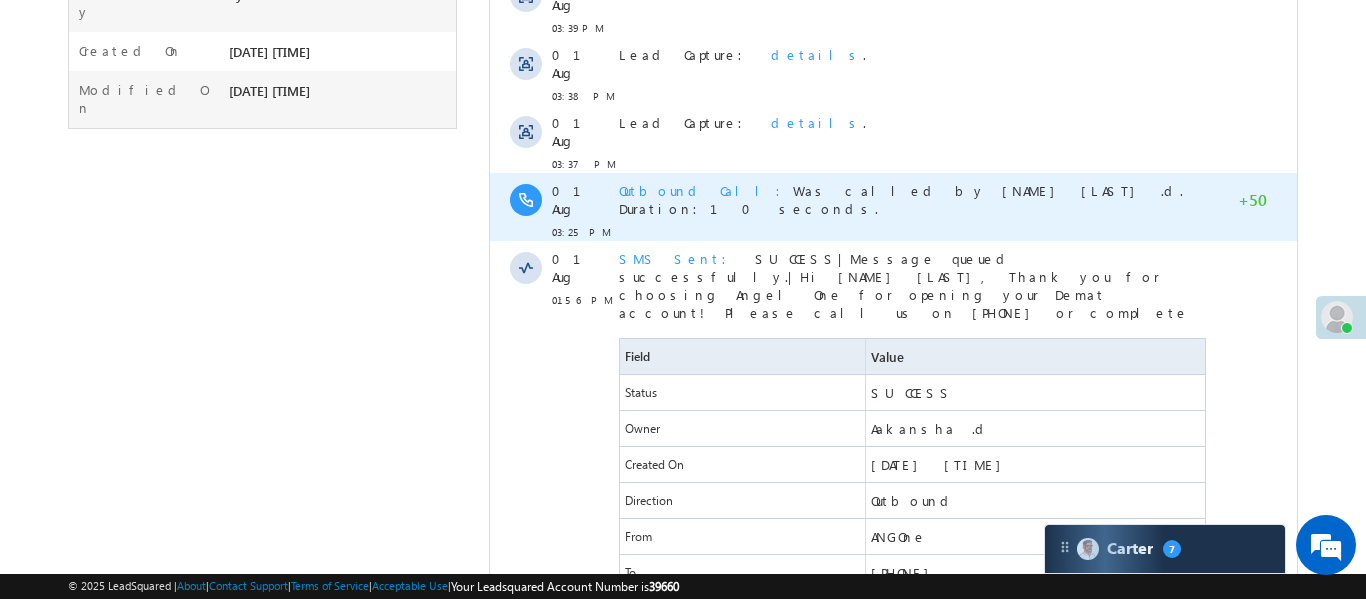 scroll, scrollTop: 0, scrollLeft: 0, axis: both 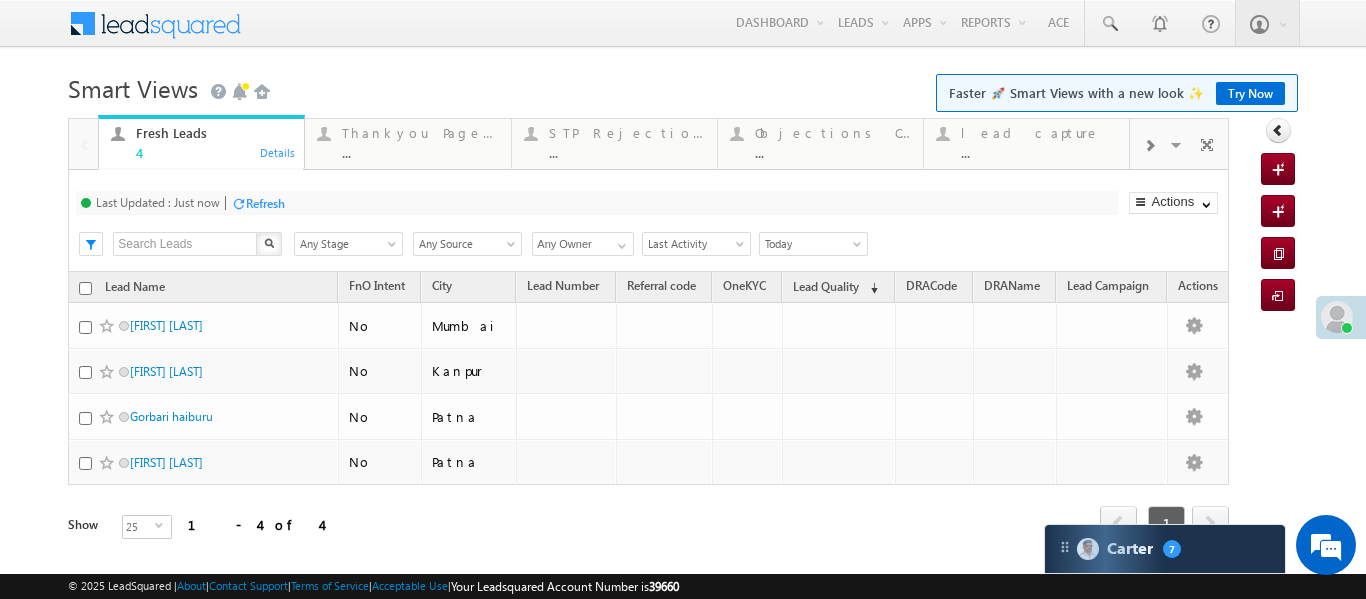 click at bounding box center [1149, 144] 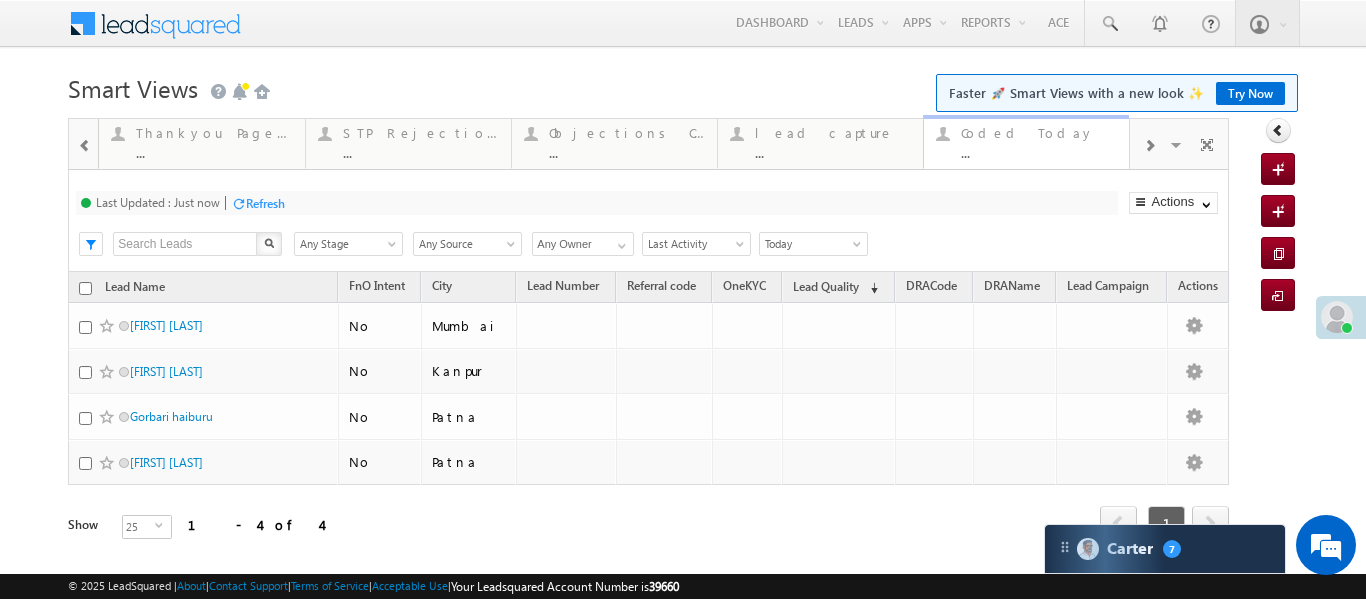 click on "Coded Today ..." at bounding box center [1039, 140] 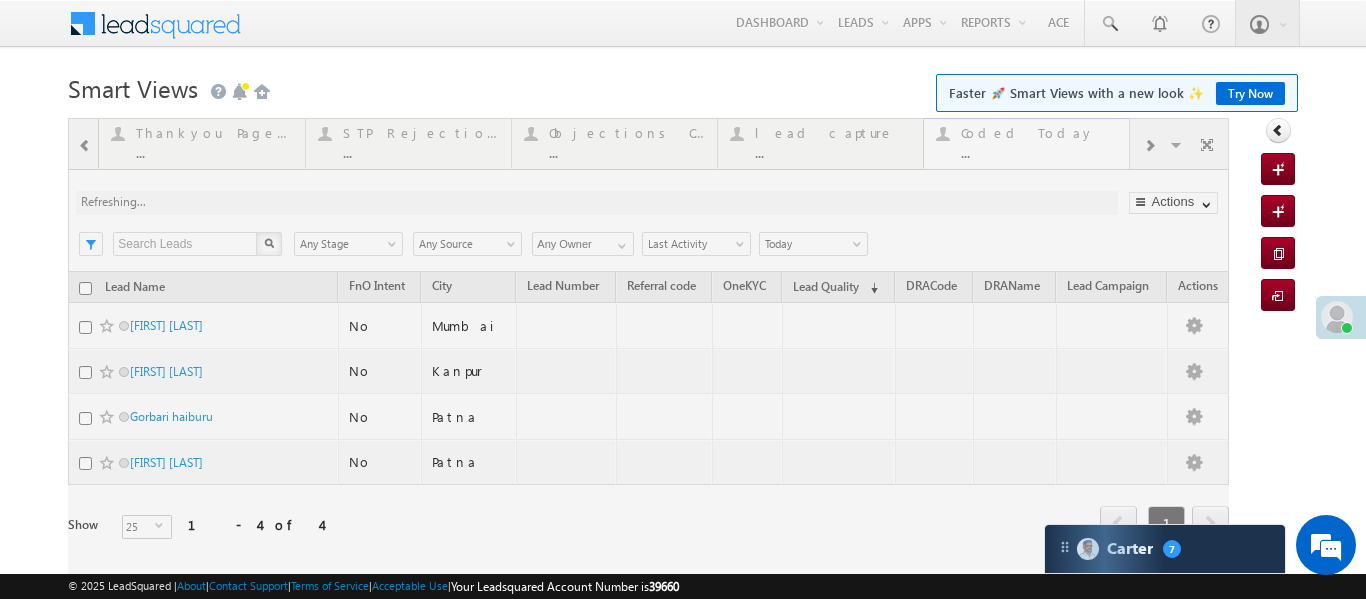 click at bounding box center [648, 357] 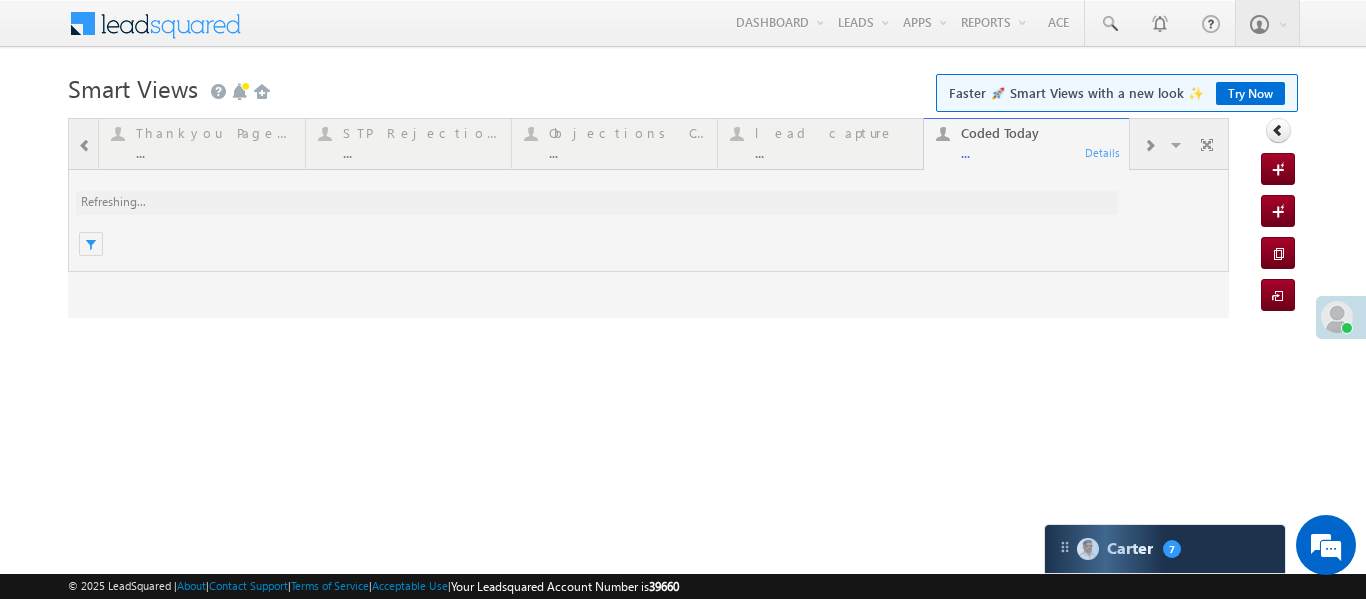 scroll, scrollTop: 0, scrollLeft: 0, axis: both 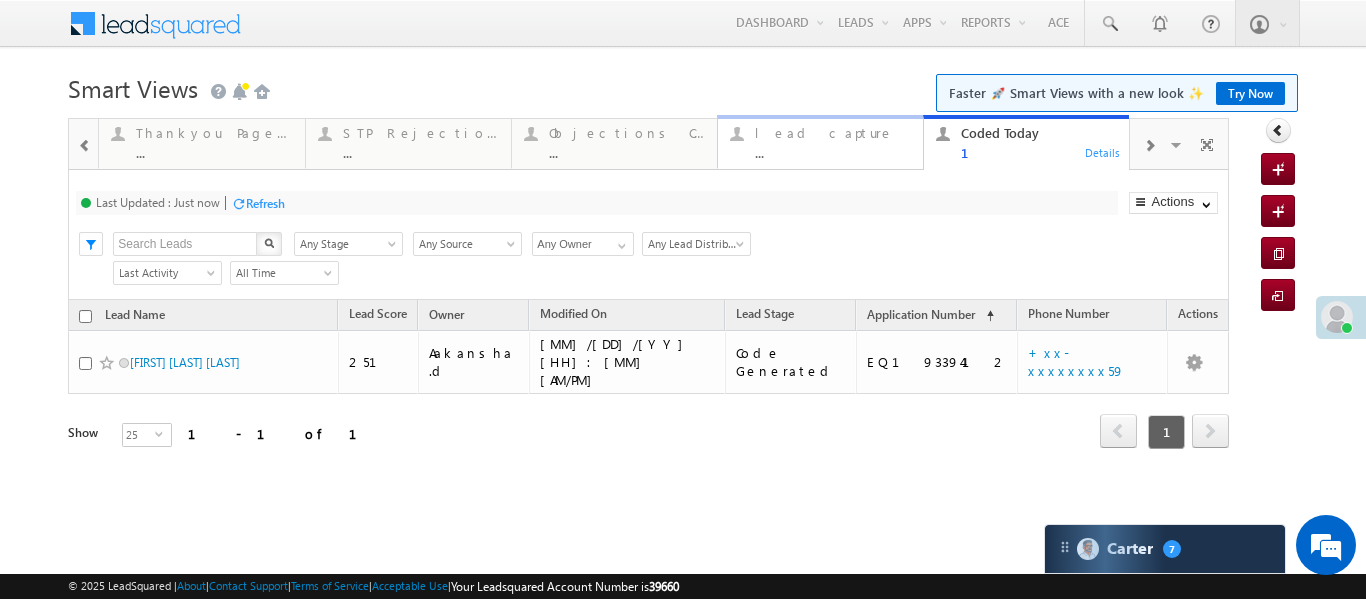 click on "..." at bounding box center (833, 152) 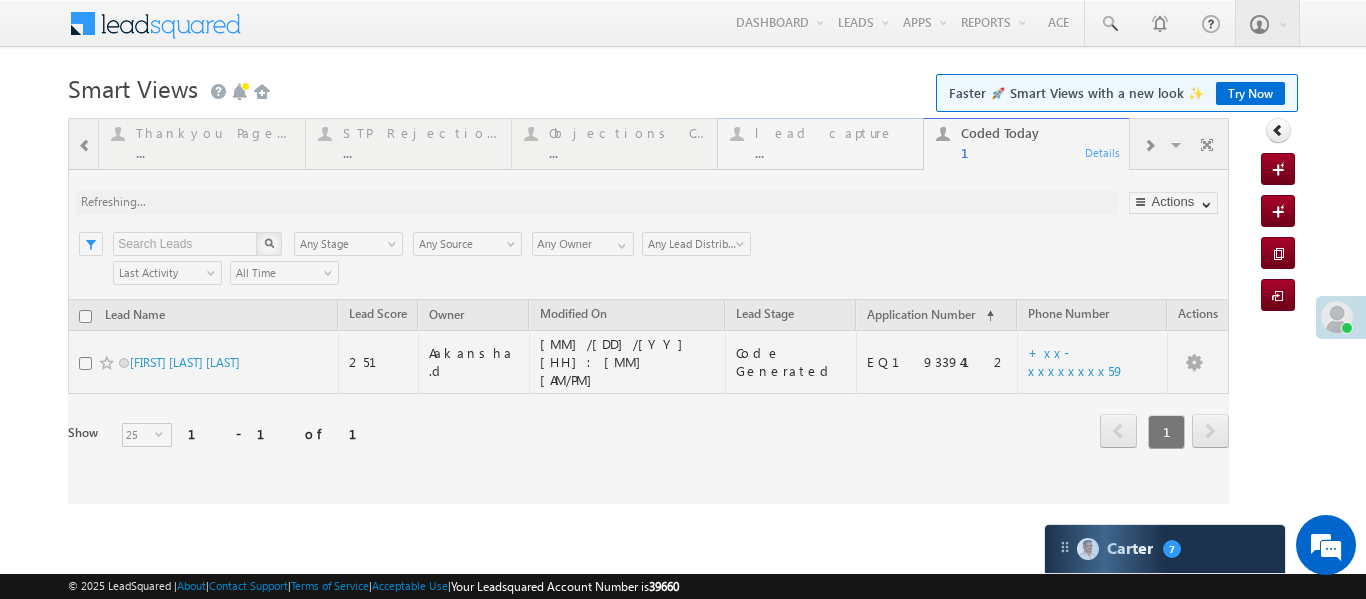 click at bounding box center [648, 311] 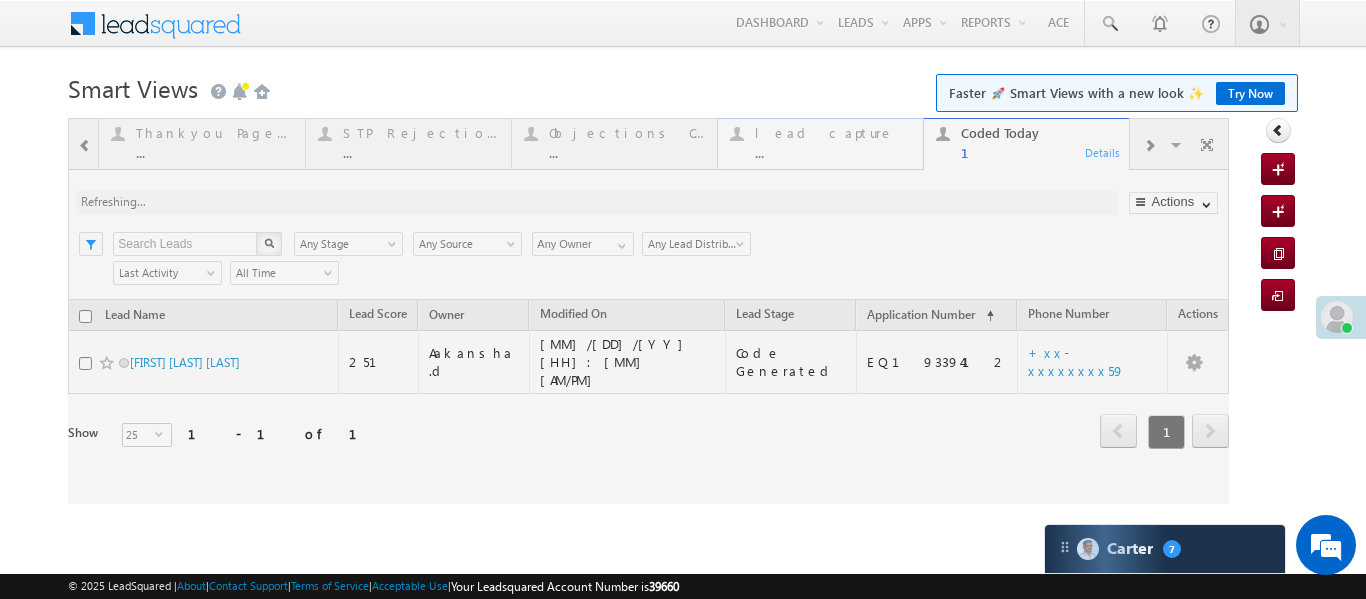 click at bounding box center [648, 311] 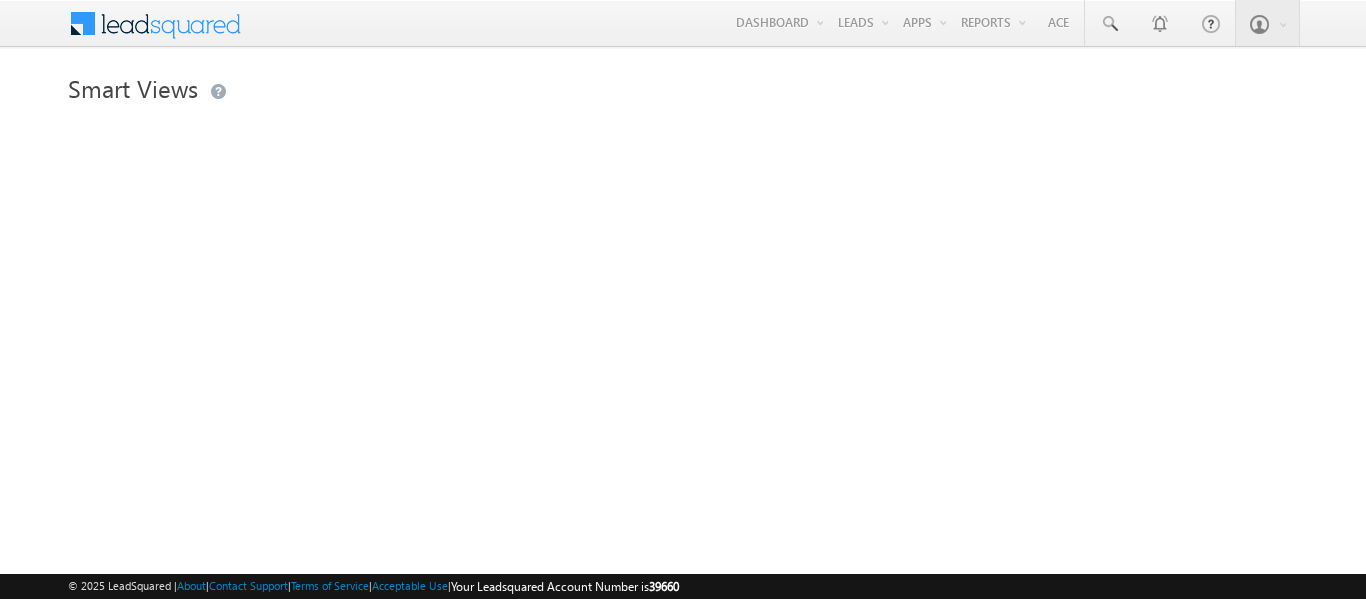 scroll, scrollTop: 0, scrollLeft: 0, axis: both 